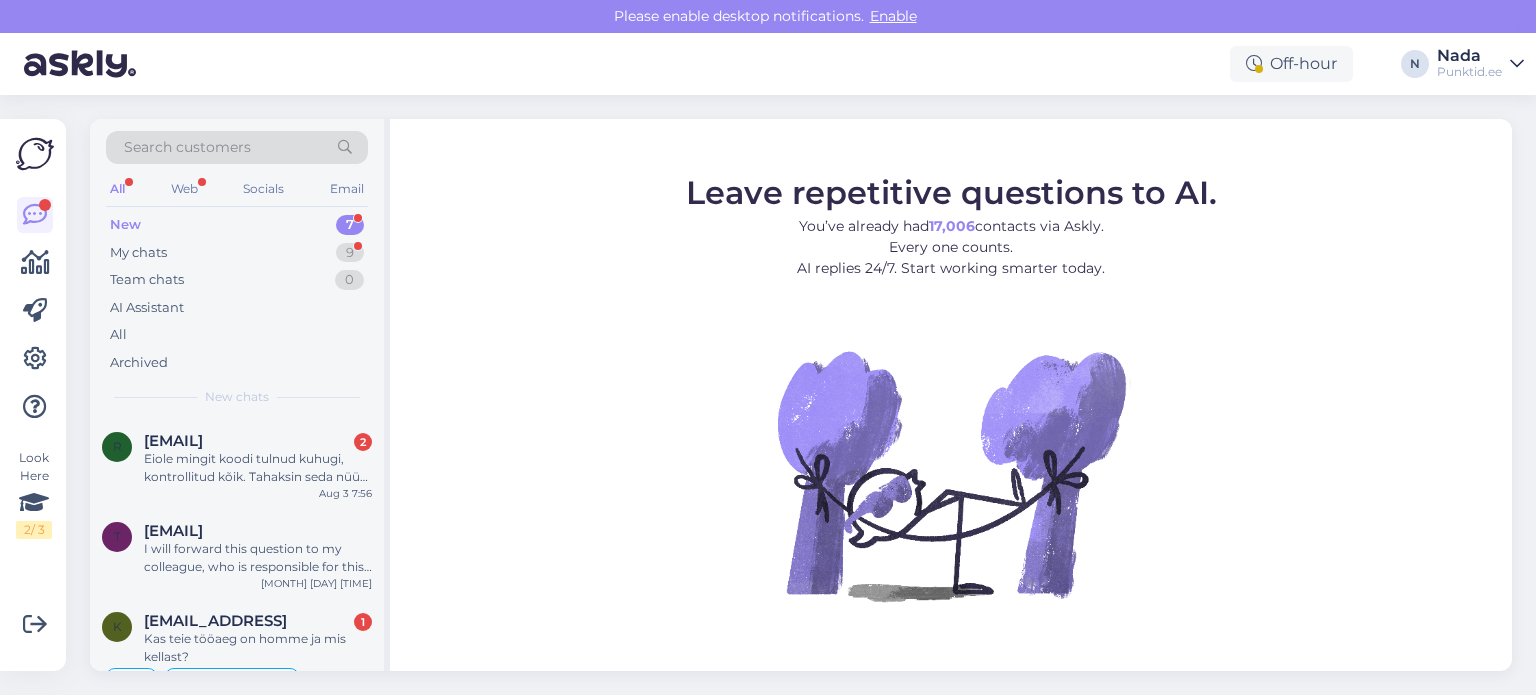scroll, scrollTop: 0, scrollLeft: 0, axis: both 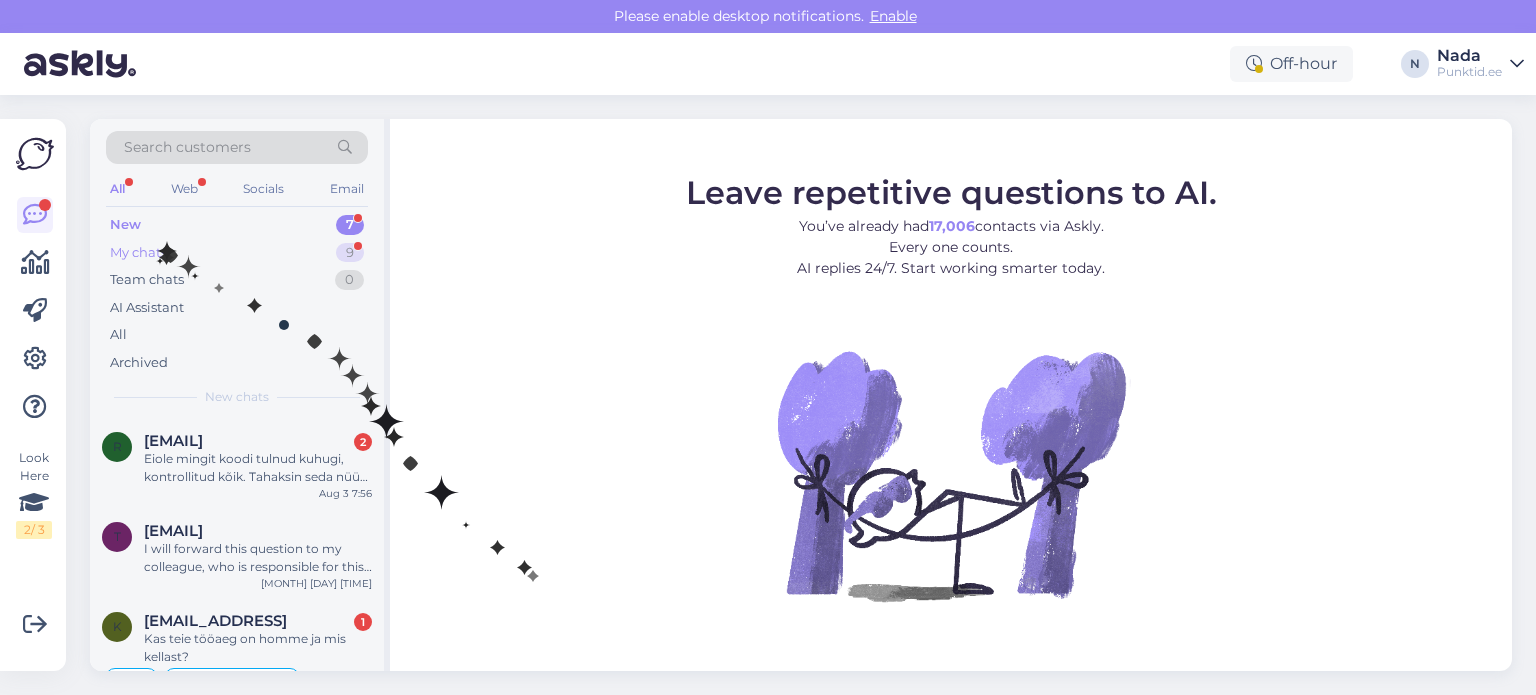 click on "My chats" at bounding box center [138, 253] 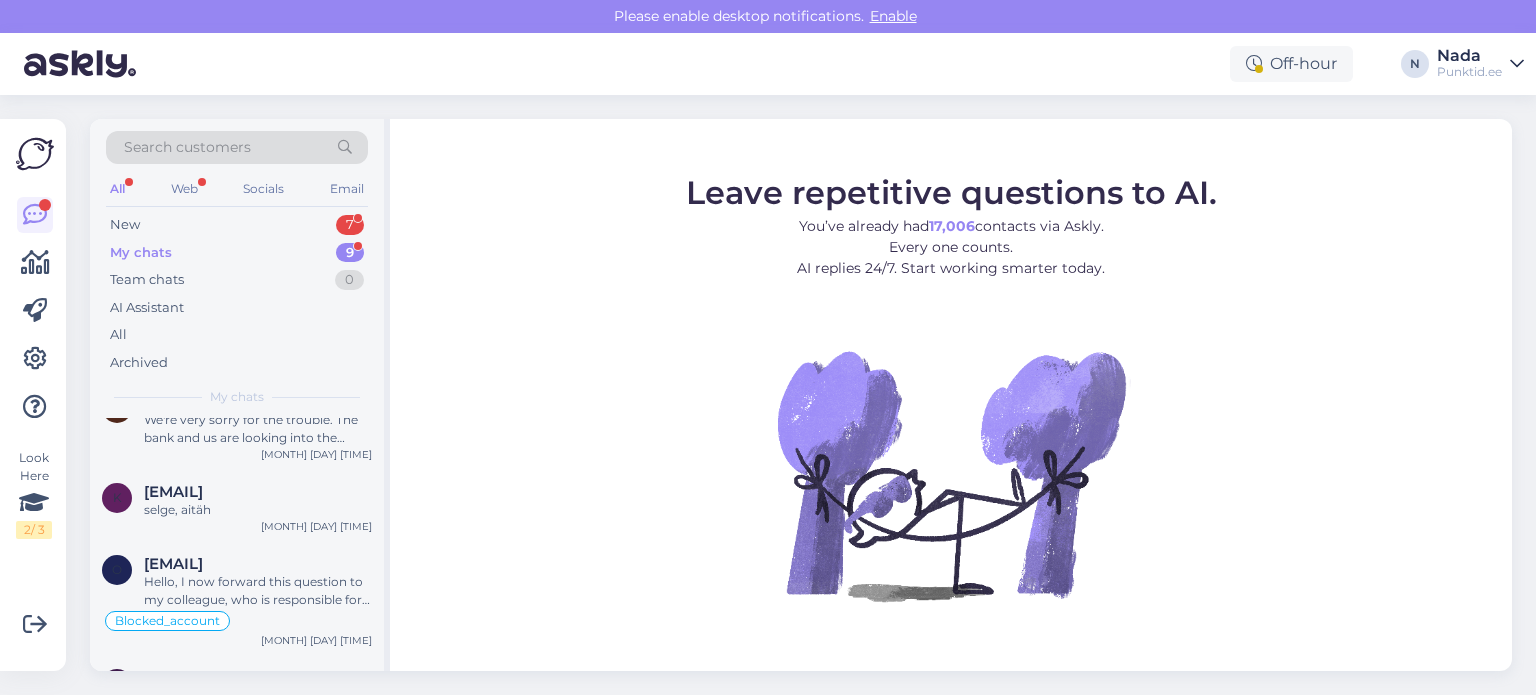 scroll, scrollTop: 531, scrollLeft: 0, axis: vertical 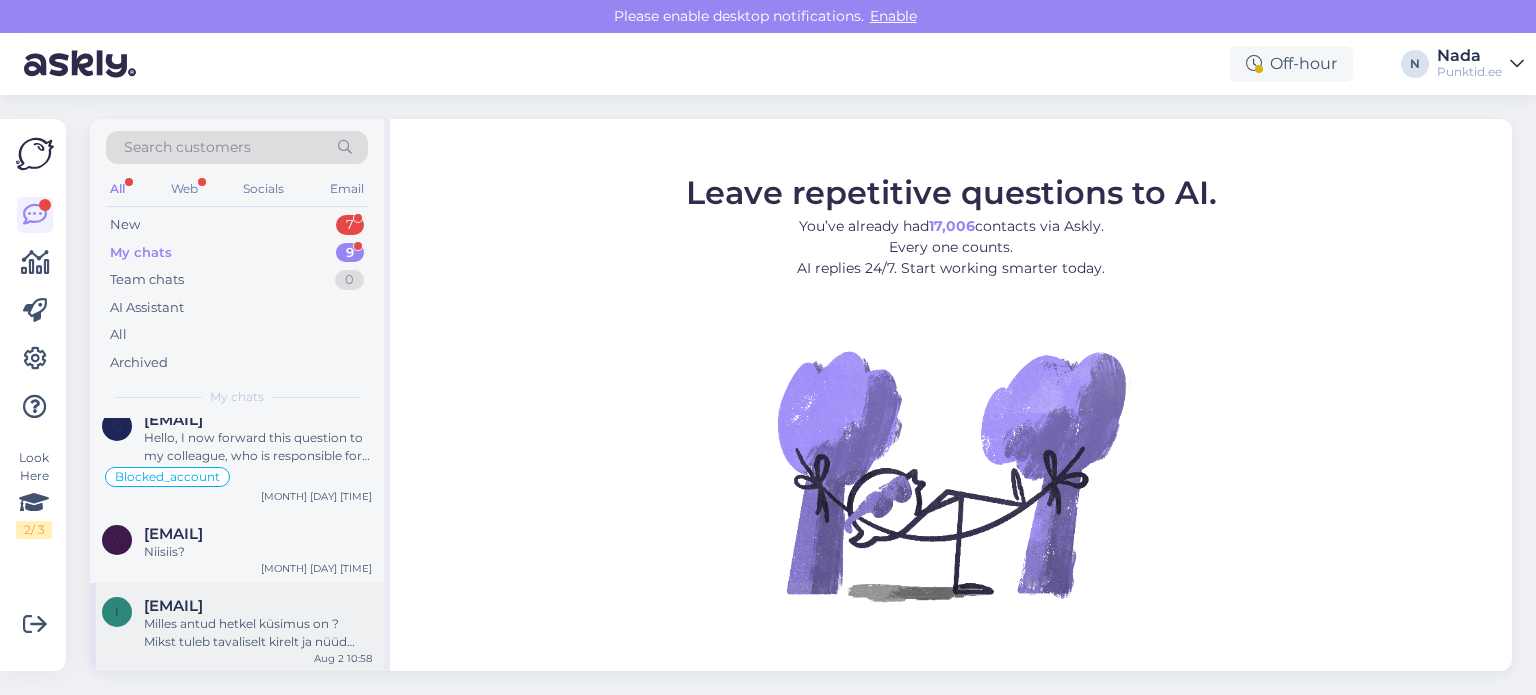 click on "[EMAIL]" at bounding box center [173, 606] 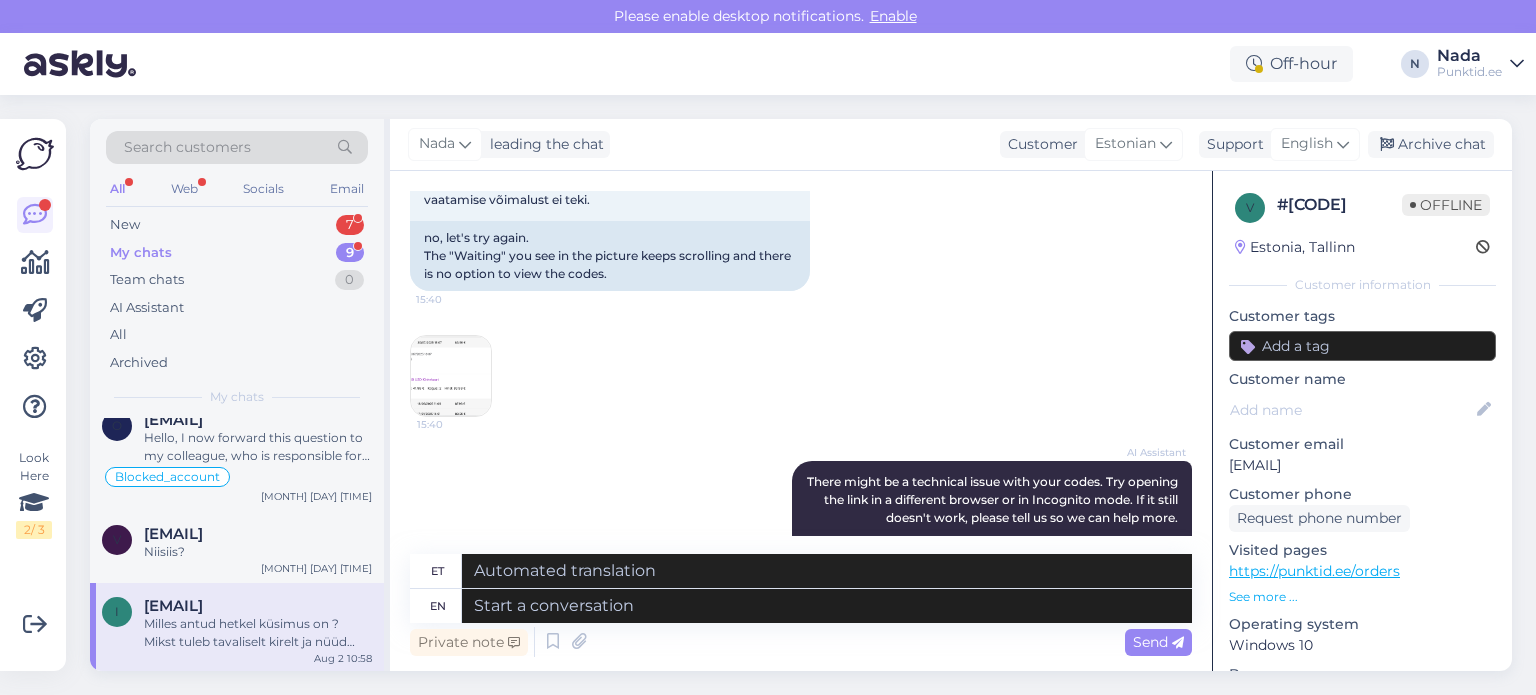 scroll, scrollTop: 612, scrollLeft: 0, axis: vertical 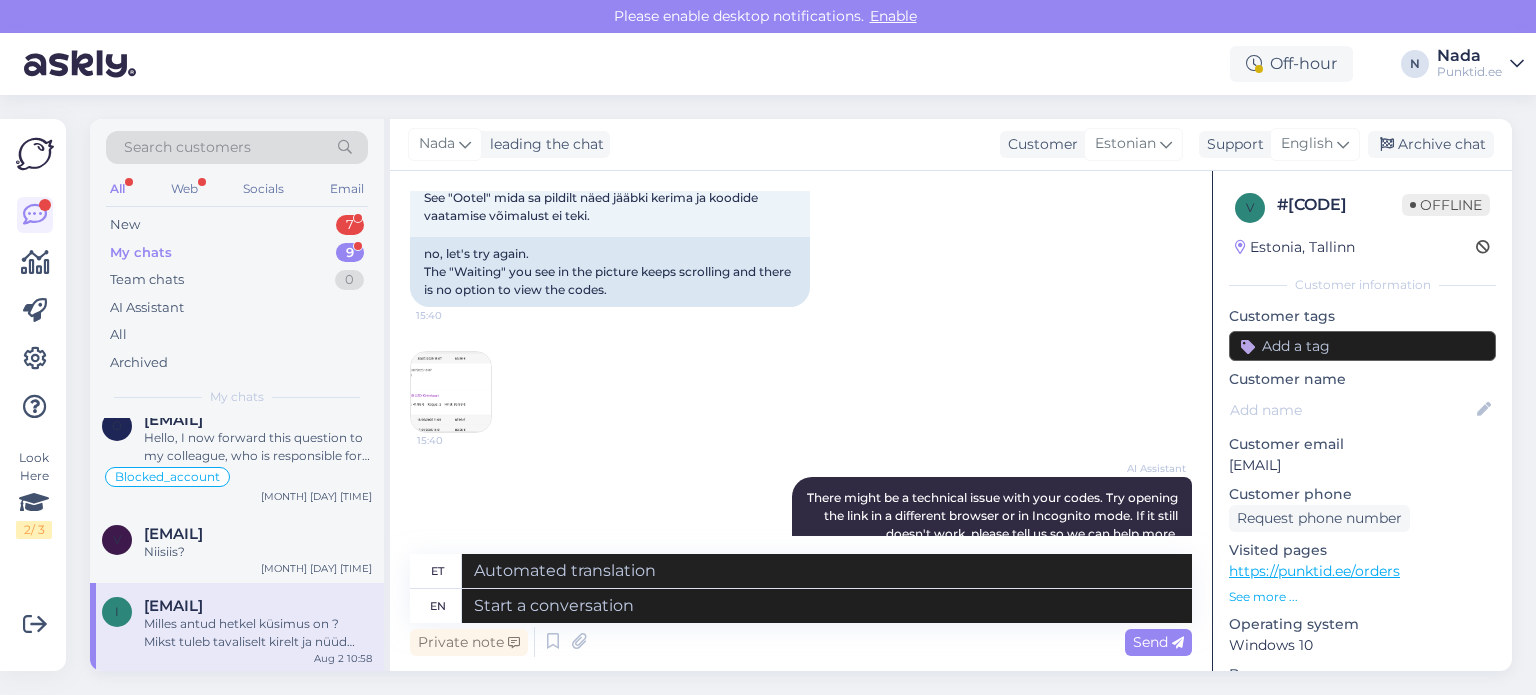 click at bounding box center (451, 392) 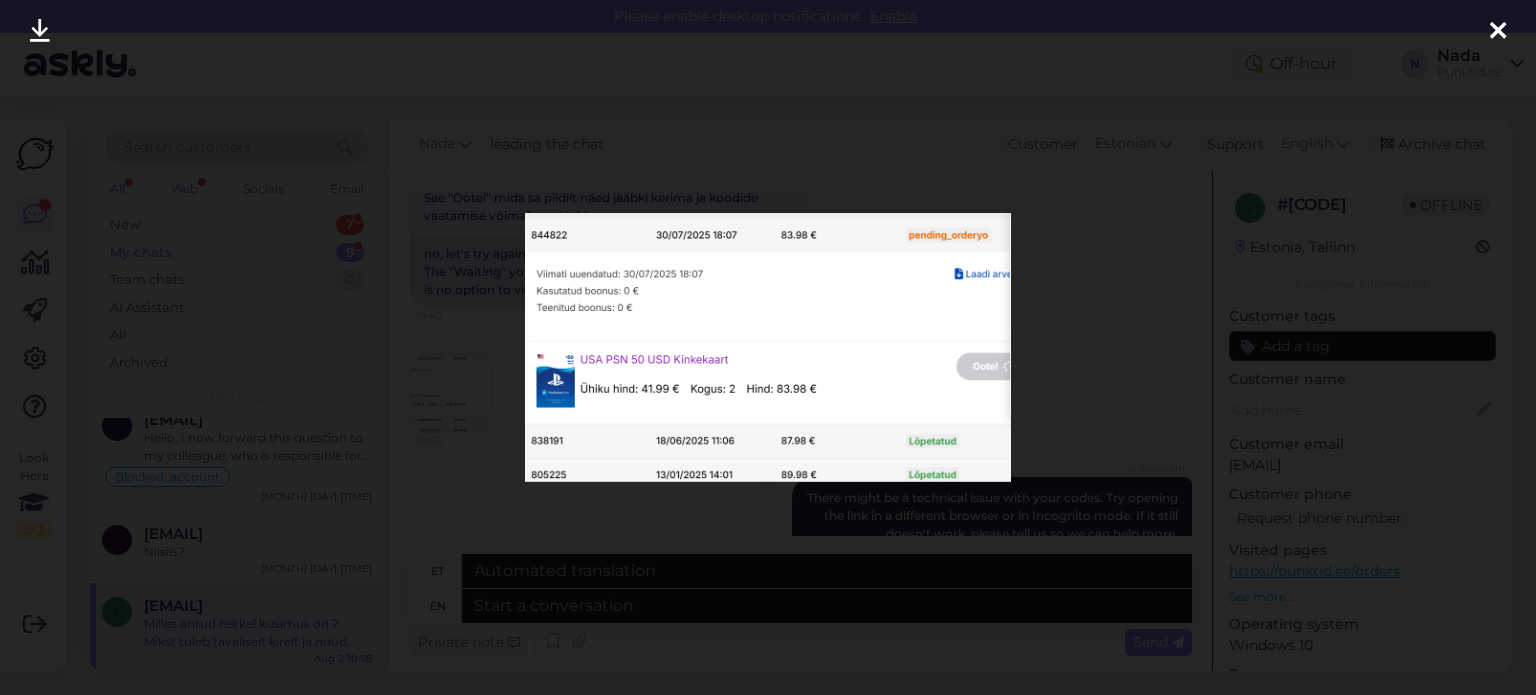 click at bounding box center (768, 347) 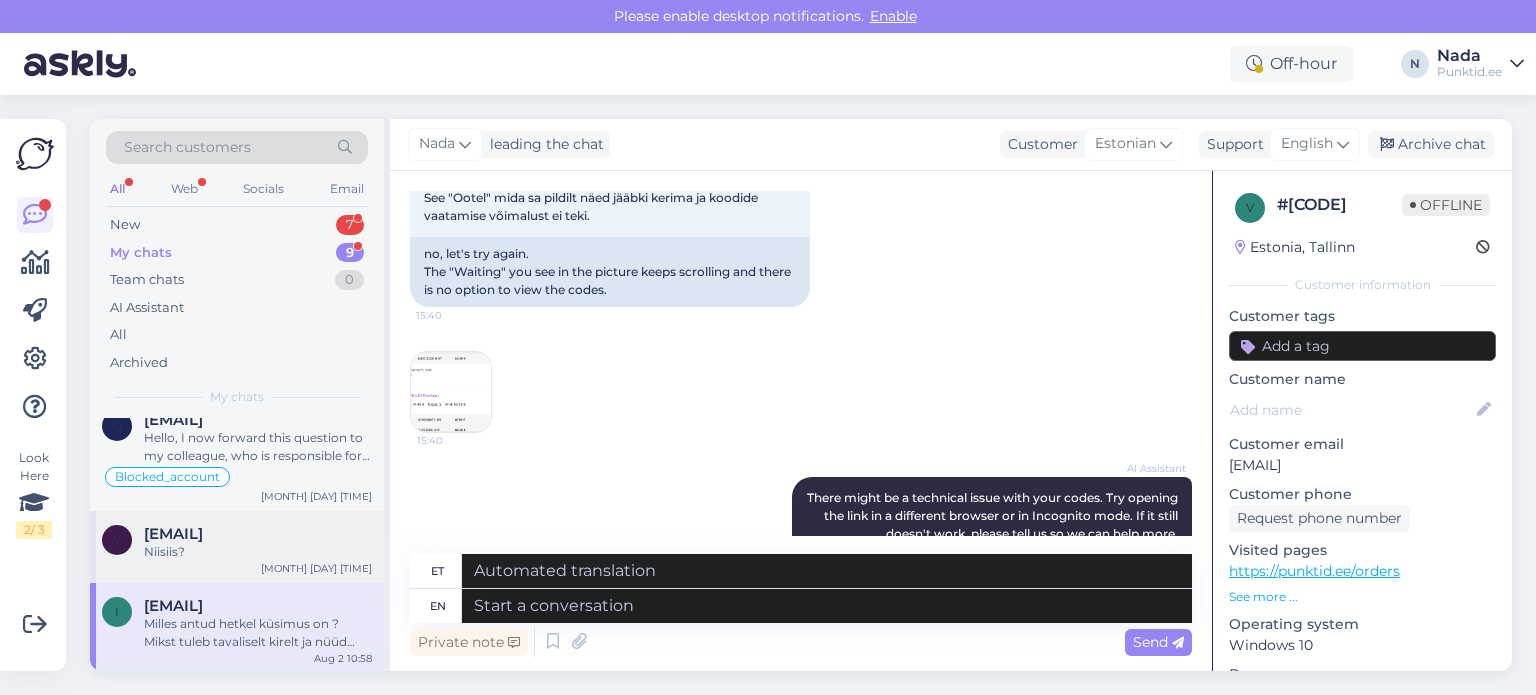 click on "Niisiis?" at bounding box center (258, 552) 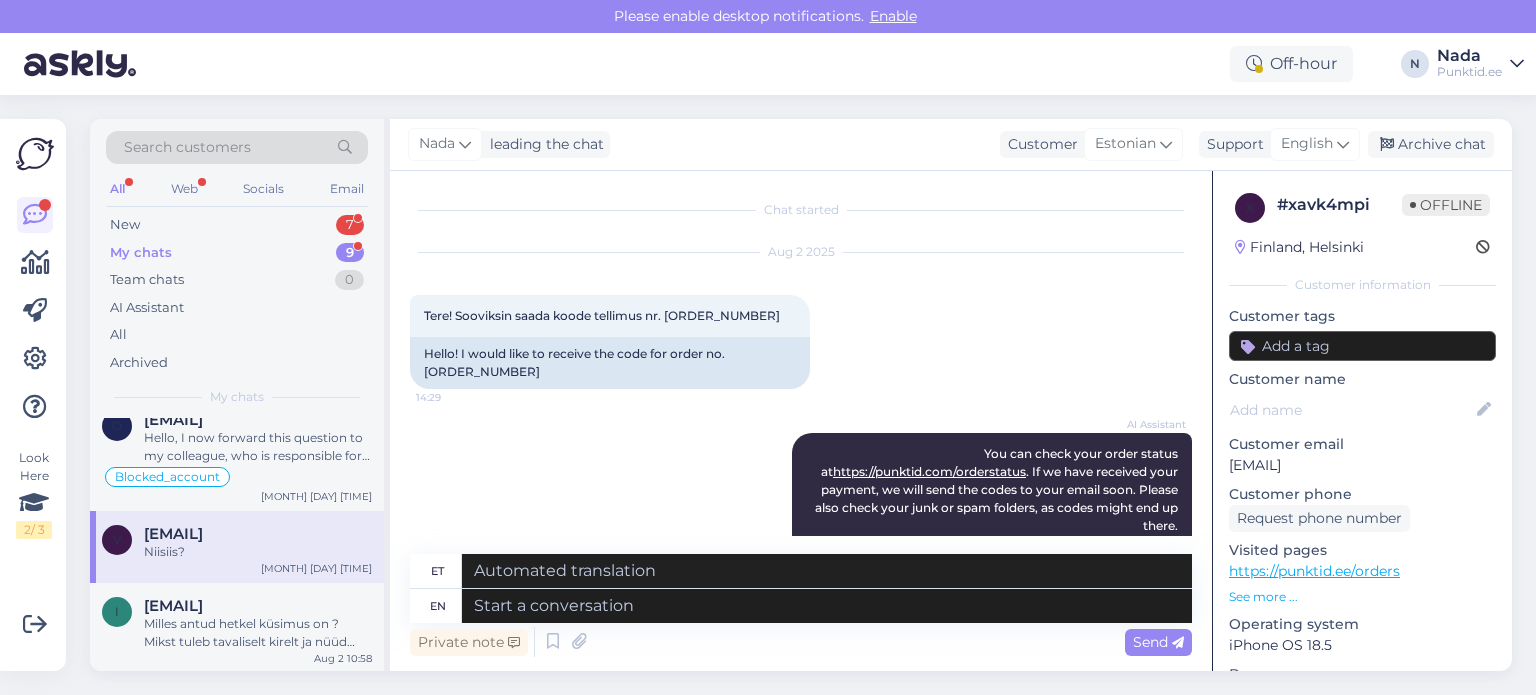 scroll, scrollTop: 0, scrollLeft: 0, axis: both 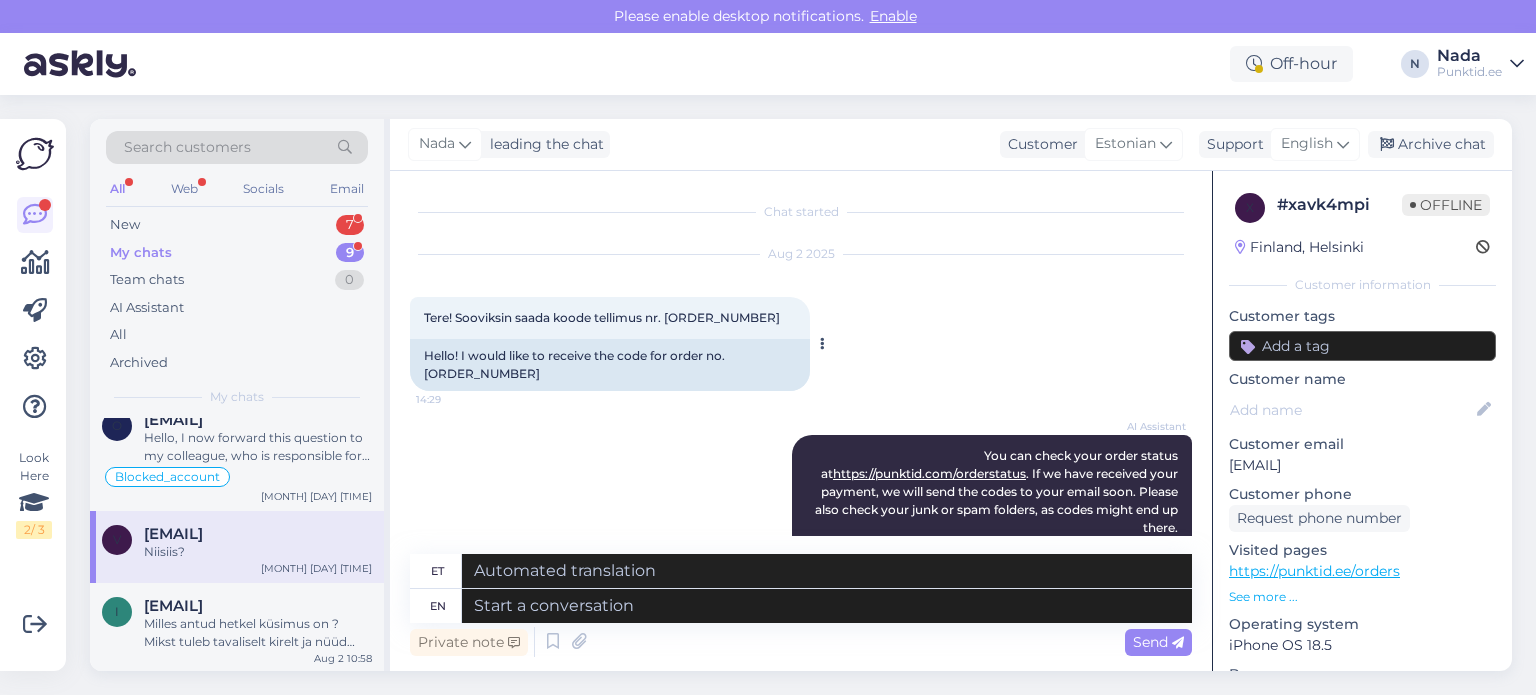 click on "Hello! I would like to receive the code for order no. [ORDER_NUMBER]" at bounding box center [610, 365] 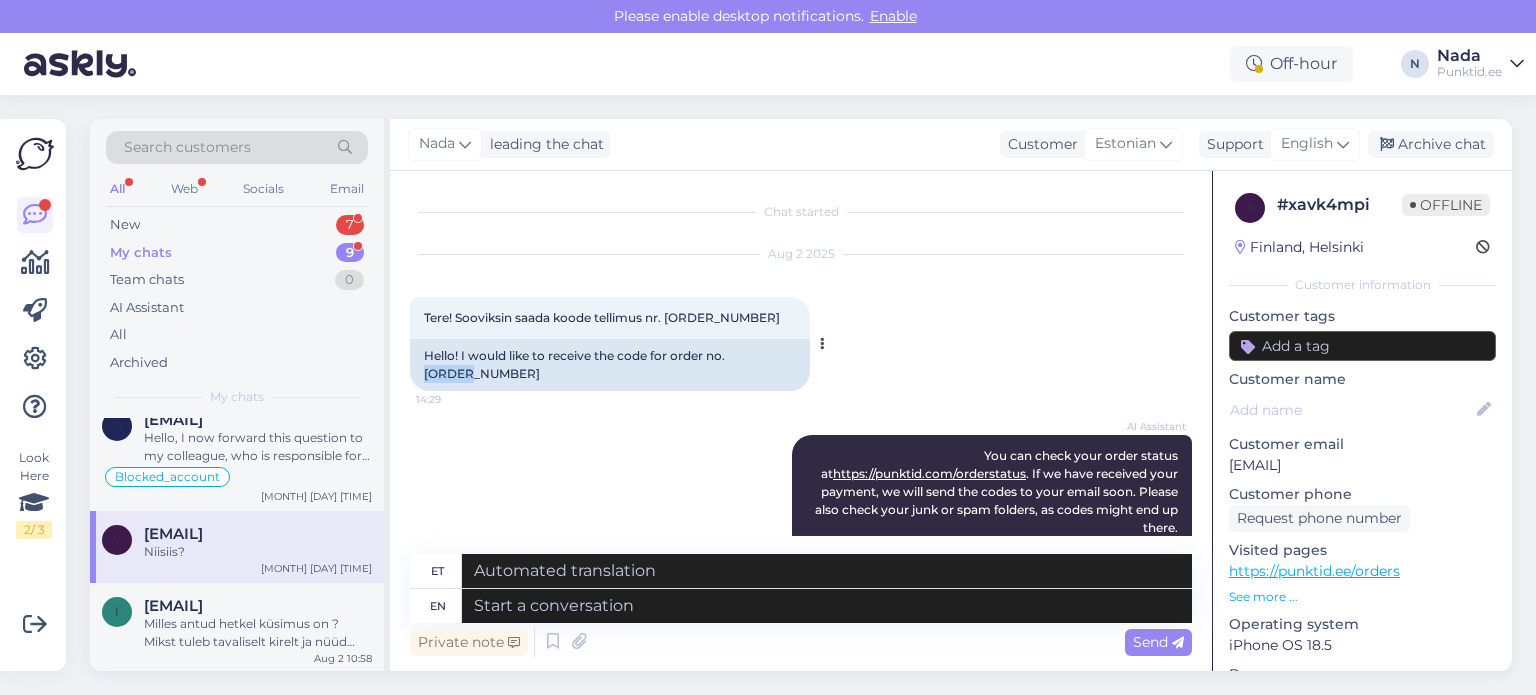 click on "Hello! I would like to receive the code for order no. [ORDER_NUMBER]" at bounding box center (610, 365) 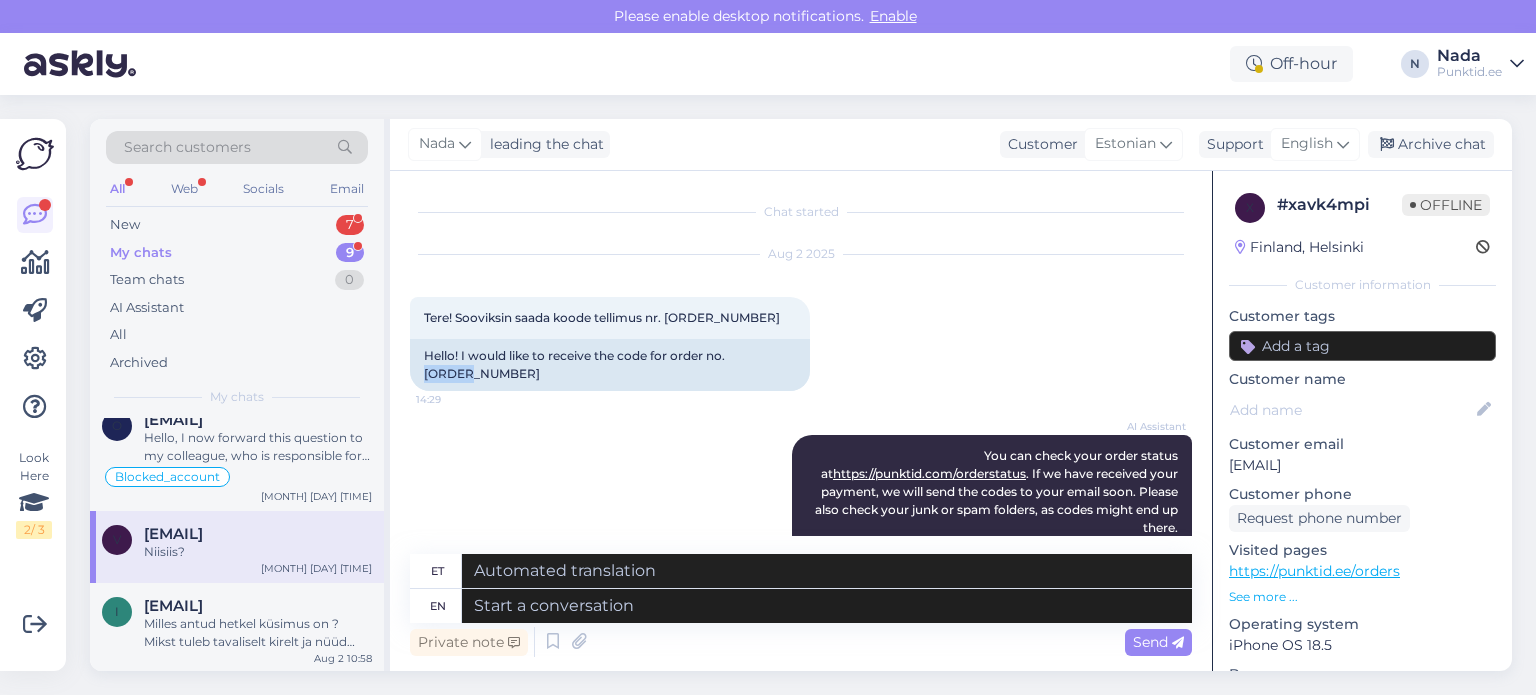 copy on "[ORDER_NUMBER]" 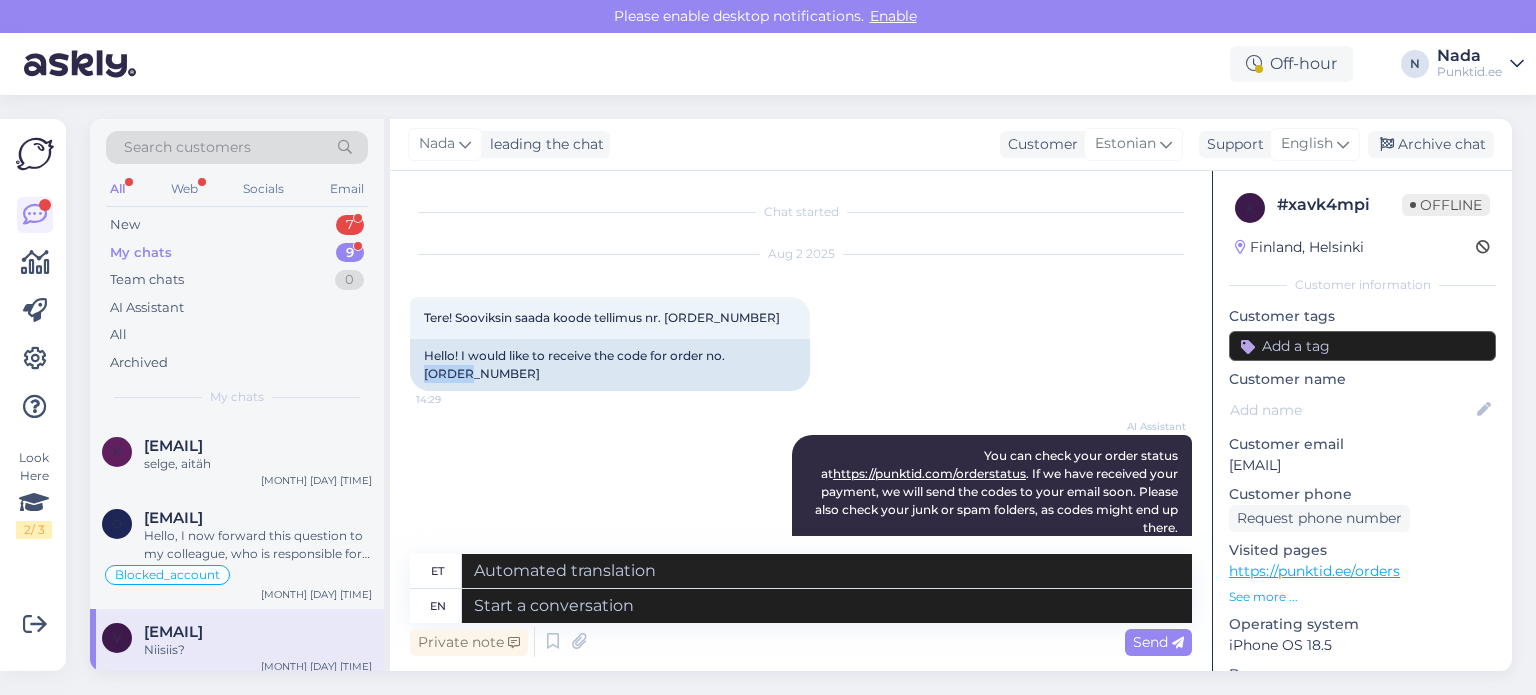 scroll, scrollTop: 431, scrollLeft: 0, axis: vertical 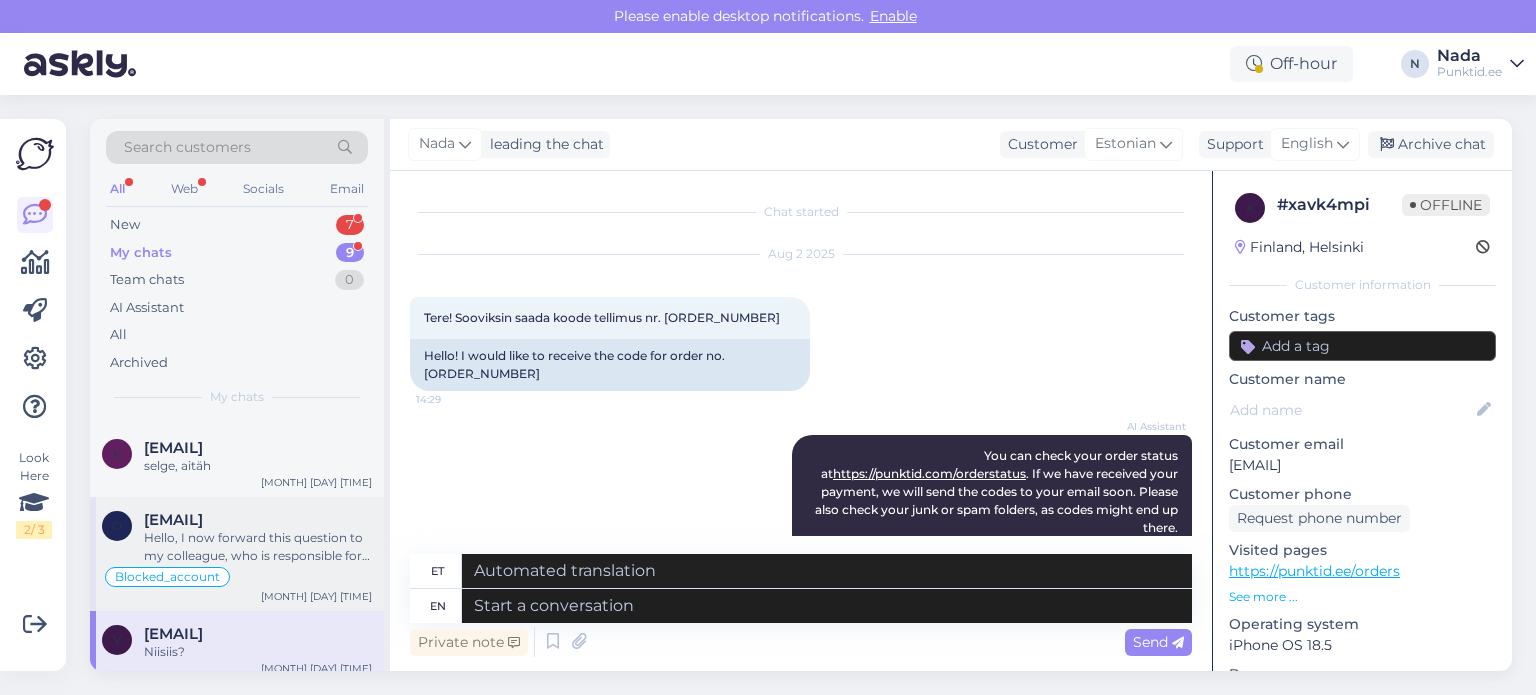 click on "Hello, I now forward this question to my colleague, who is responsible for this. The reply will be here during our working hours." at bounding box center [258, 547] 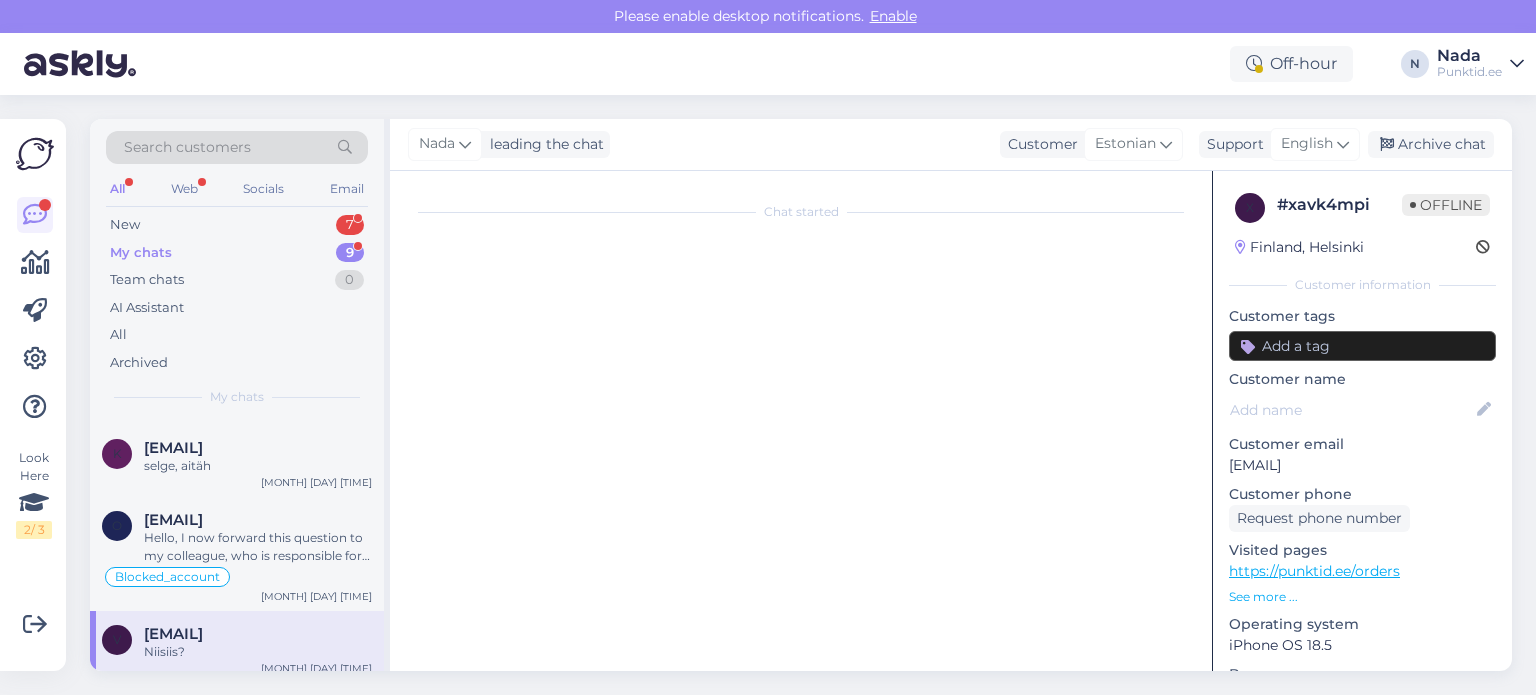 scroll, scrollTop: 3092, scrollLeft: 0, axis: vertical 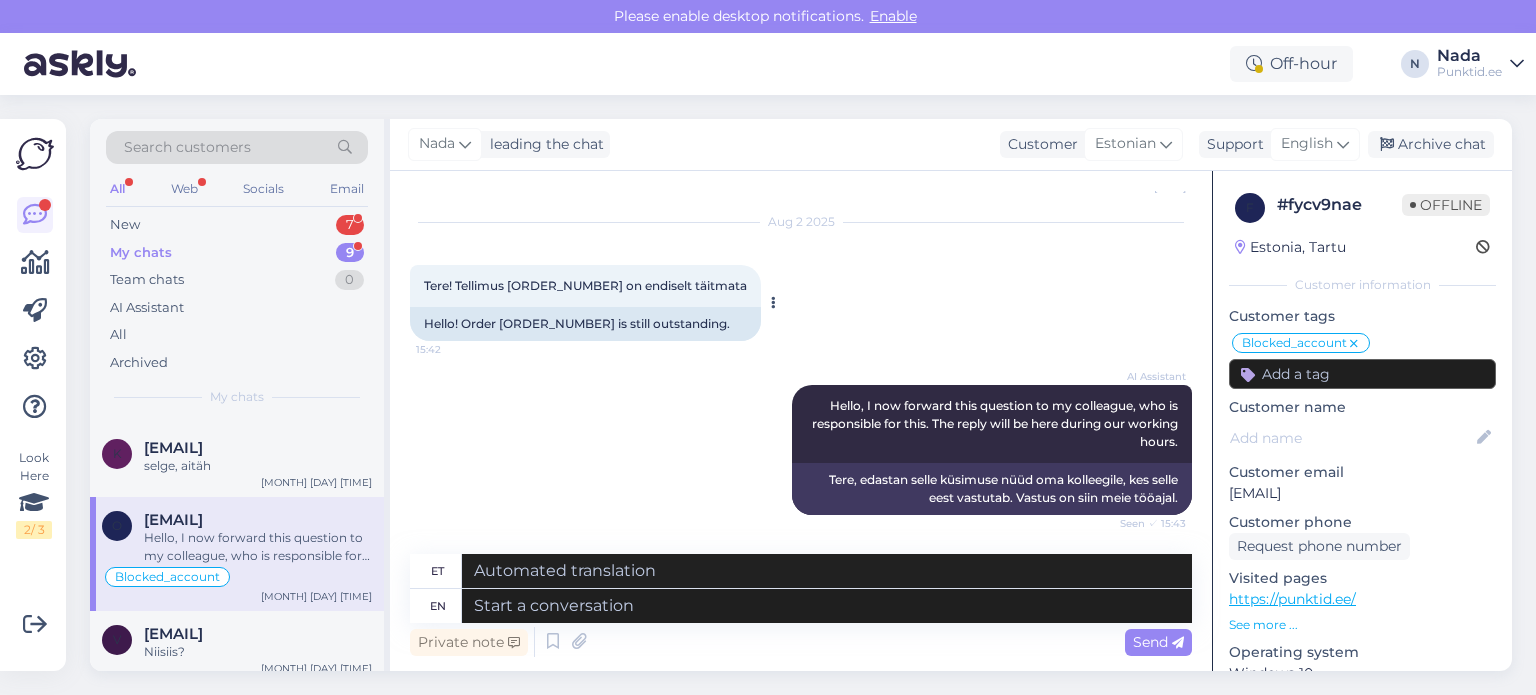 click on "Hello! Order [ORDER_NUMBER] is still outstanding." at bounding box center (585, 324) 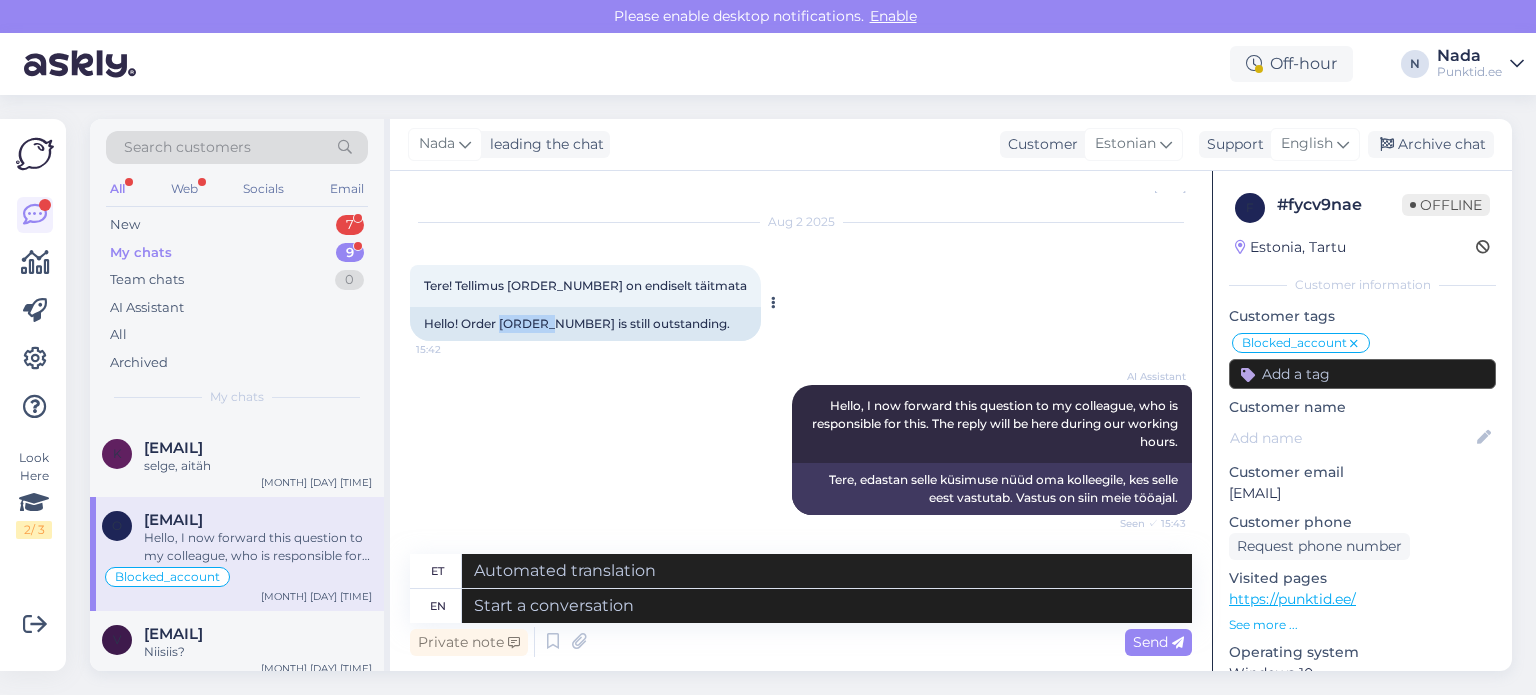 click on "Hello! Order [ORDER_NUMBER] is still outstanding." at bounding box center (585, 324) 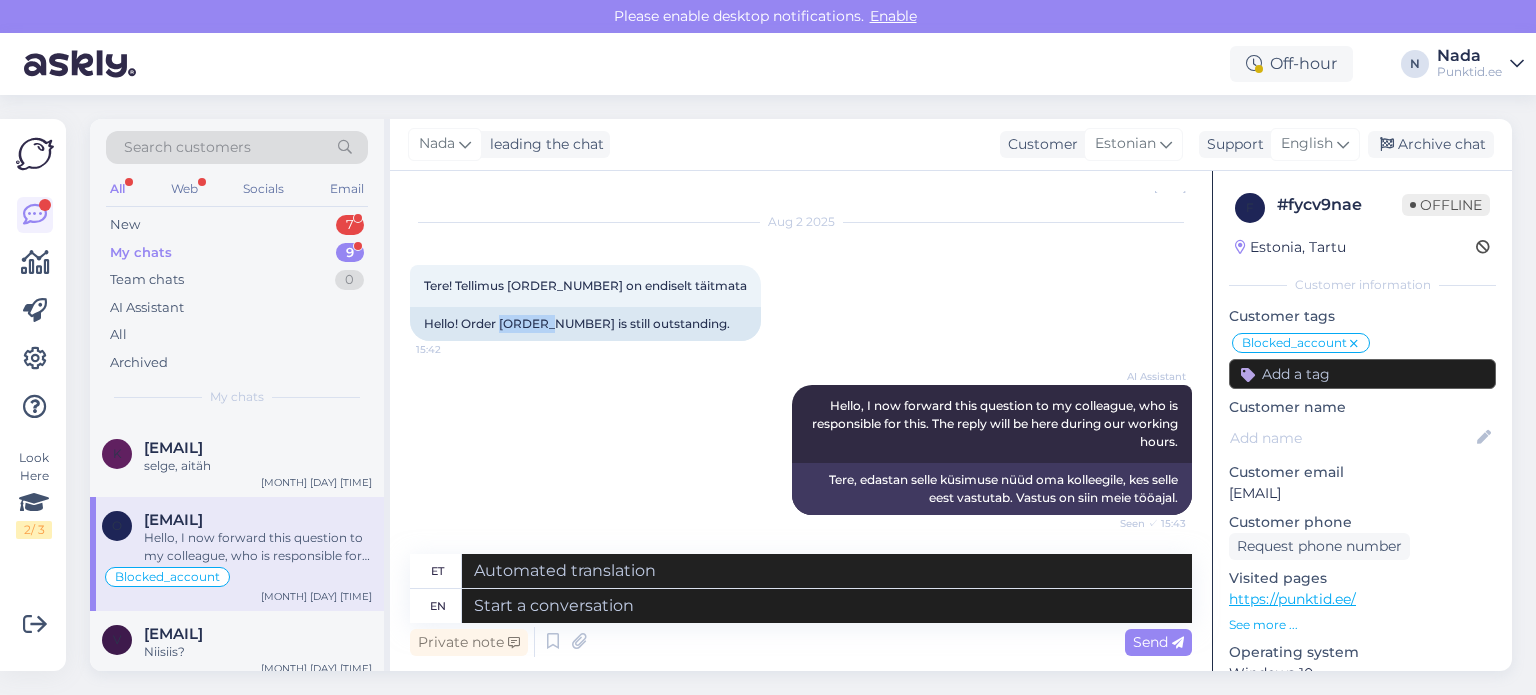 copy on "[ORDER_ID]" 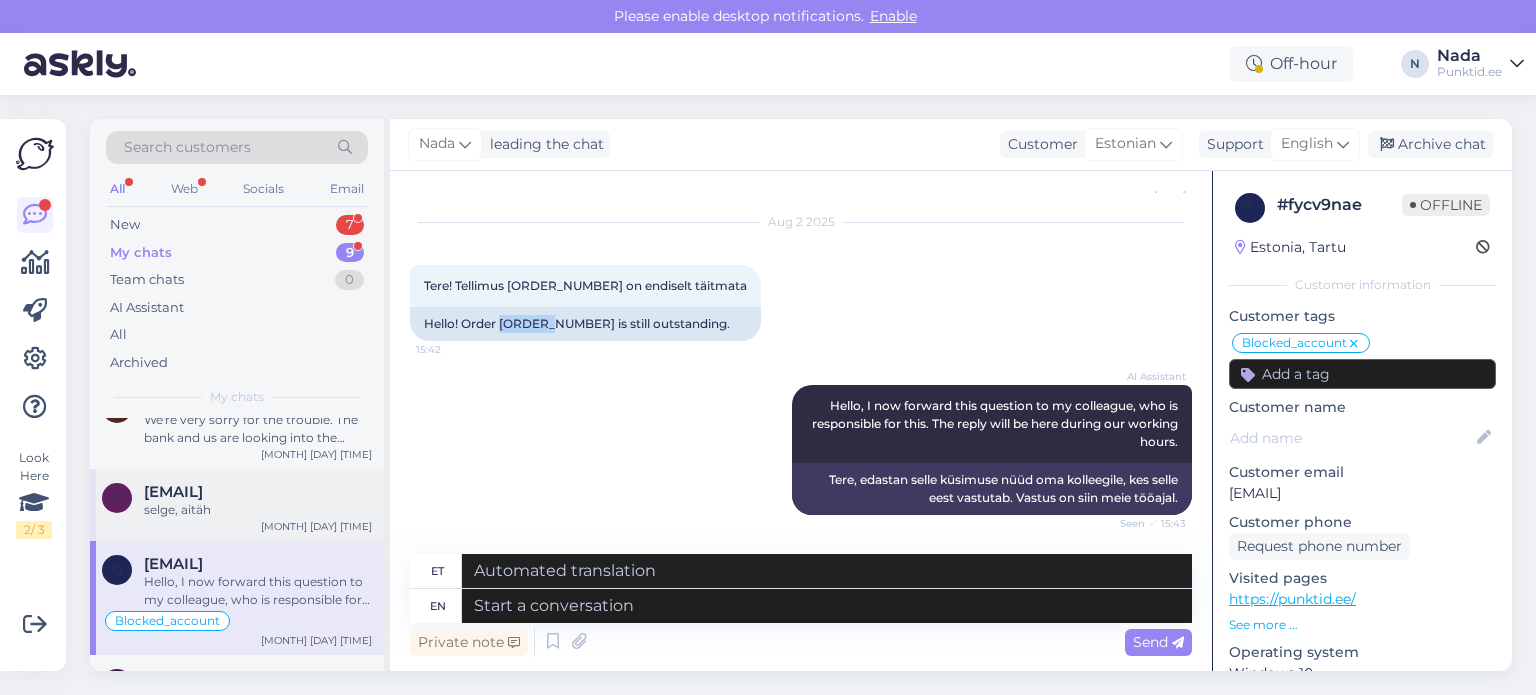scroll, scrollTop: 331, scrollLeft: 0, axis: vertical 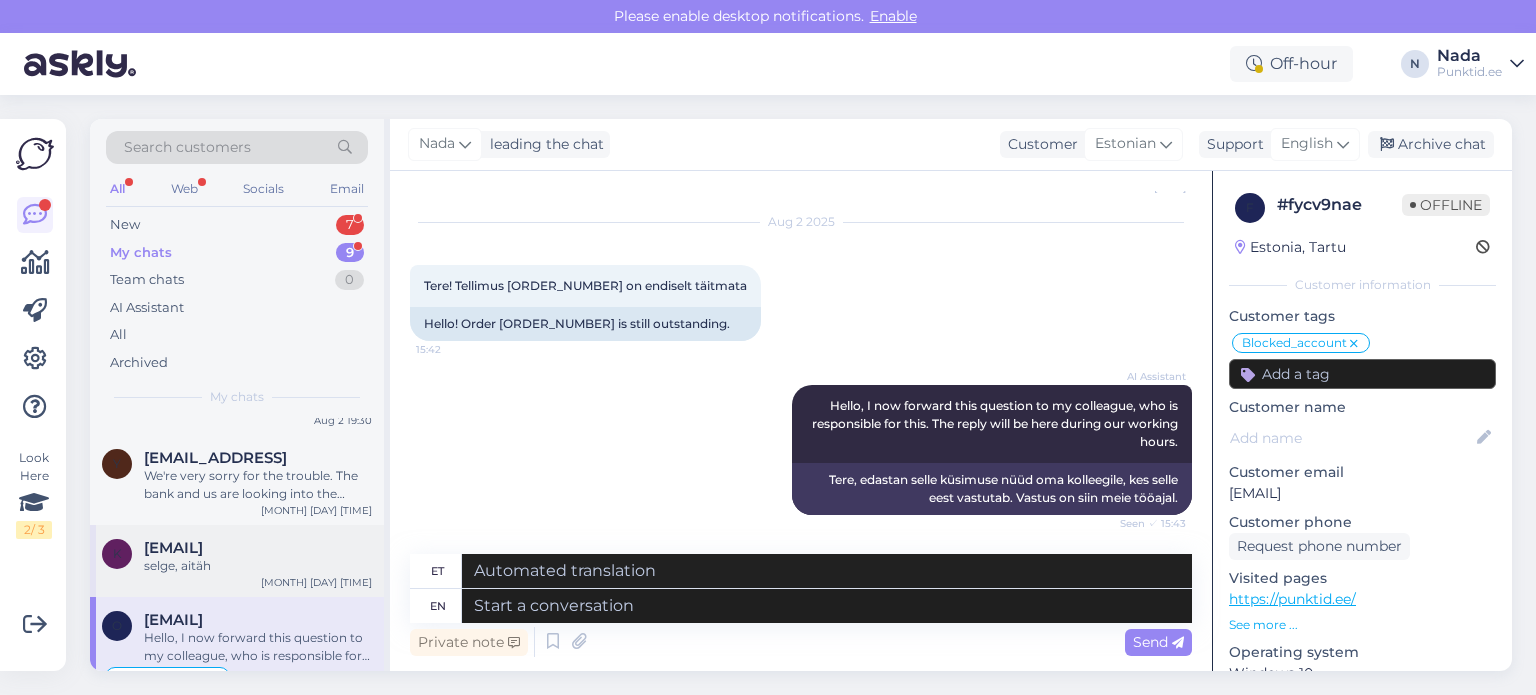 click on "k [EMAIL] selge, aitäh Aug 2 16:33" at bounding box center (237, 561) 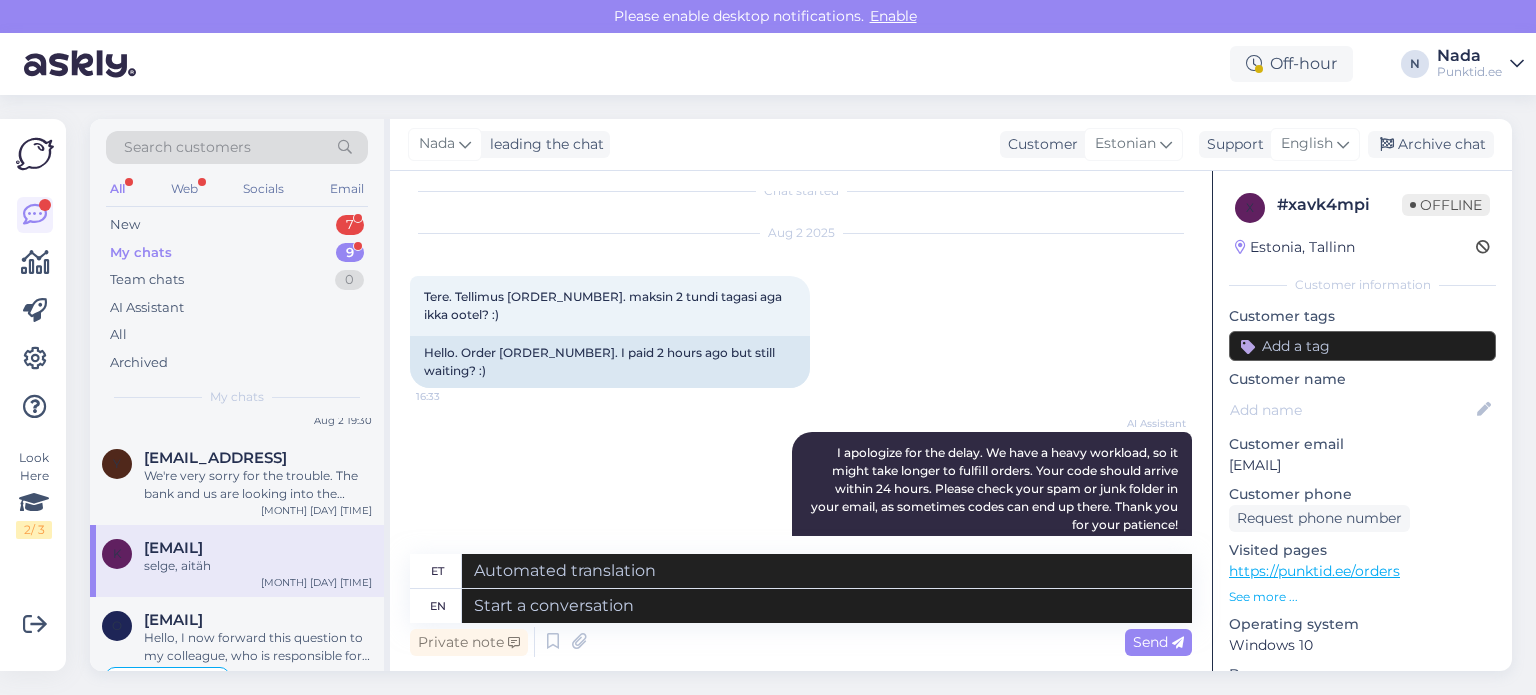 scroll, scrollTop: 0, scrollLeft: 0, axis: both 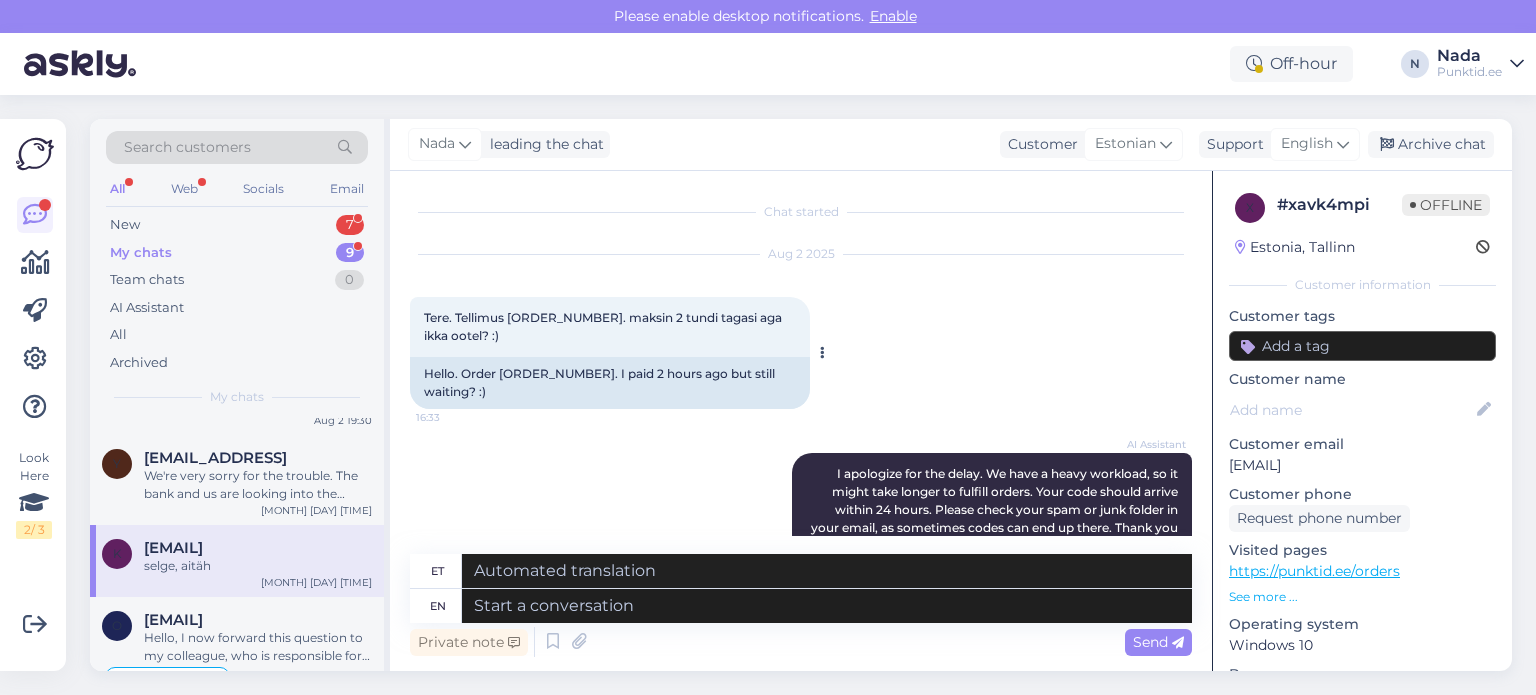 click on "Hello. Order [ORDER_NUMBER]. I paid 2 hours ago but still waiting? :)" at bounding box center (610, 383) 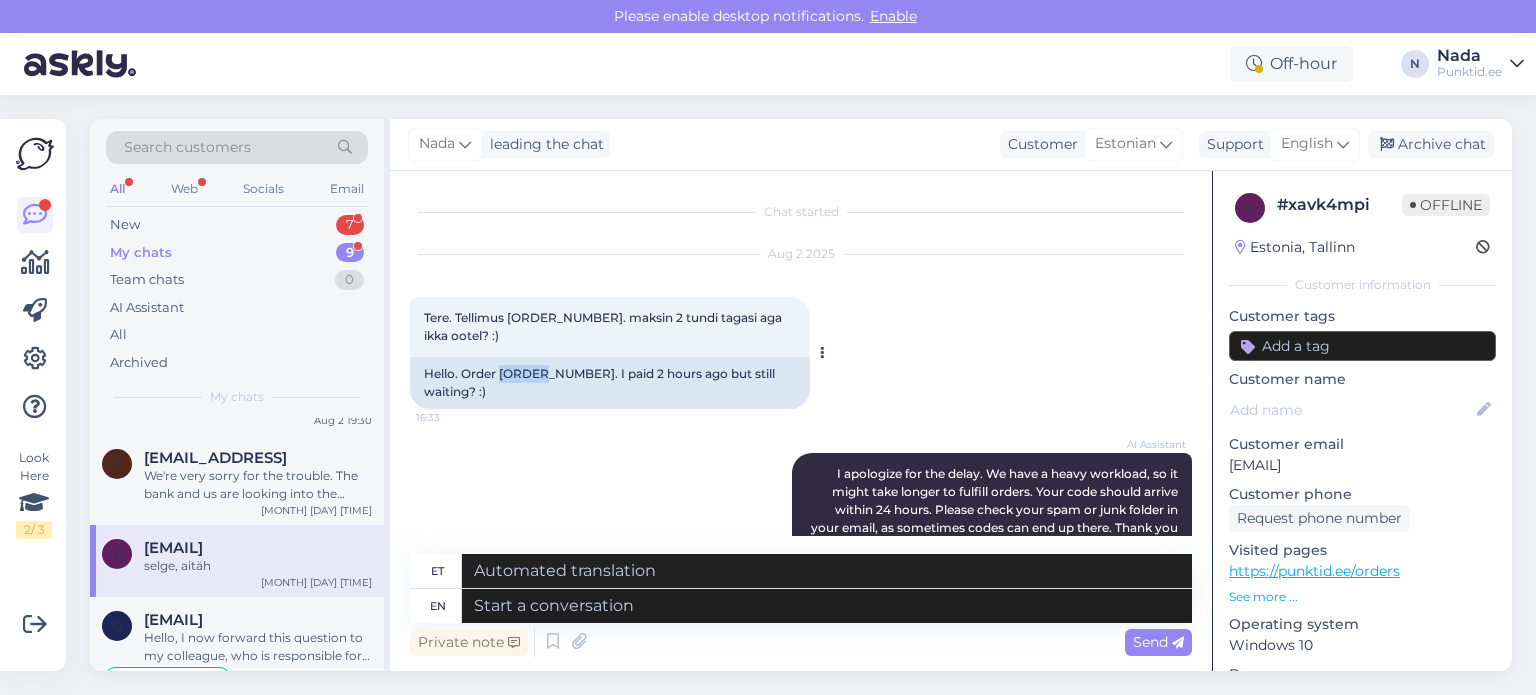 click on "Hello. Order [ORDER_NUMBER]. I paid 2 hours ago but still waiting? :)" at bounding box center [610, 383] 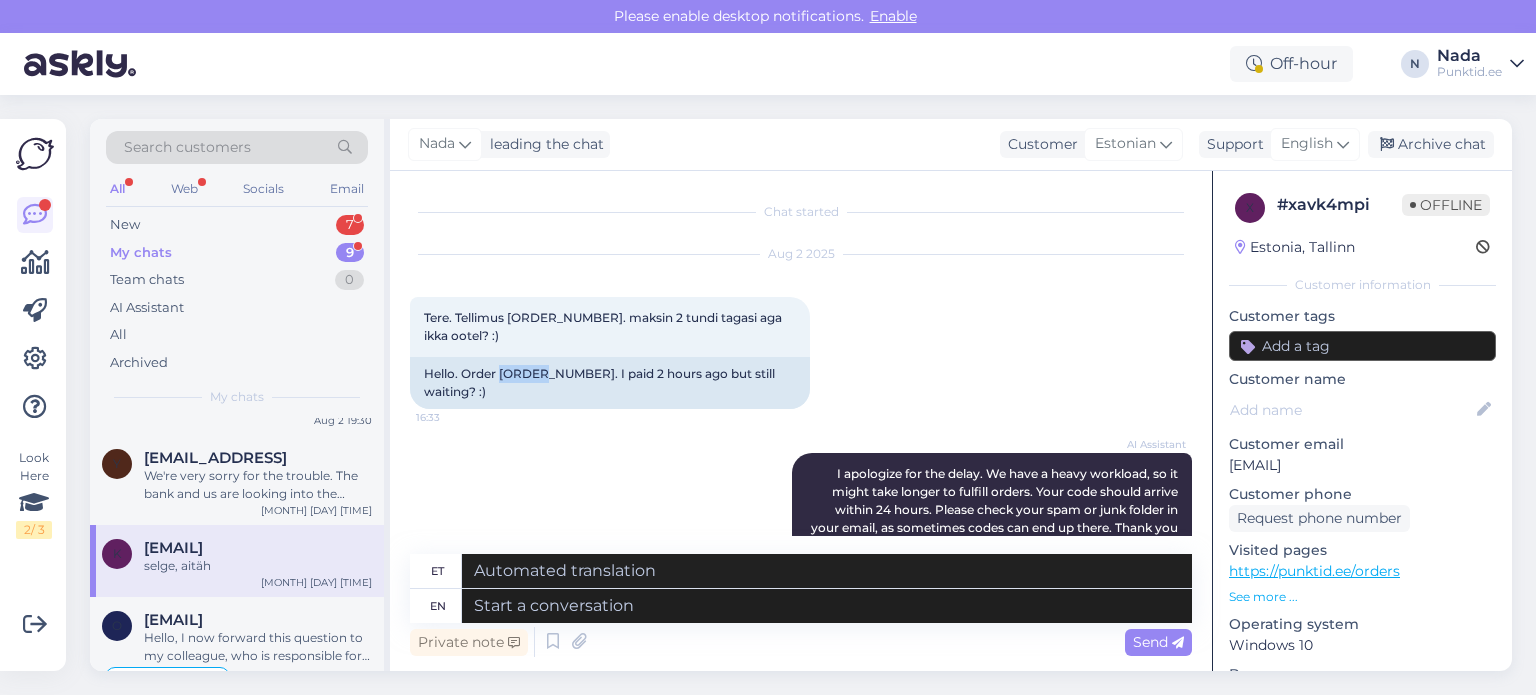 copy on "847043" 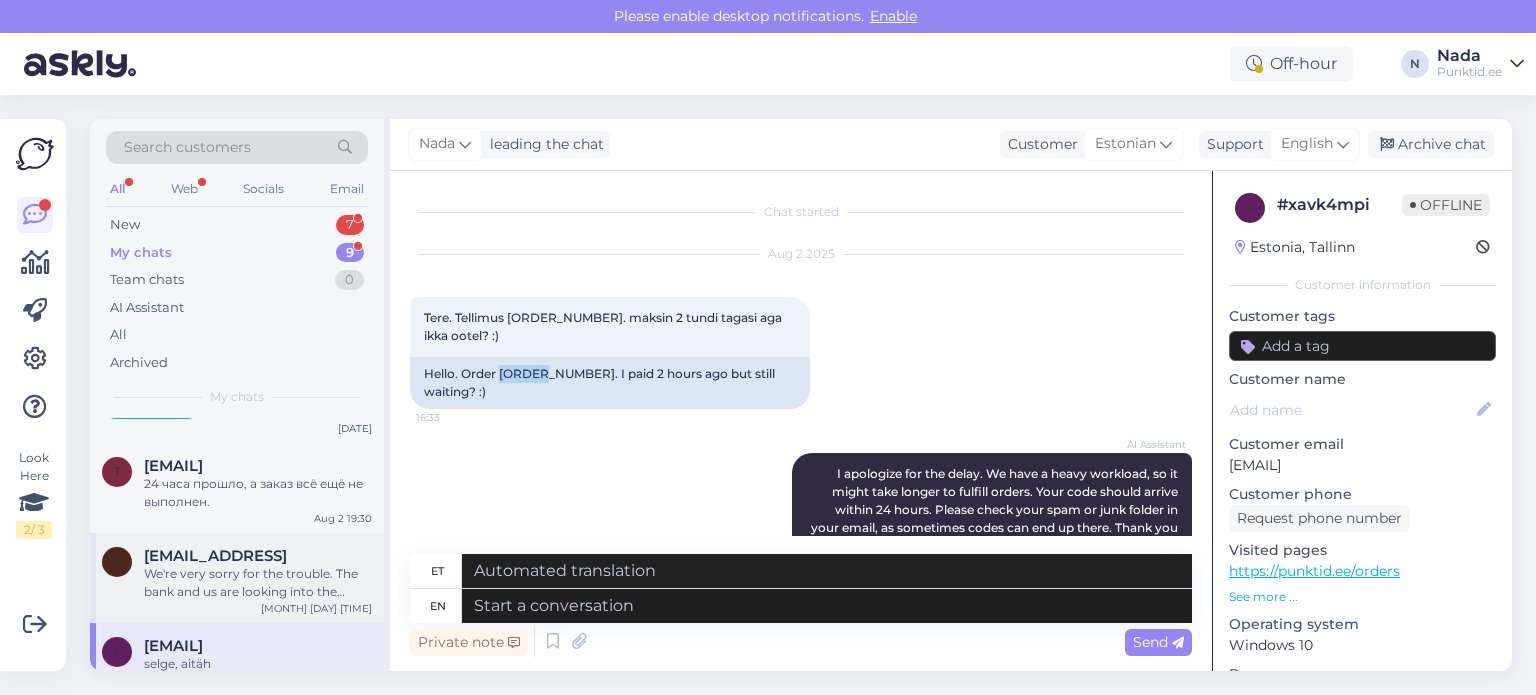 scroll, scrollTop: 231, scrollLeft: 0, axis: vertical 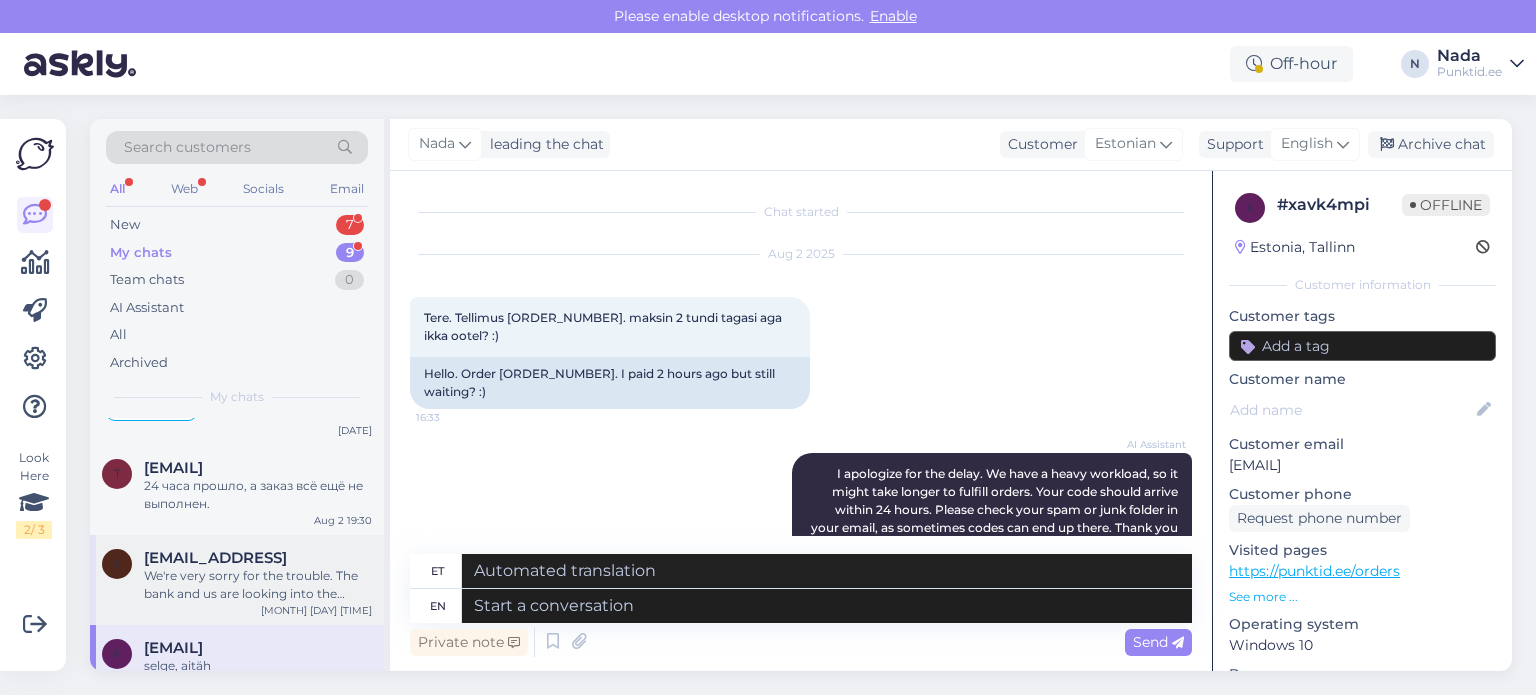 click on "[EMAIL_ADDRESS]" at bounding box center [215, 558] 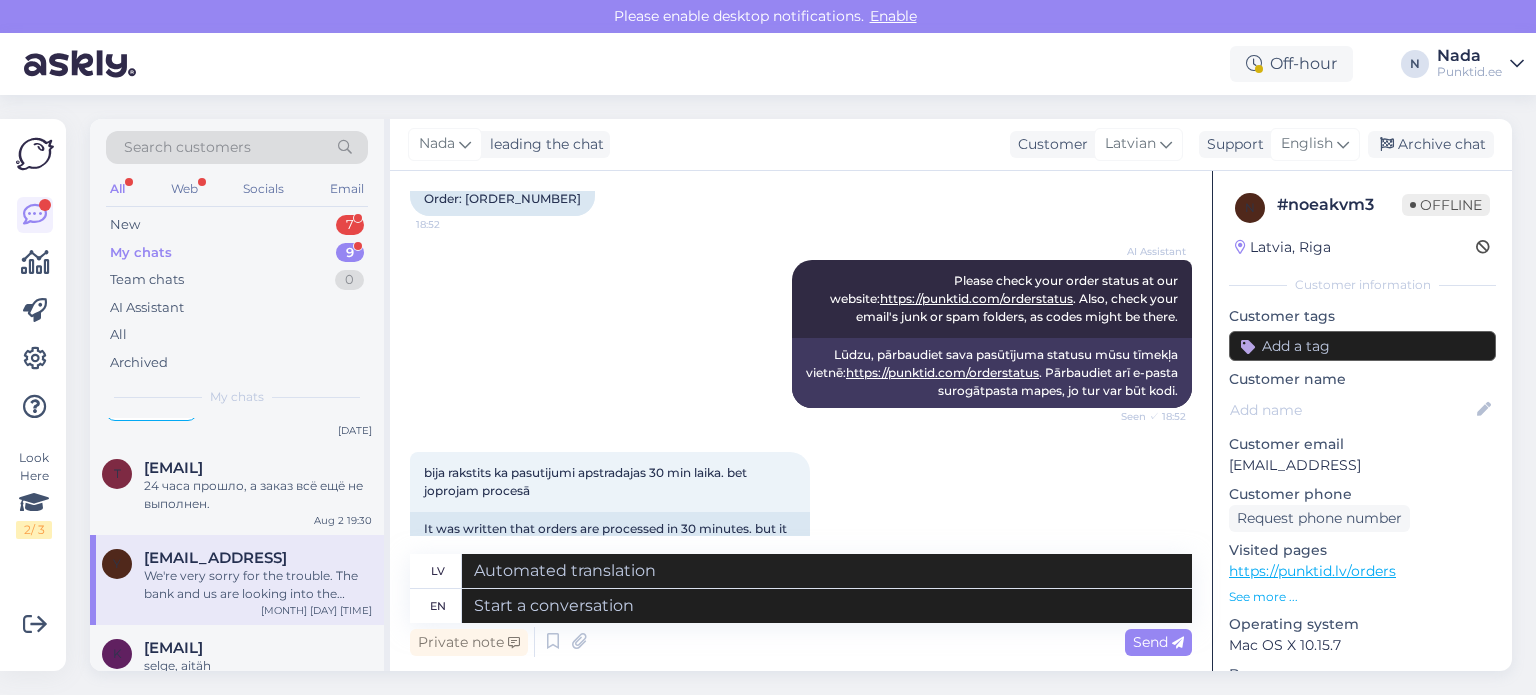 scroll, scrollTop: 114, scrollLeft: 0, axis: vertical 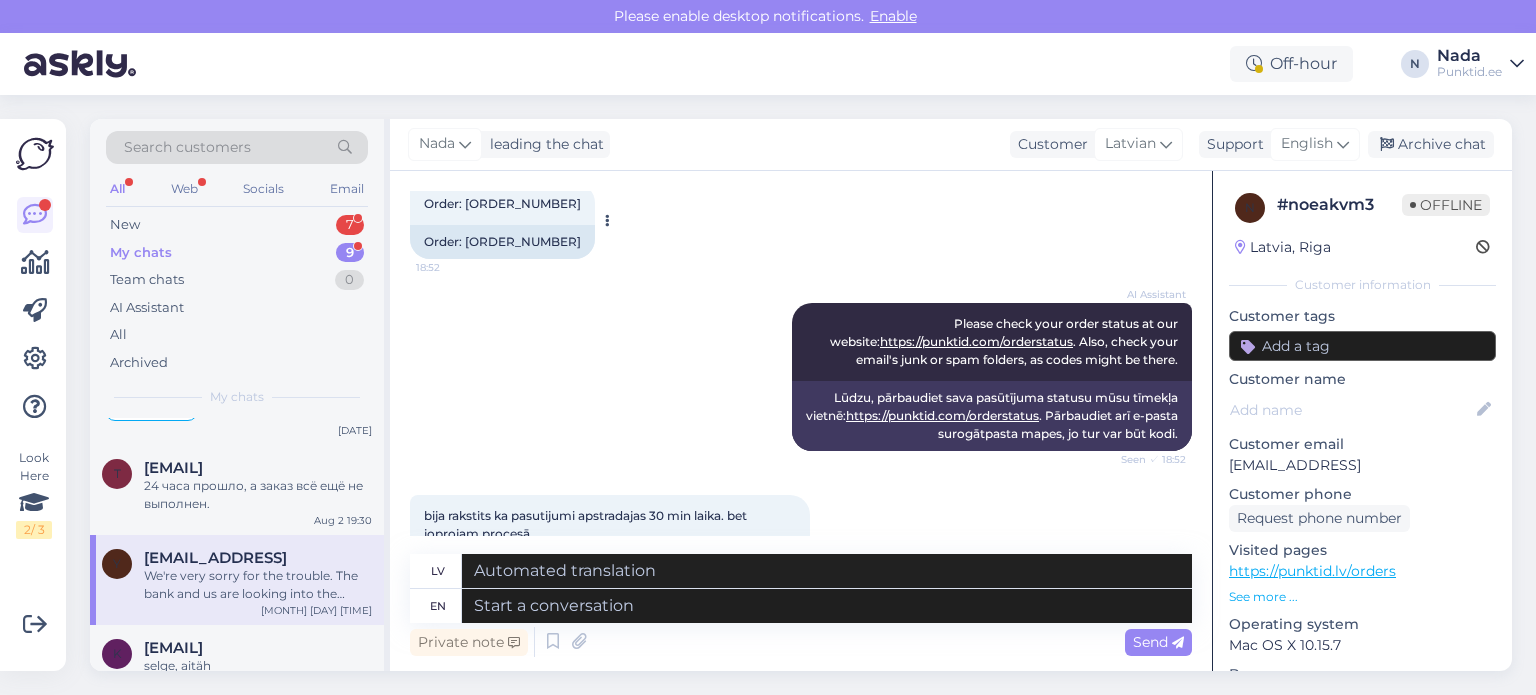 click on "Order: [ORDER_NUMBER]" at bounding box center [502, 242] 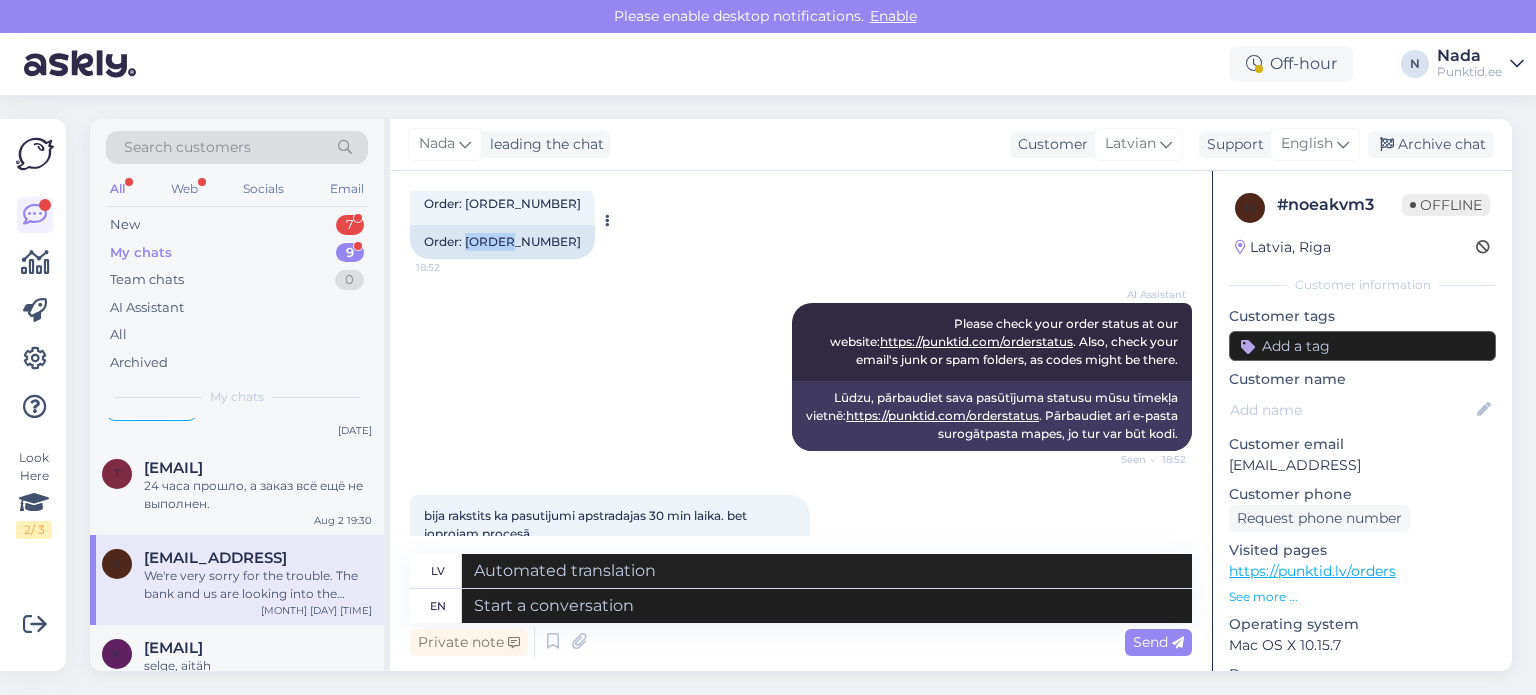 click on "Order: [ORDER_NUMBER]" at bounding box center [502, 242] 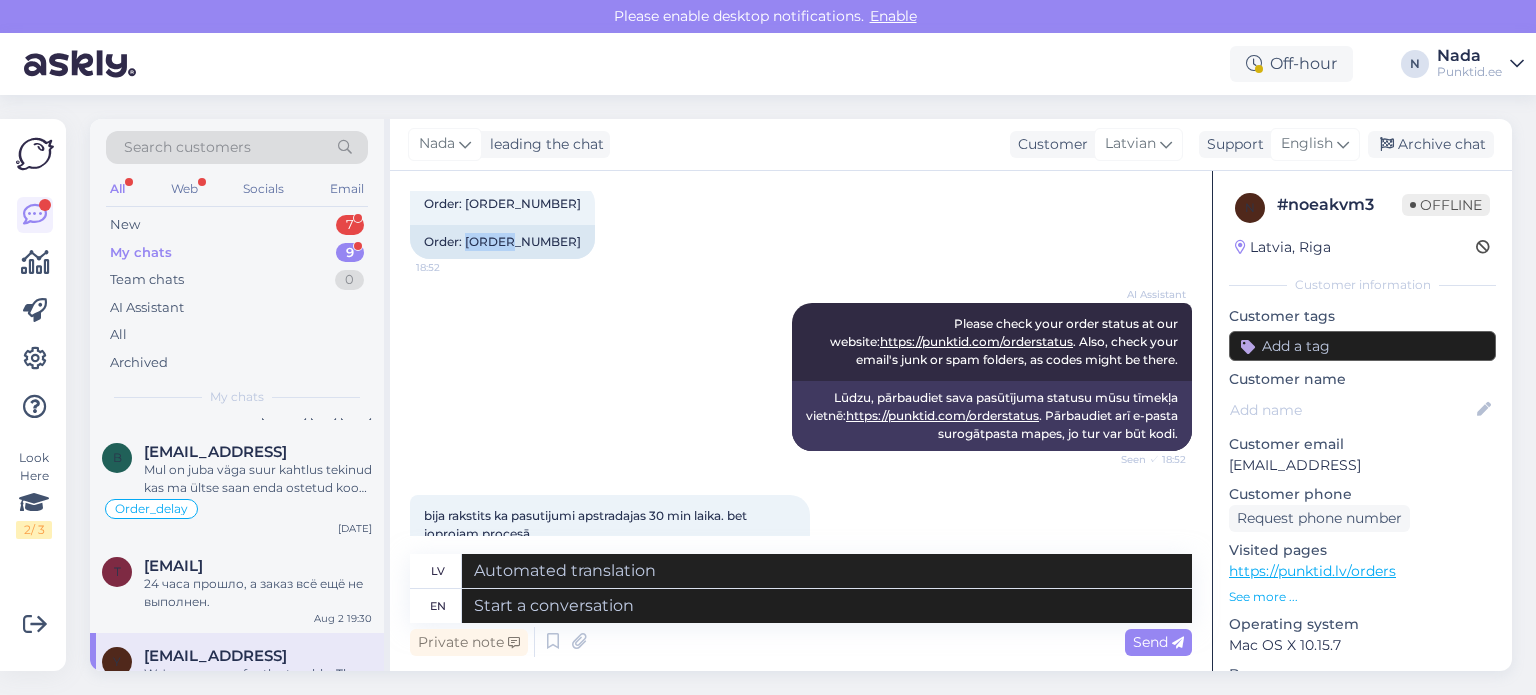 scroll, scrollTop: 131, scrollLeft: 0, axis: vertical 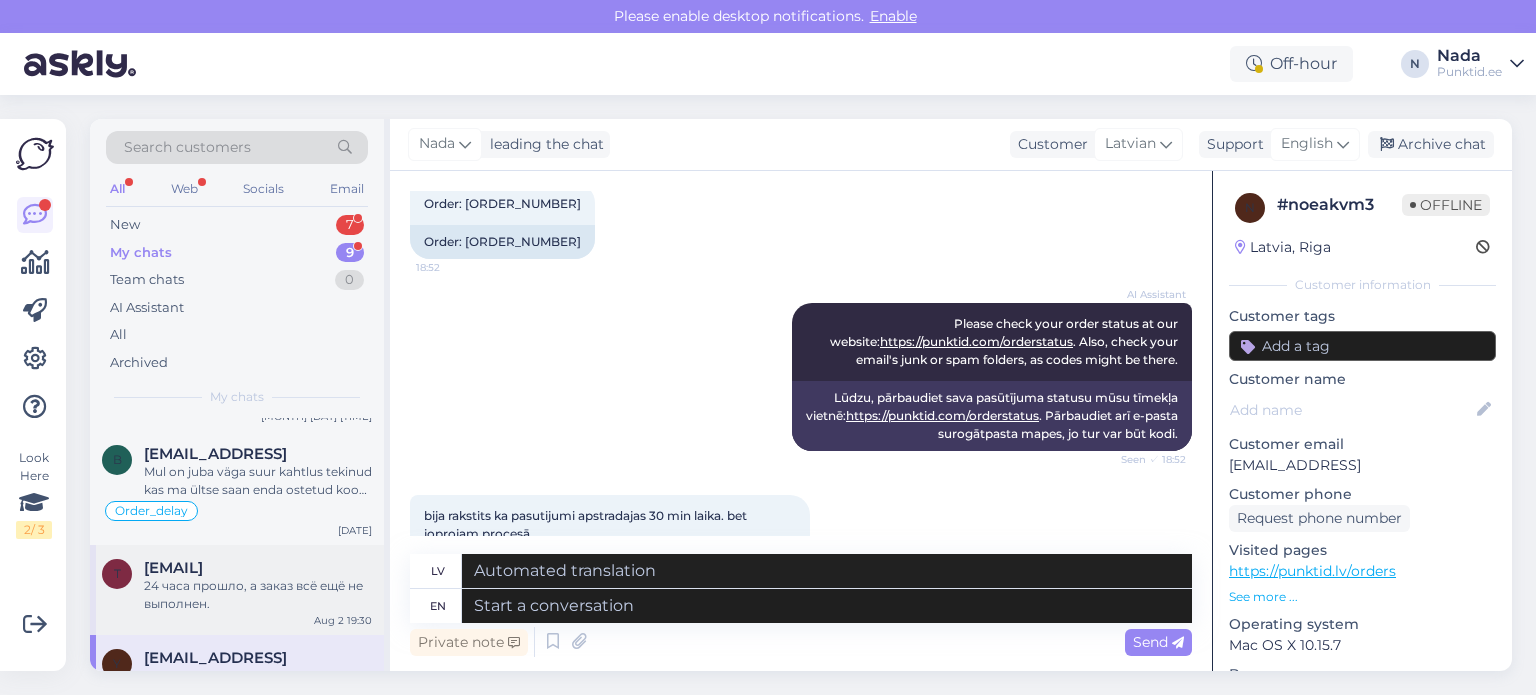 click on "24 часа прошло, а заказ всё ещё не выполнен." at bounding box center [258, 595] 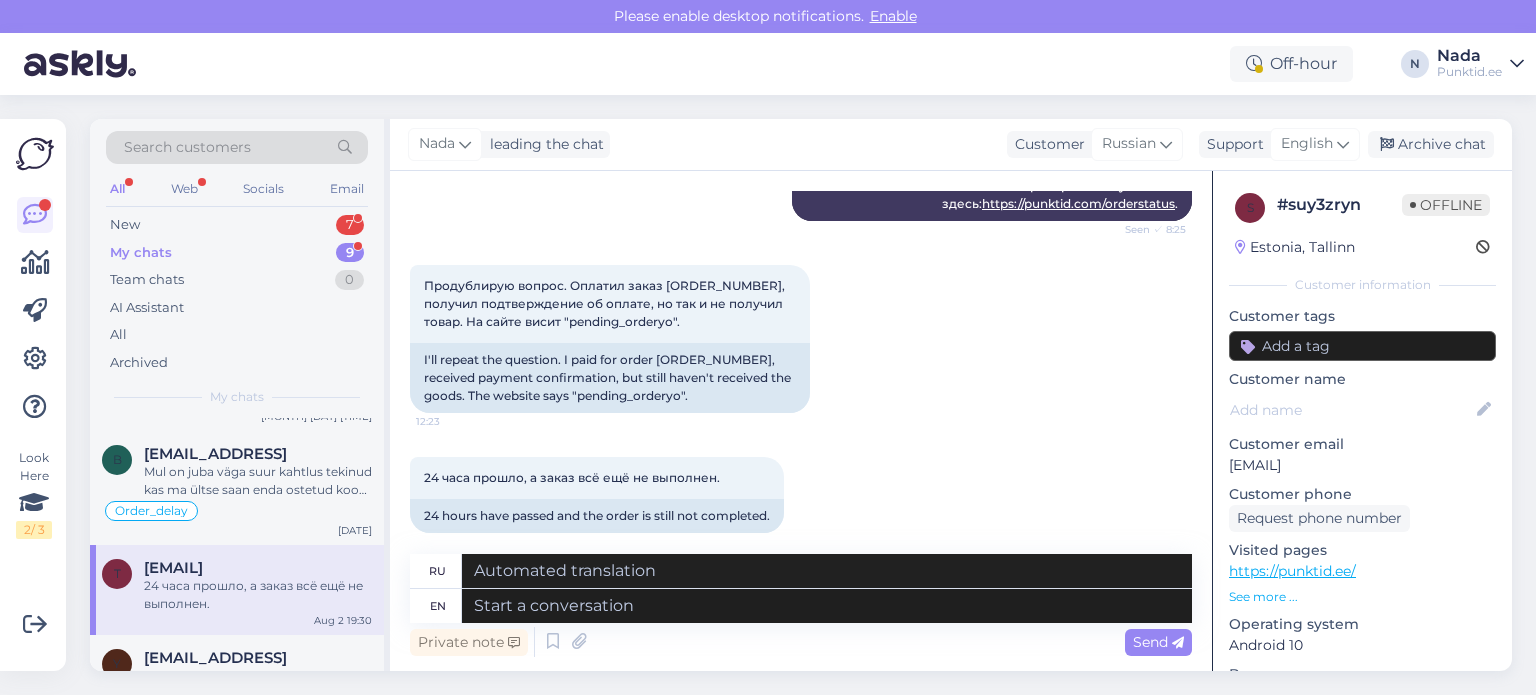 scroll, scrollTop: 524, scrollLeft: 0, axis: vertical 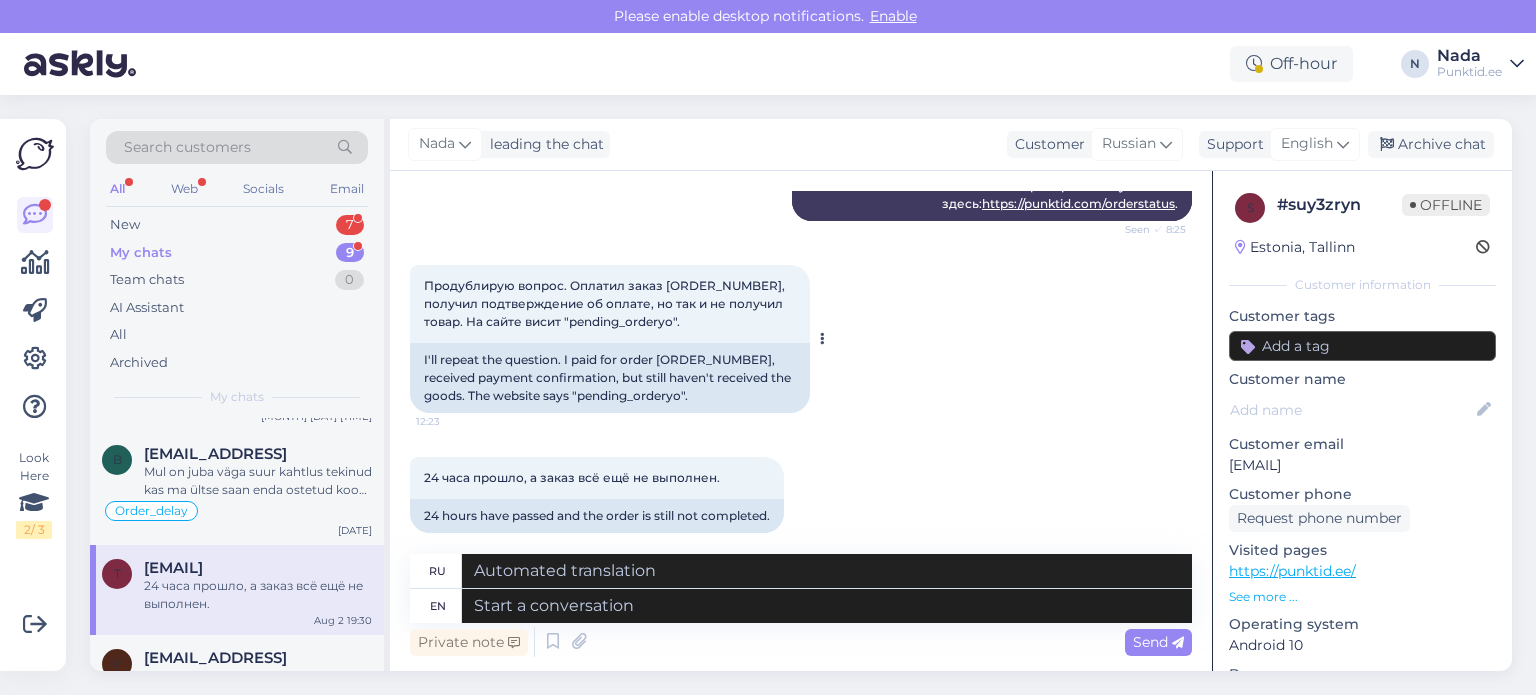 click on "I'll repeat the question. I paid for order [ORDER_NUMBER], received payment confirmation, but still haven't received the goods. The website says "pending_orderyo"." at bounding box center (610, 378) 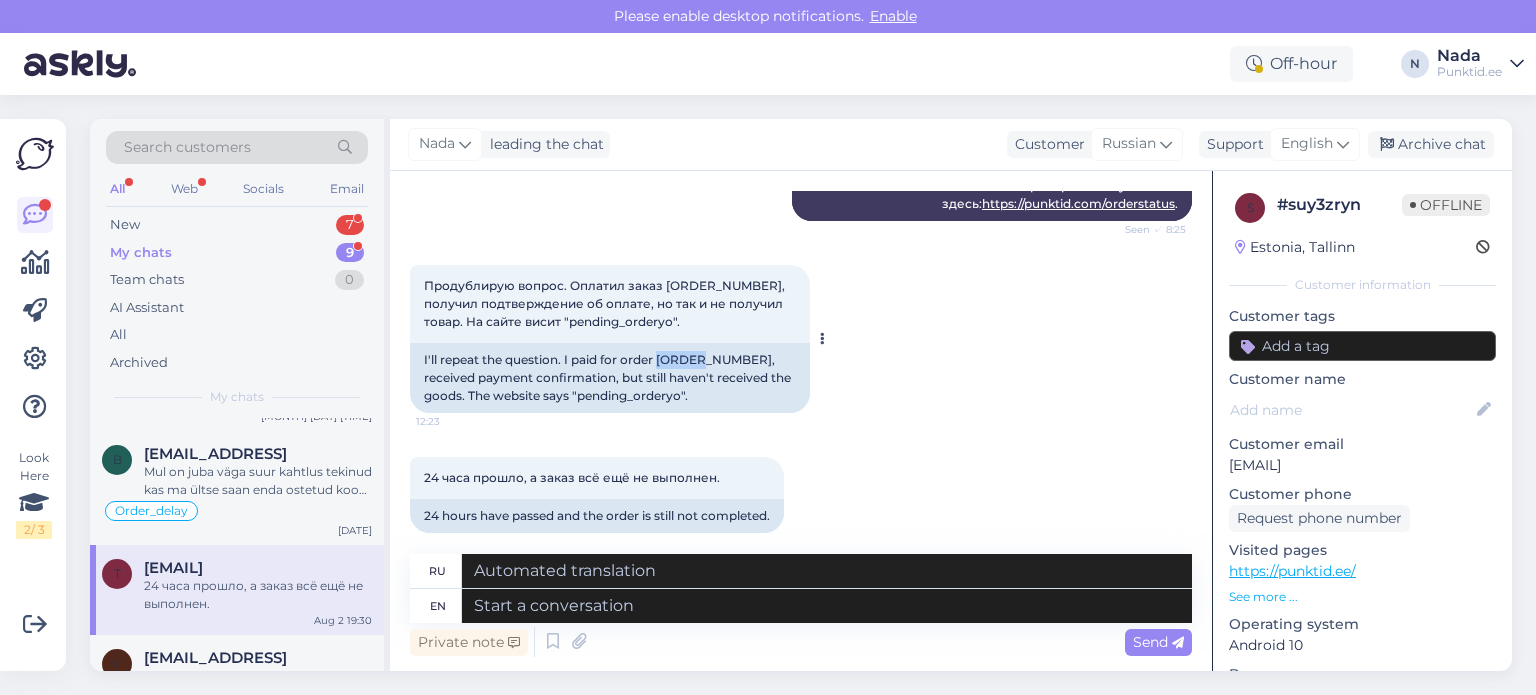 click on "I'll repeat the question. I paid for order [ORDER_NUMBER], received payment confirmation, but still haven't received the goods. The website says "pending_orderyo"." at bounding box center [610, 378] 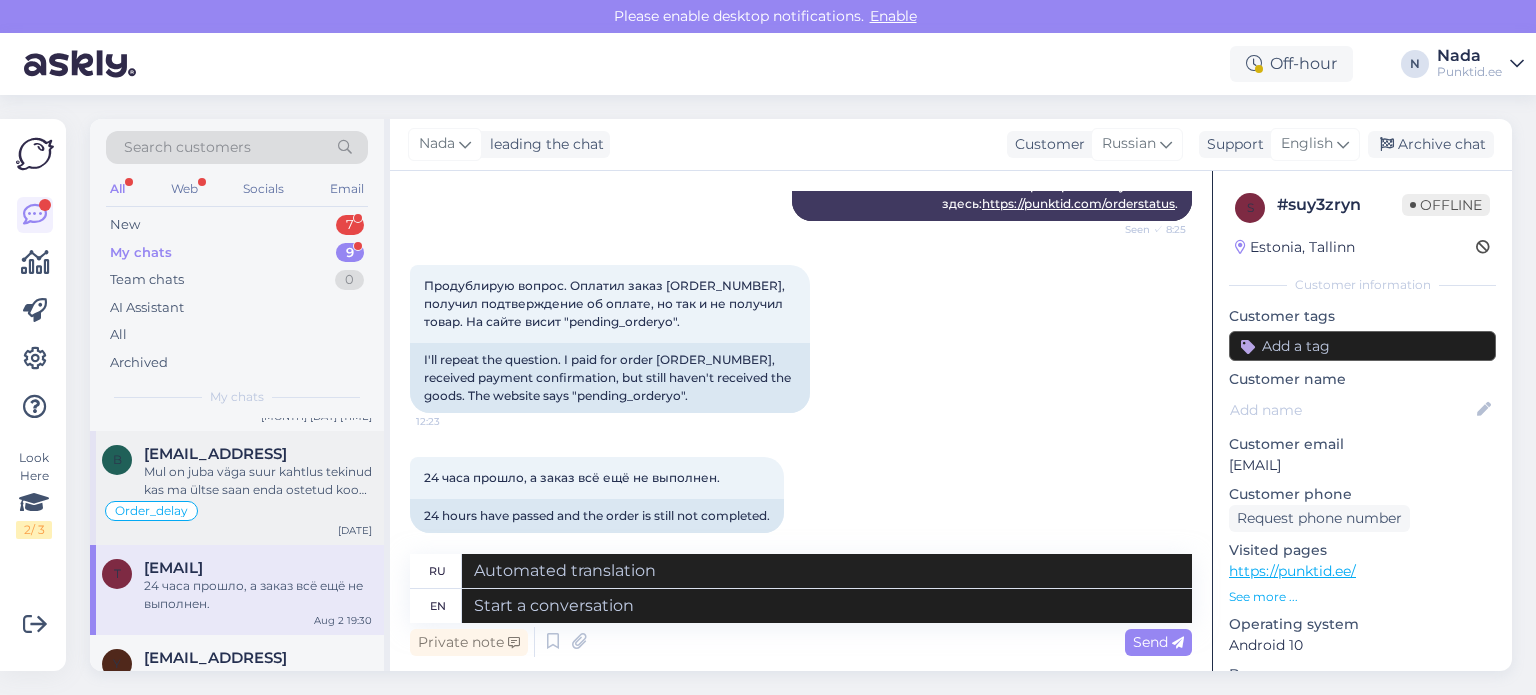 click on "Mul on juba väga suur kahtlus tekinud kas ma ültse saan enda ostetud koodi kätte olen seda oodanud juba 2 päaeva ning sooviks saada infot kus on tõrge minu tellimusega tekkinud tellimuse numbriks on [ORDER_NUMBER] ja e-posti aadress on
[EMAIL]" at bounding box center (258, 481) 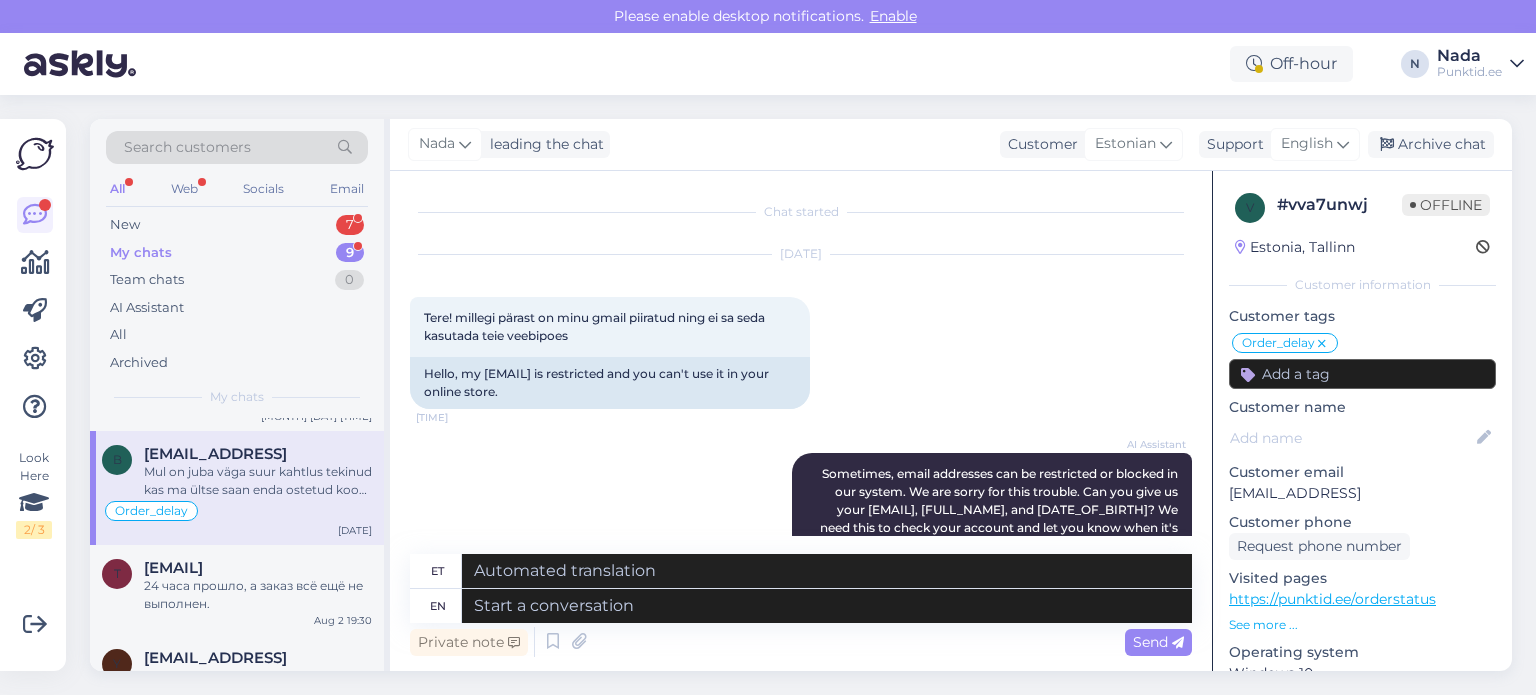 scroll, scrollTop: 13304, scrollLeft: 0, axis: vertical 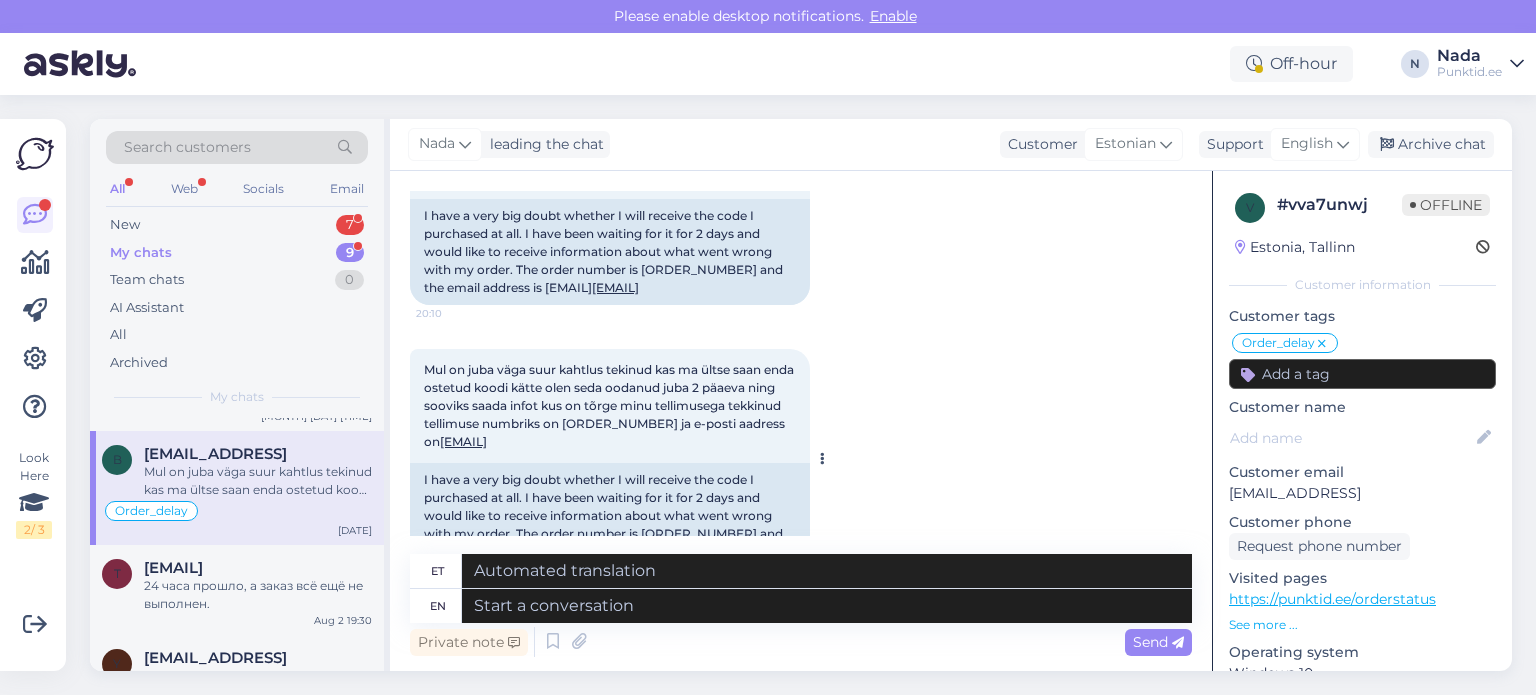 click on "I have a very big doubt whether I will receive the code I purchased at all. I have been waiting for it for 2 days and would like to receive information about what went wrong with my order. The order number is [ORDER_NUMBER] and the email address is
[EMAIL]" at bounding box center [610, 516] 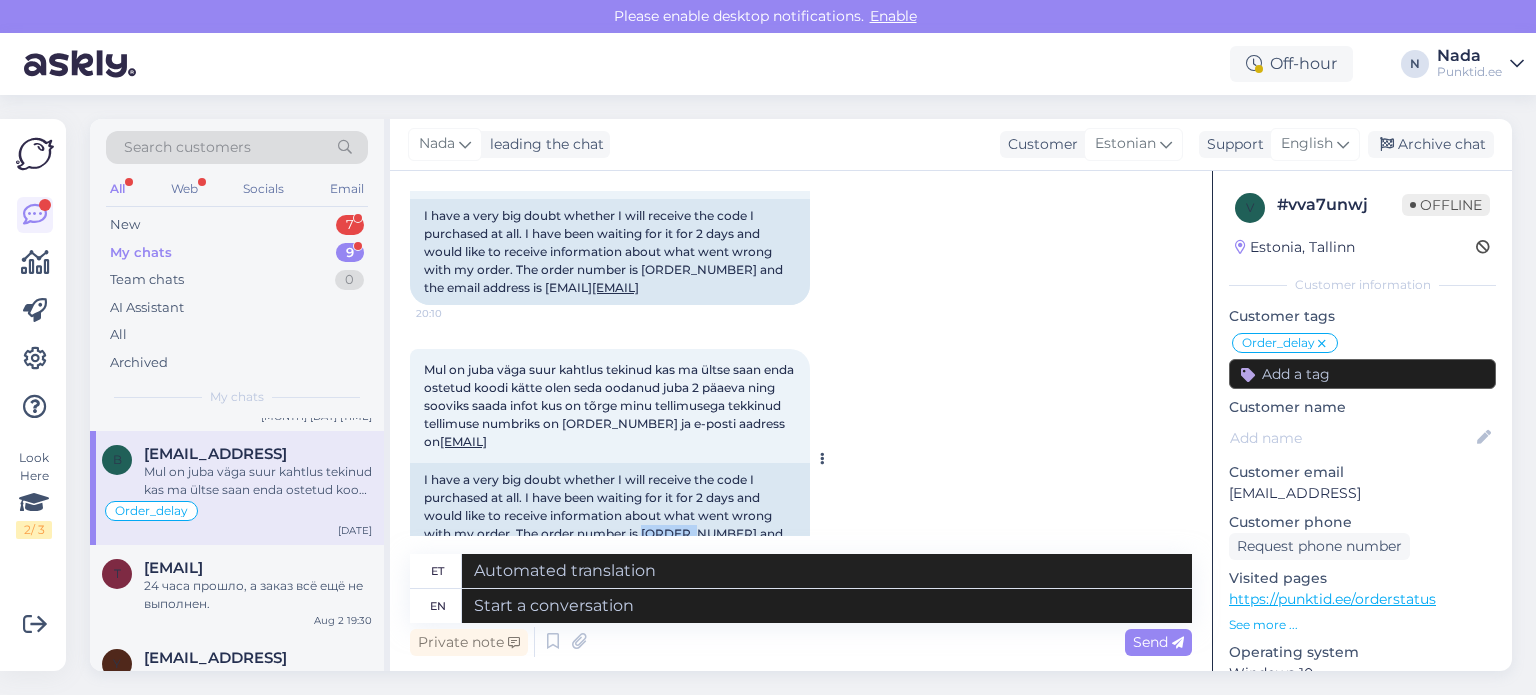 click on "I have a very big doubt whether I will receive the code I purchased at all. I have been waiting for it for 2 days and would like to receive information about what went wrong with my order. The order number is [ORDER_NUMBER] and the email address is
[EMAIL]" at bounding box center (610, 516) 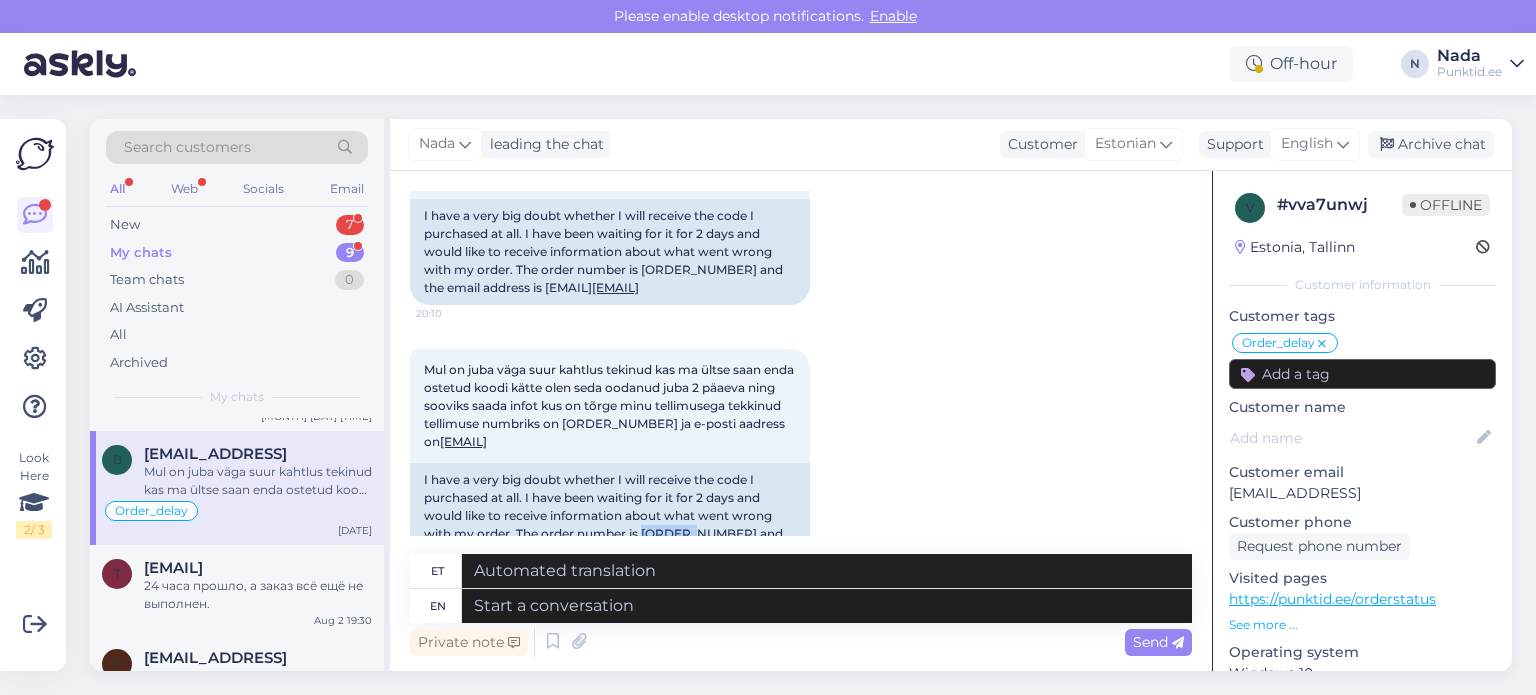 copy on "[ORDER_NUMBER]" 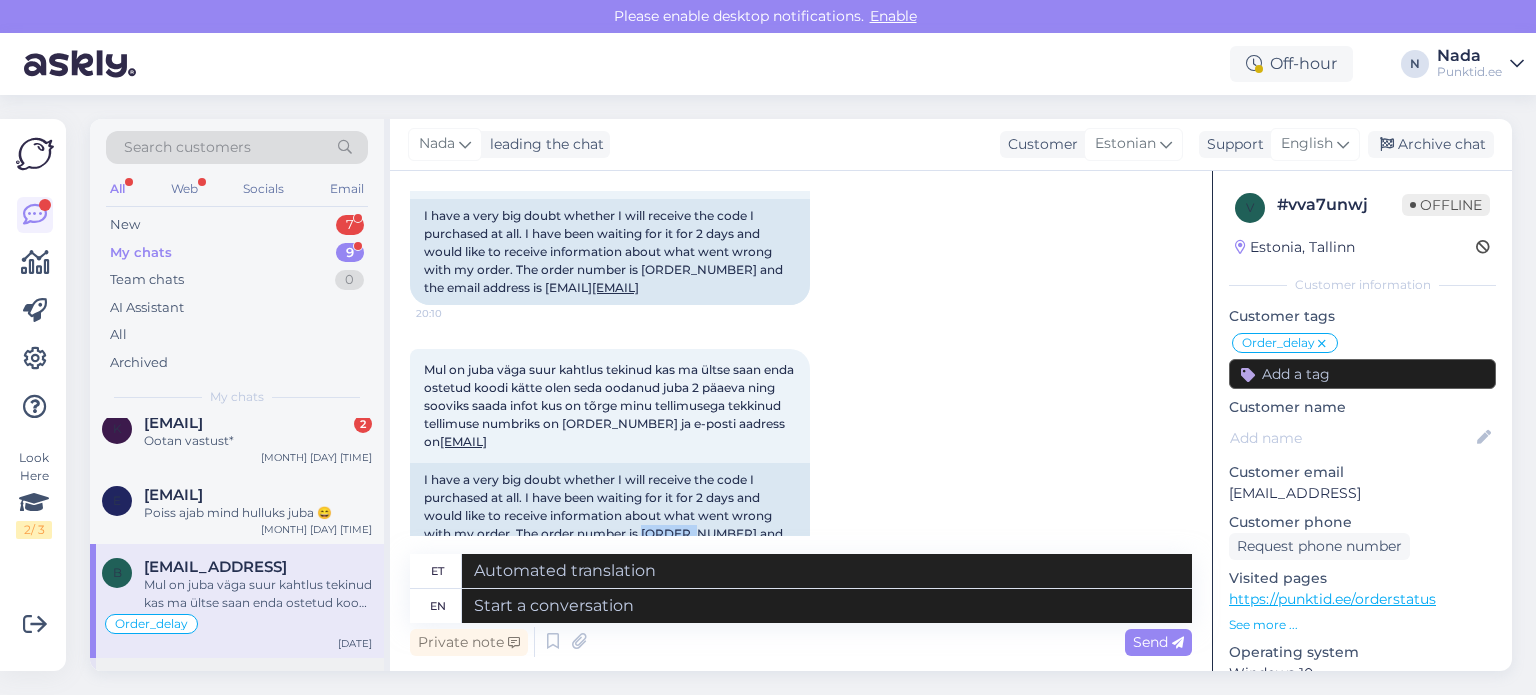 scroll, scrollTop: 0, scrollLeft: 0, axis: both 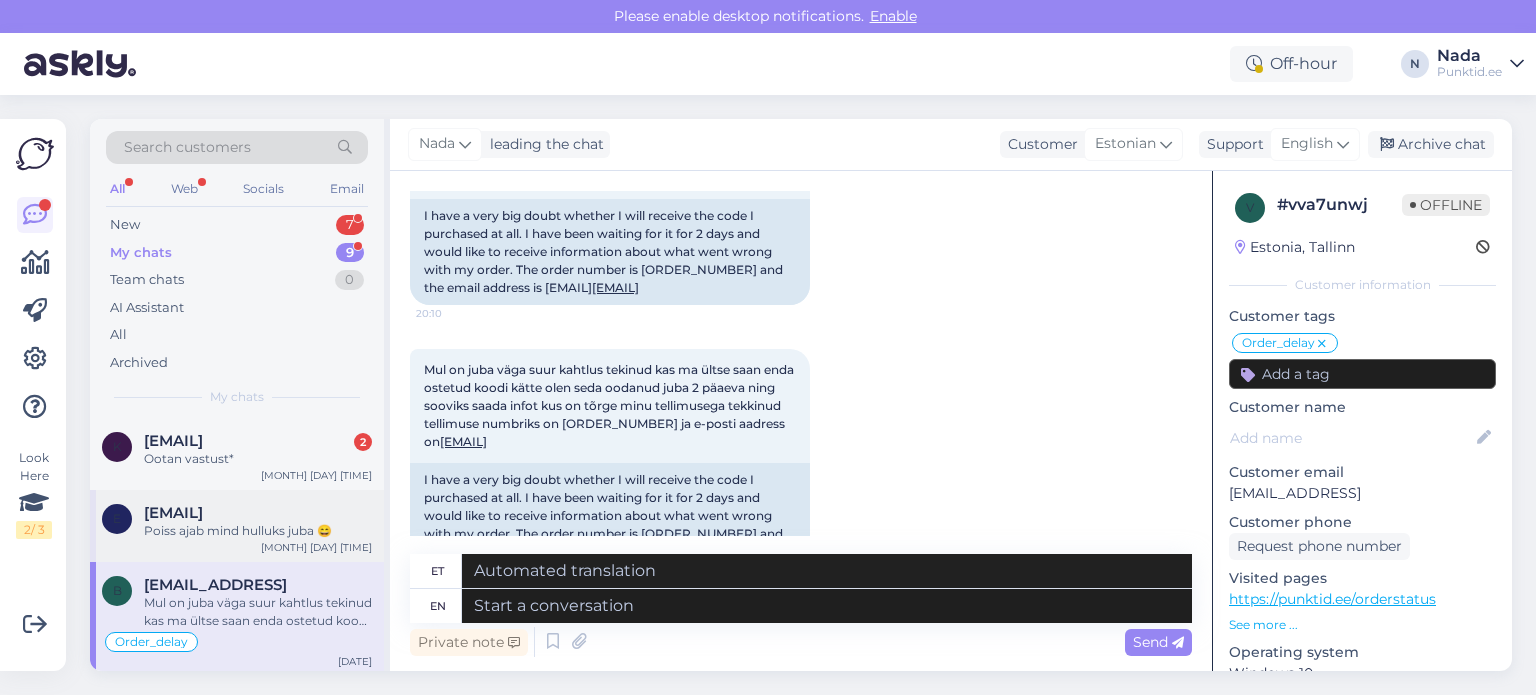 click on "Poiss ajab mind hulluks juba 😄" at bounding box center [258, 531] 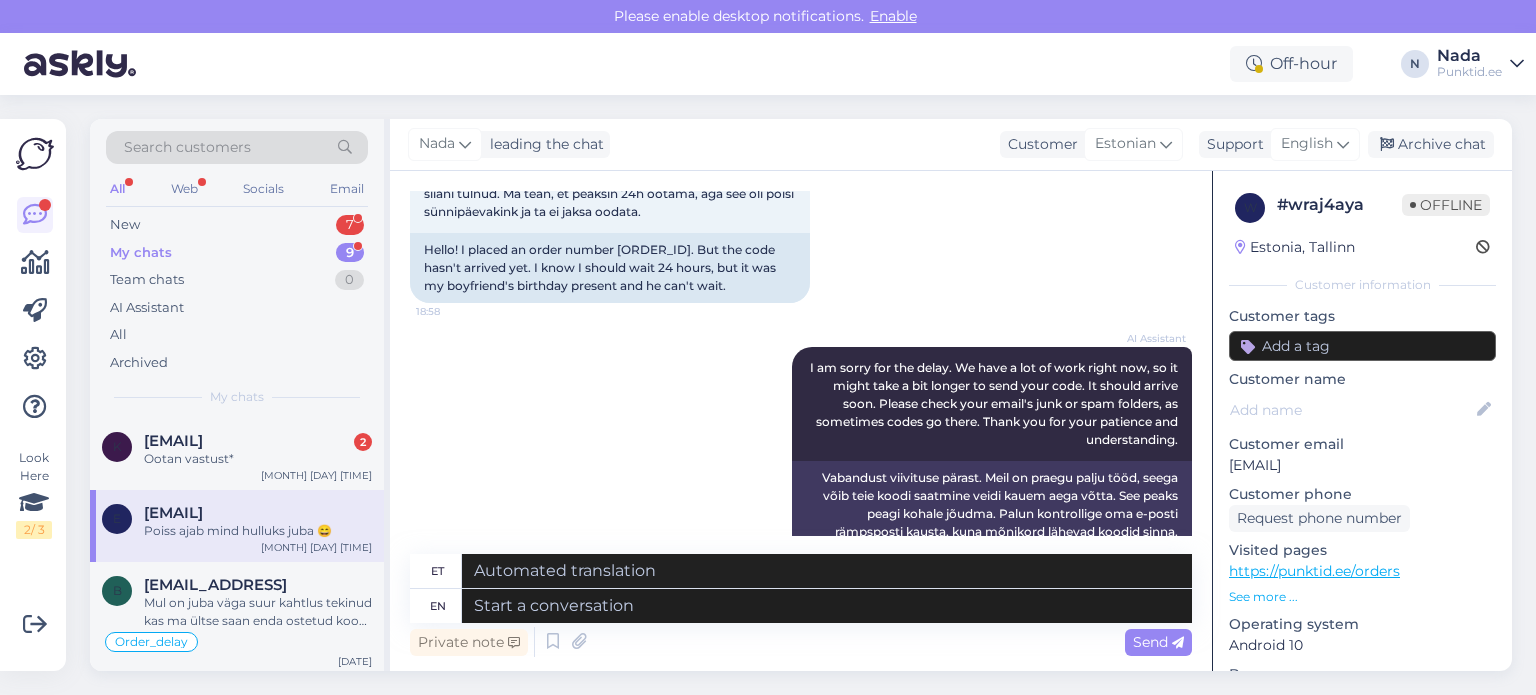 scroll, scrollTop: 112, scrollLeft: 0, axis: vertical 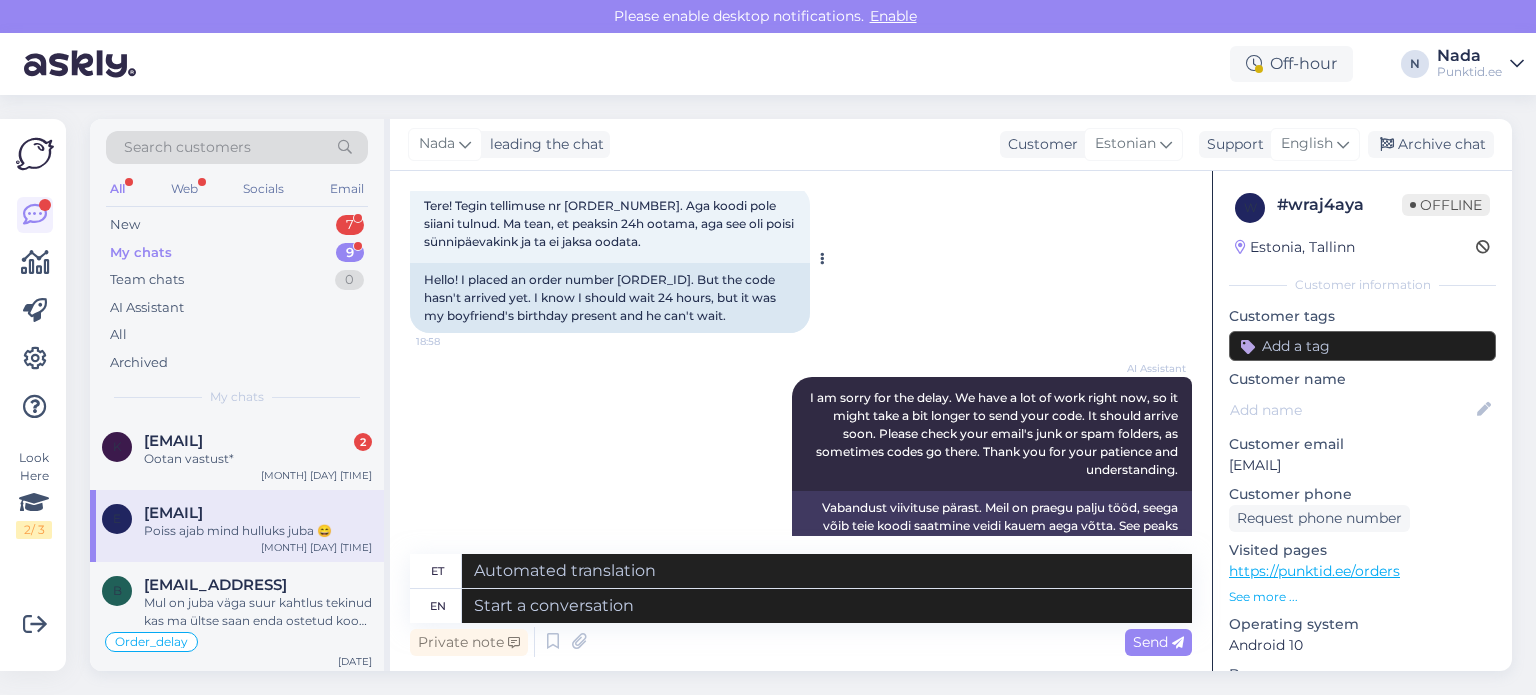 click on "Hello! I placed an order number [ORDER_ID]. But the code hasn't arrived yet. I know I should wait 24 hours, but it was my boyfriend's birthday present and he can't wait." at bounding box center (610, 298) 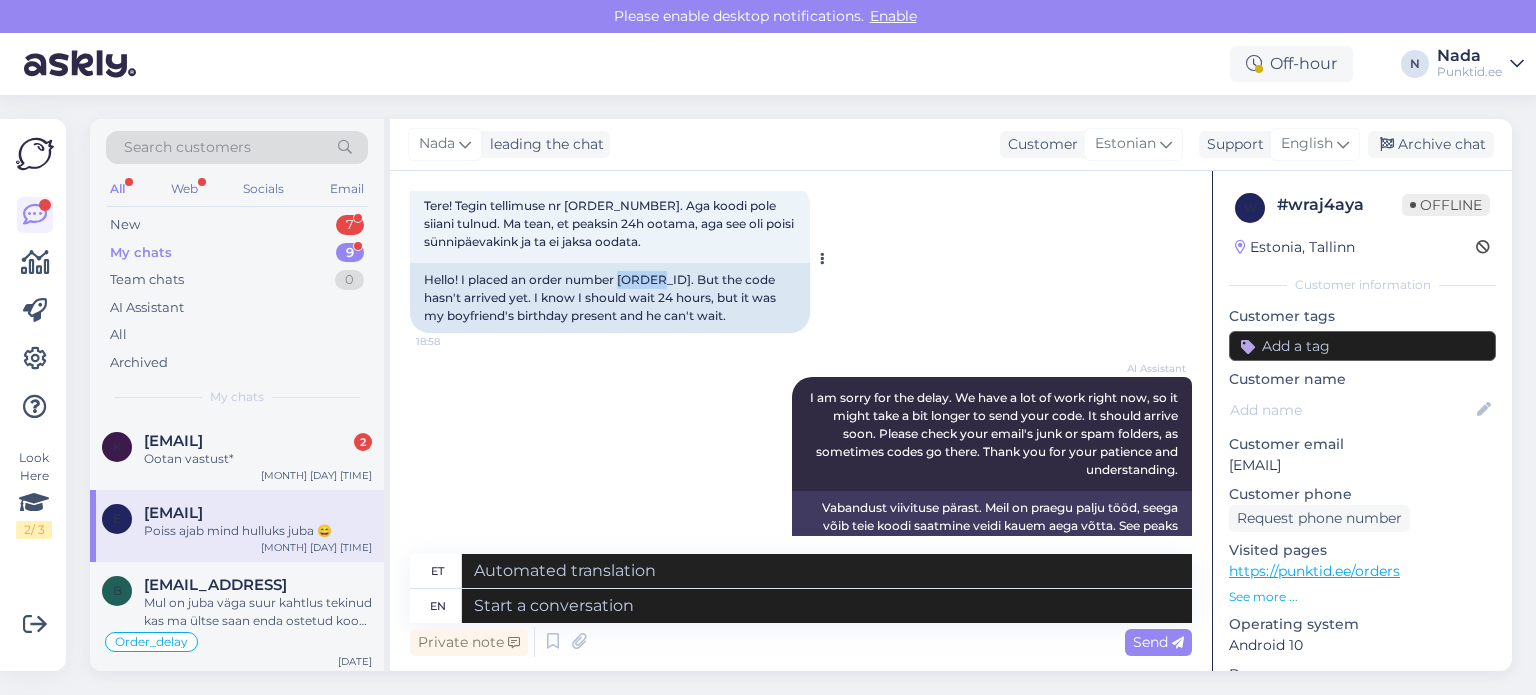 click on "Hello! I placed an order number [ORDER_ID]. But the code hasn't arrived yet. I know I should wait 24 hours, but it was my boyfriend's birthday present and he can't wait." at bounding box center (610, 298) 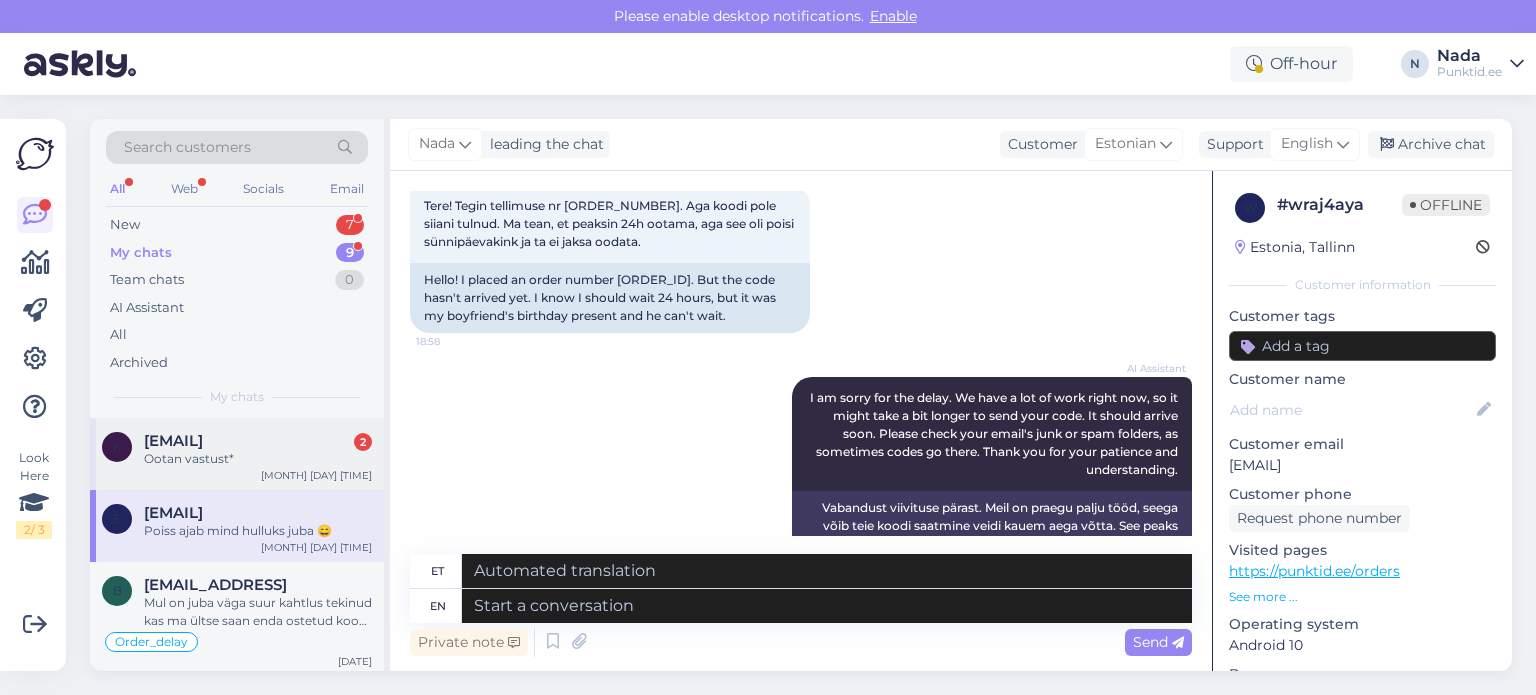 click on "[EMAIL]" at bounding box center [173, 441] 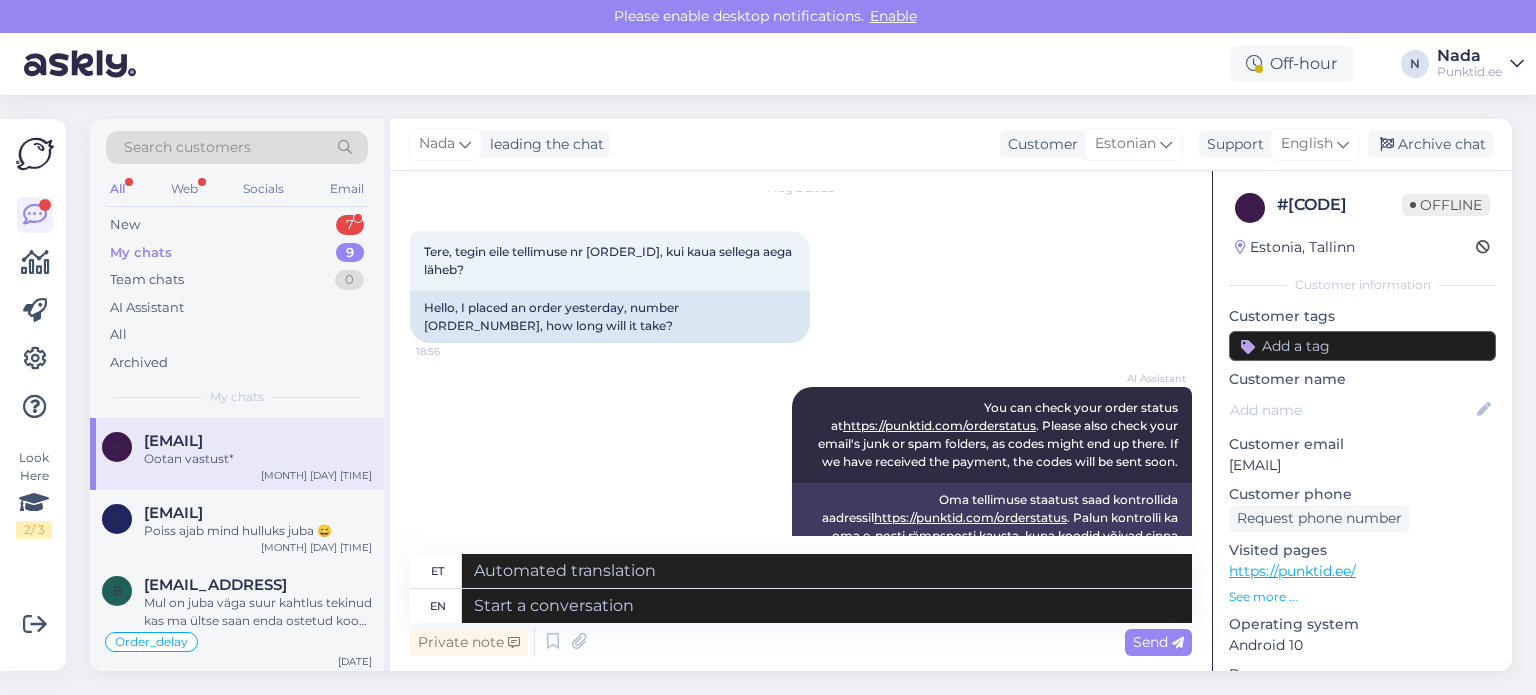 scroll, scrollTop: 24, scrollLeft: 0, axis: vertical 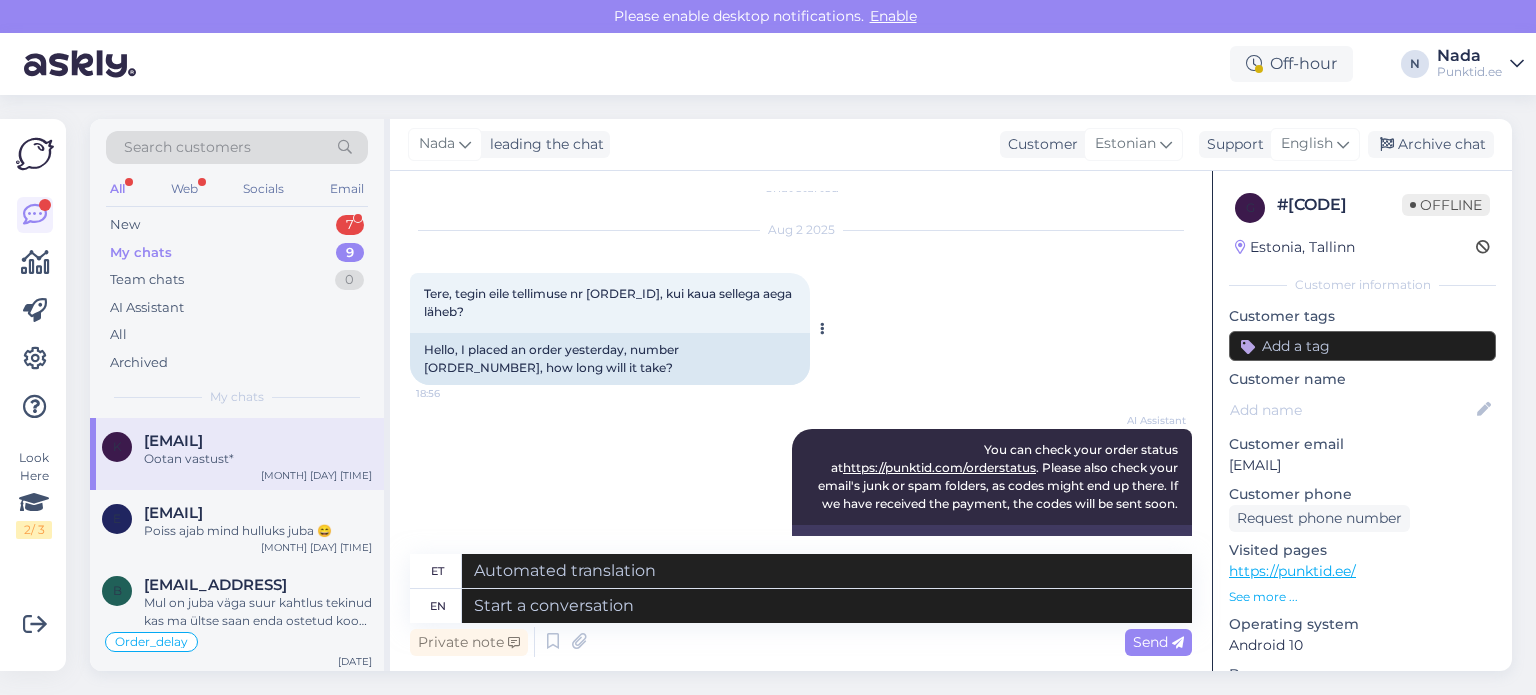 click on "Hello, I placed an order yesterday, number [ORDER_NUMBER], how long will it take?" at bounding box center (610, 359) 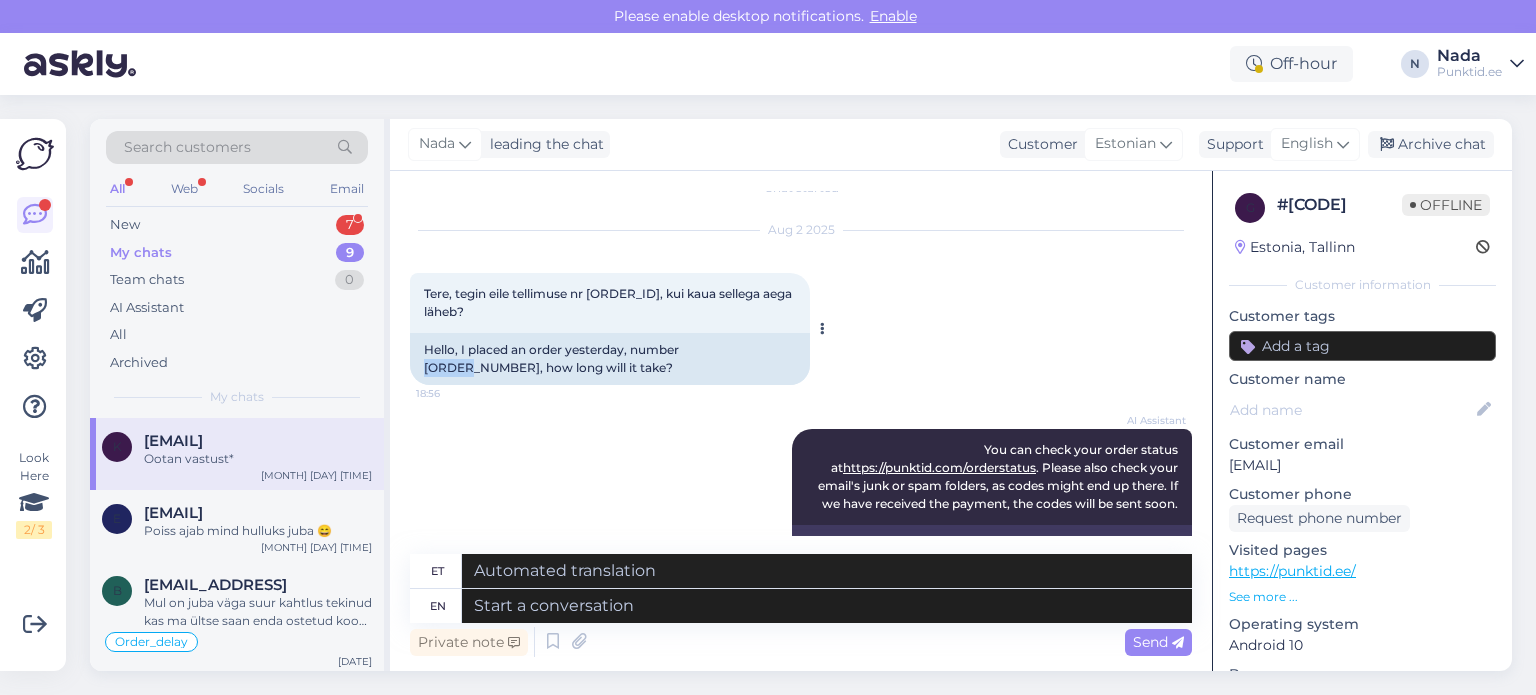 click on "Hello, I placed an order yesterday, number [ORDER_NUMBER], how long will it take?" at bounding box center [610, 359] 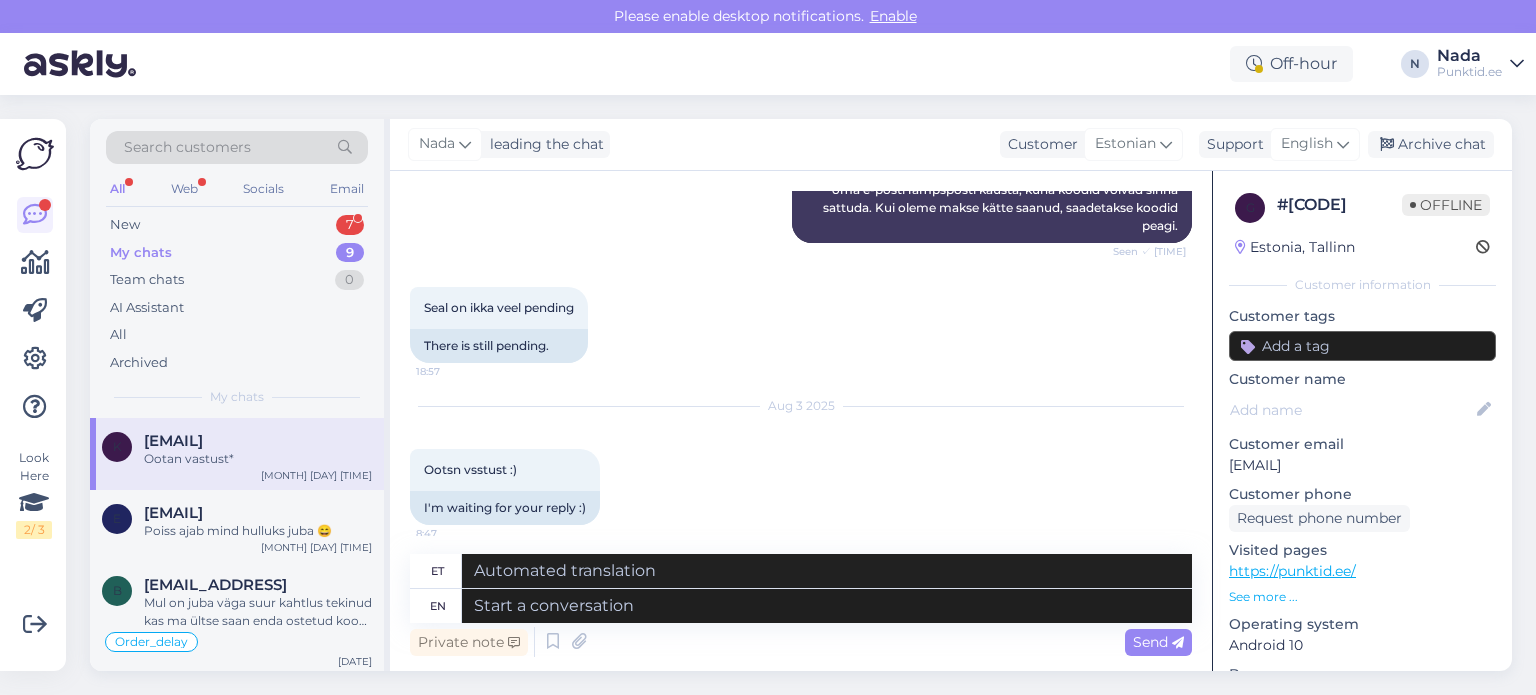 scroll, scrollTop: 524, scrollLeft: 0, axis: vertical 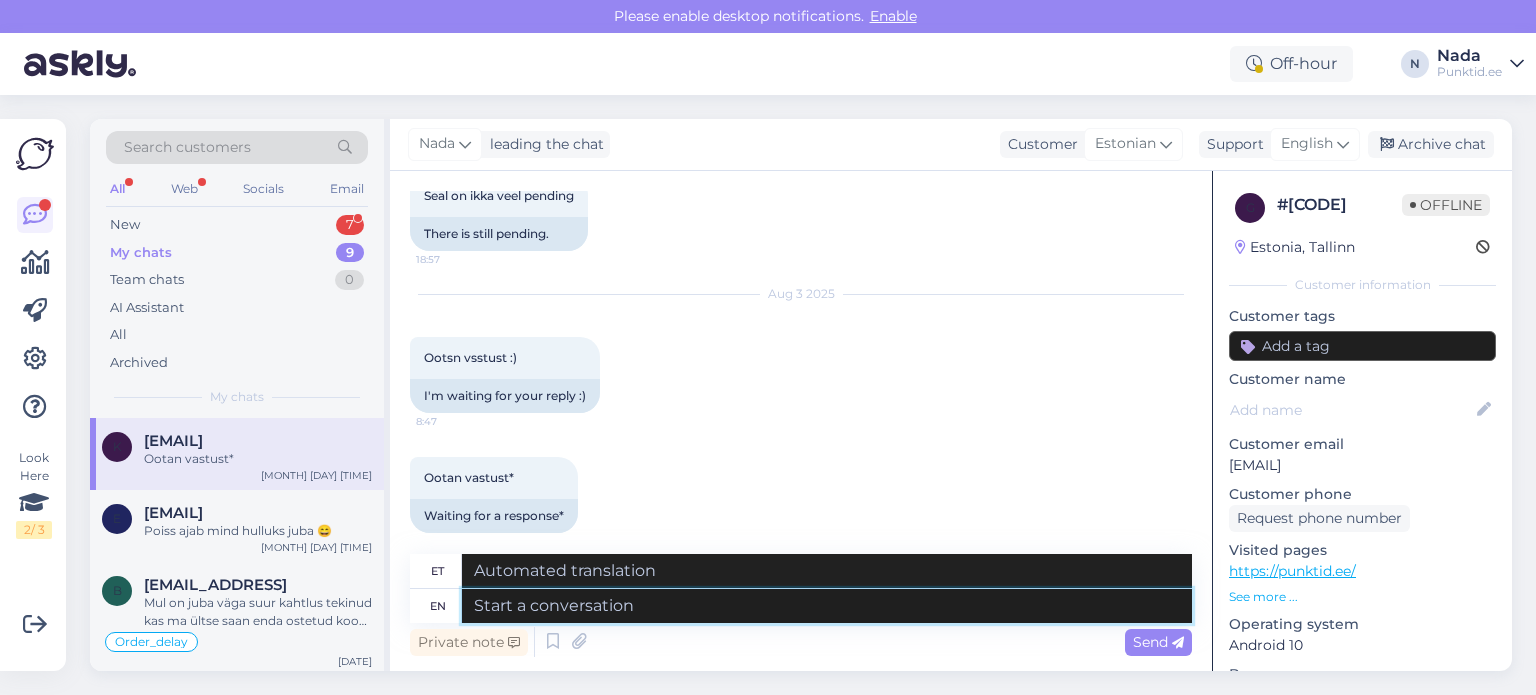 click at bounding box center (827, 606) 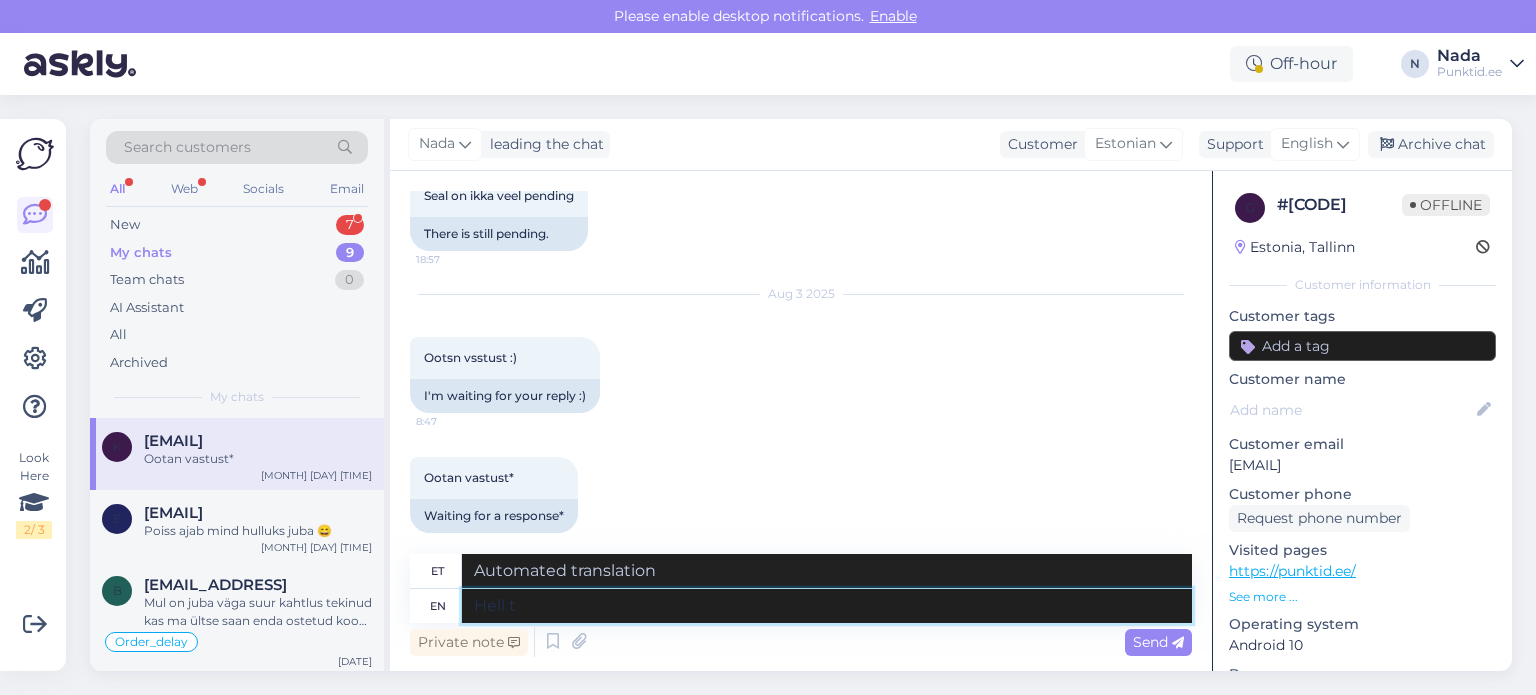 type on "Hell th" 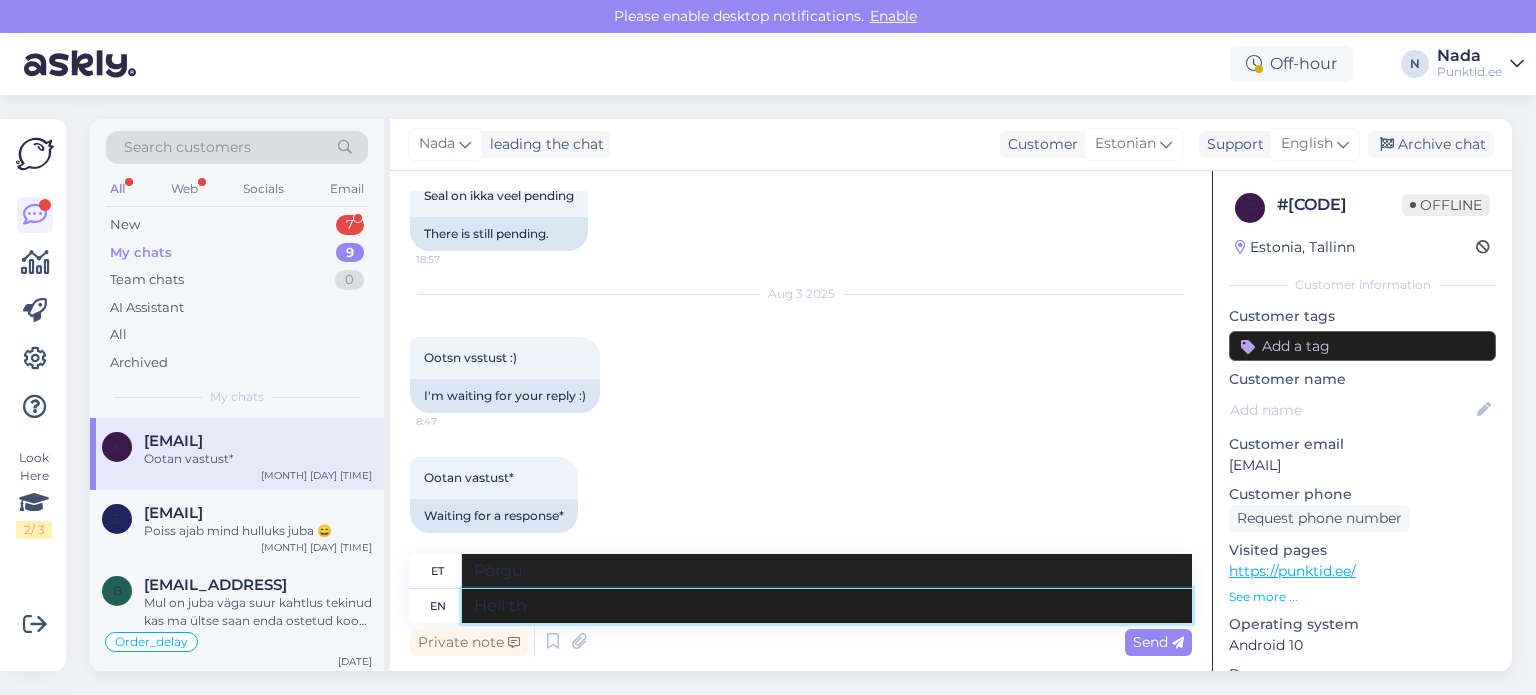 type on "Põrgu" 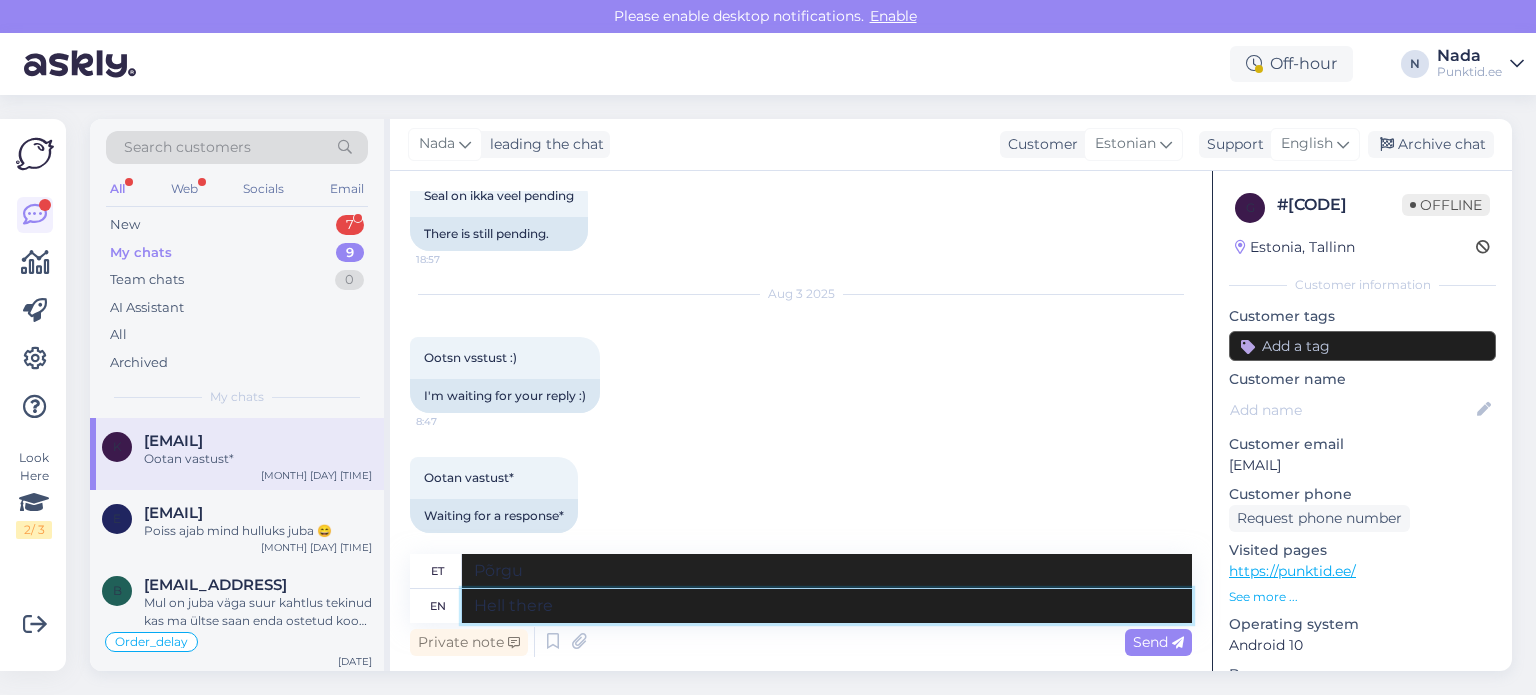 type on "Hell there!" 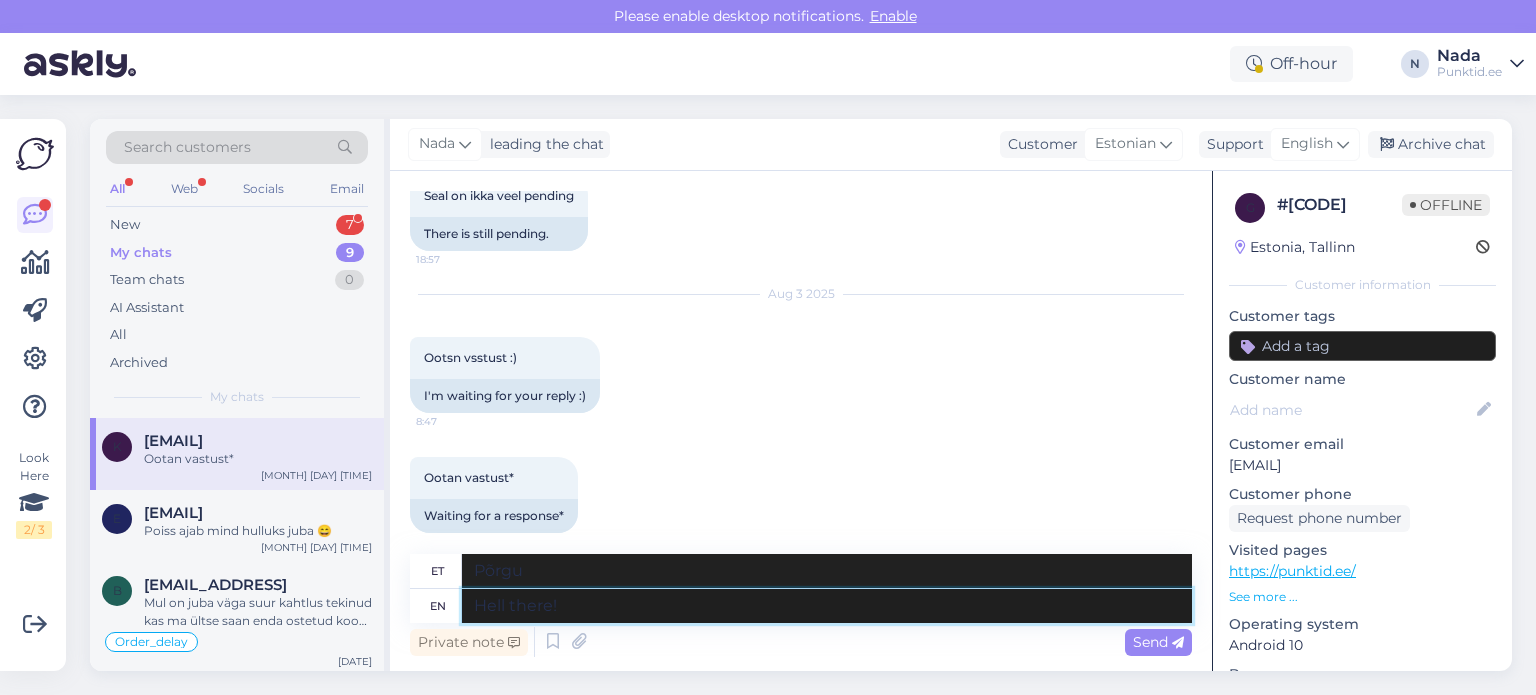 type on "Kurat sinna!" 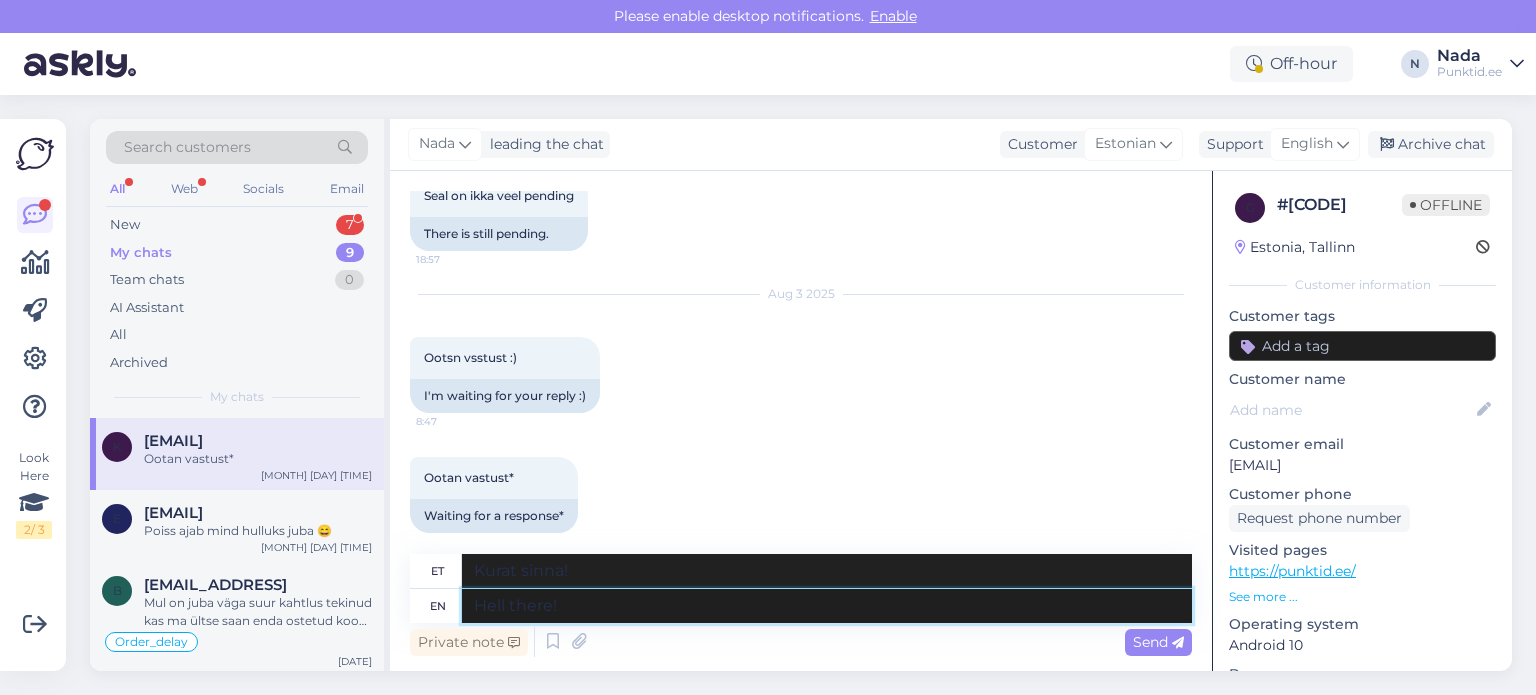 type on "Hello there!" 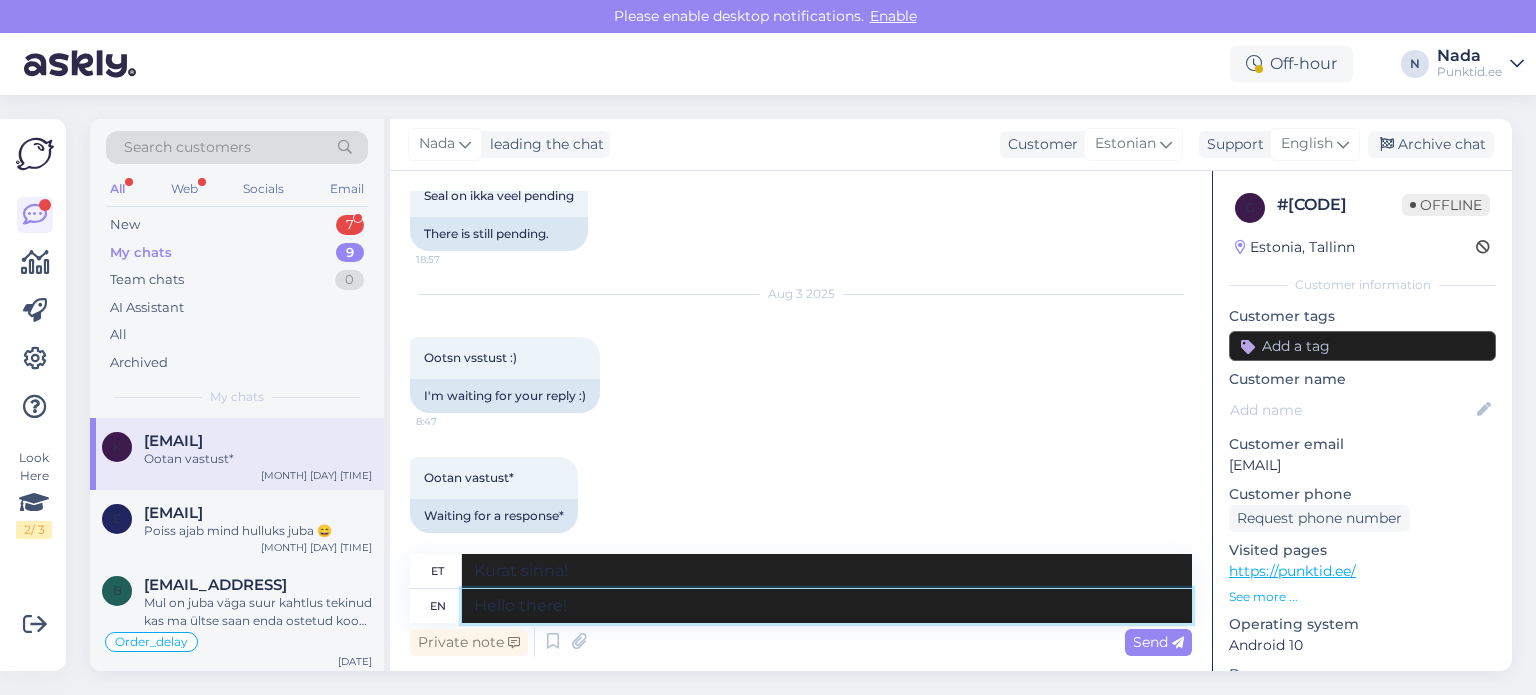 type on "Tere!" 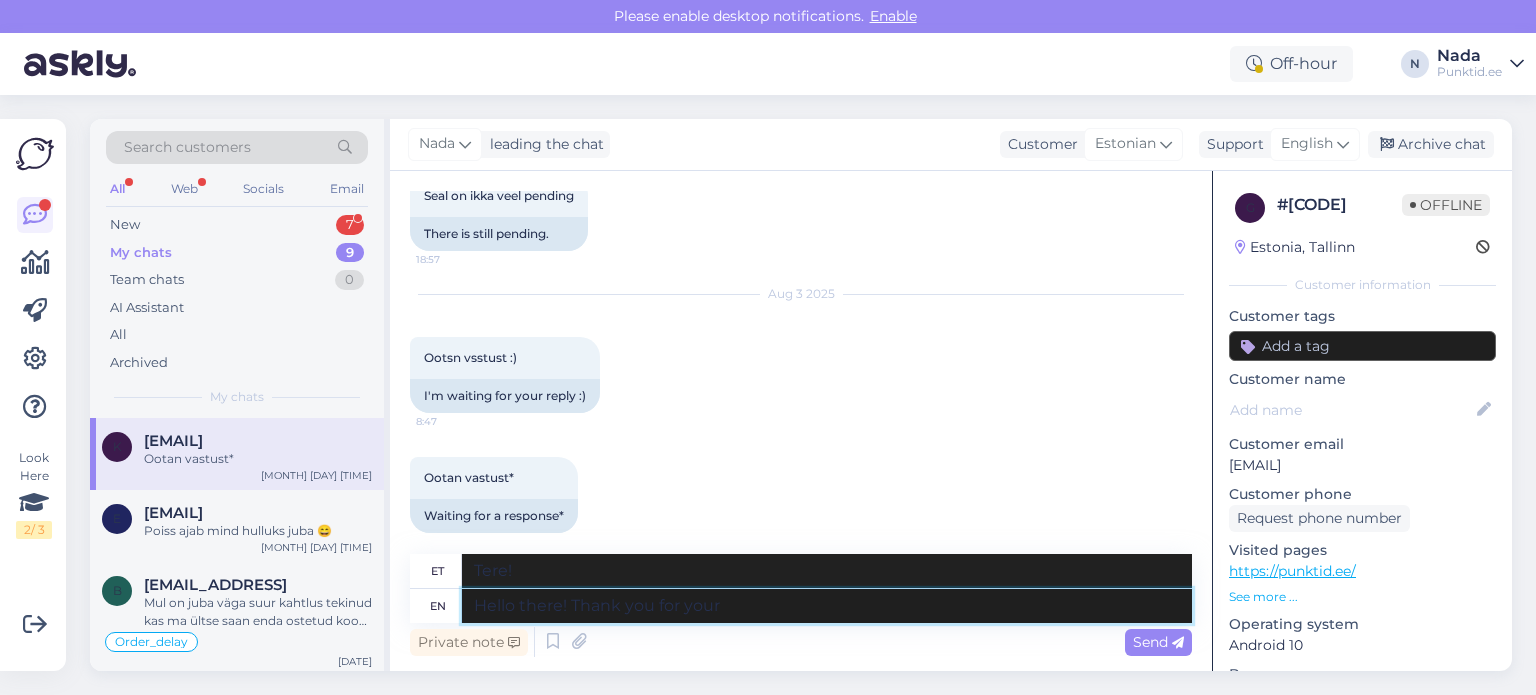 type on "Hello there! Thank you" 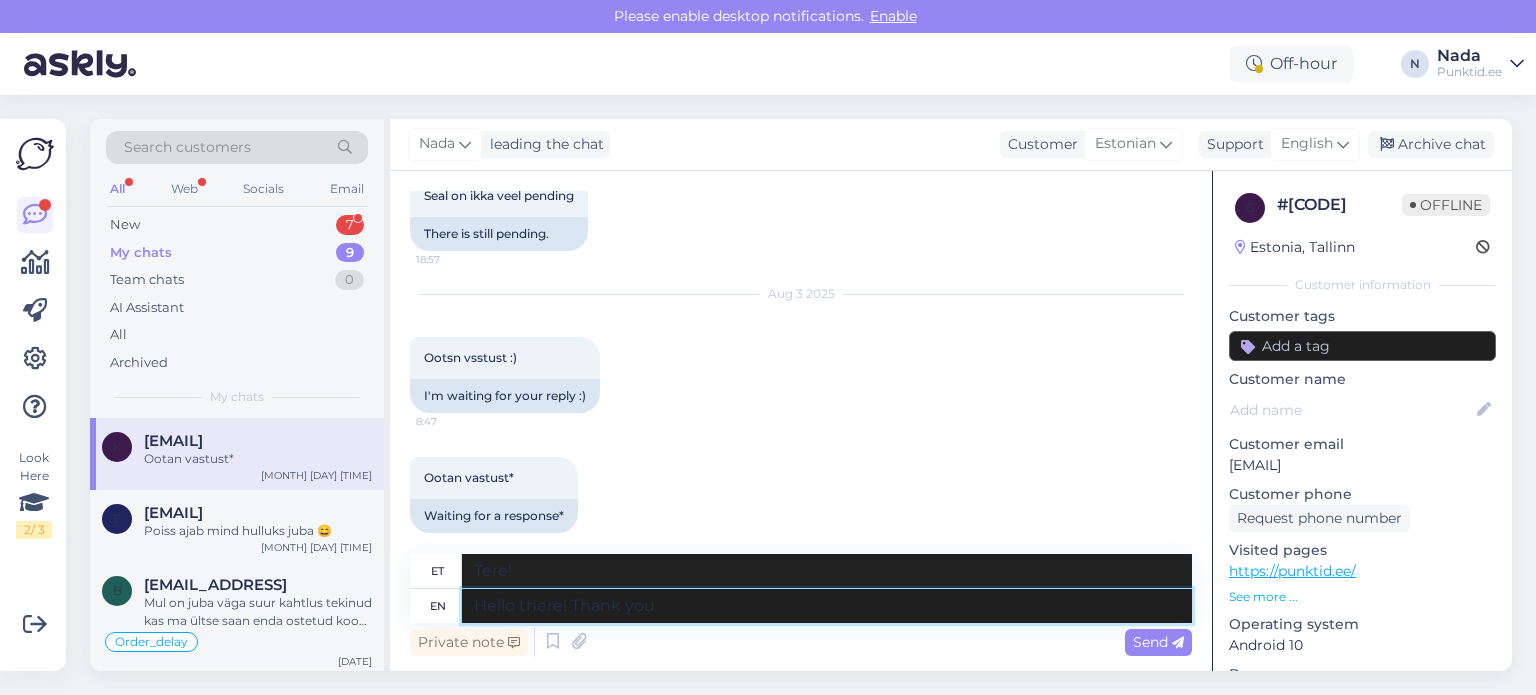 type on "Tere! Aitäh" 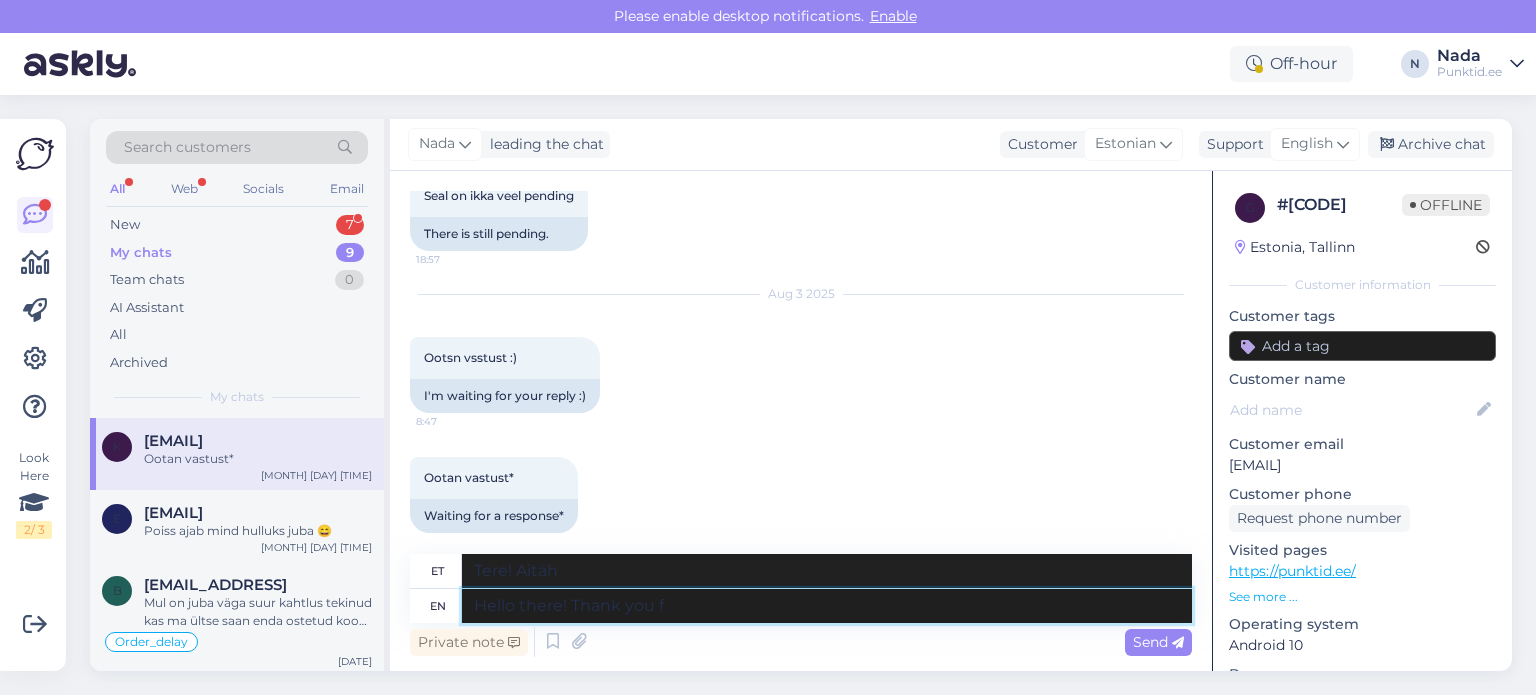 type on "Hello there! Thank you fo" 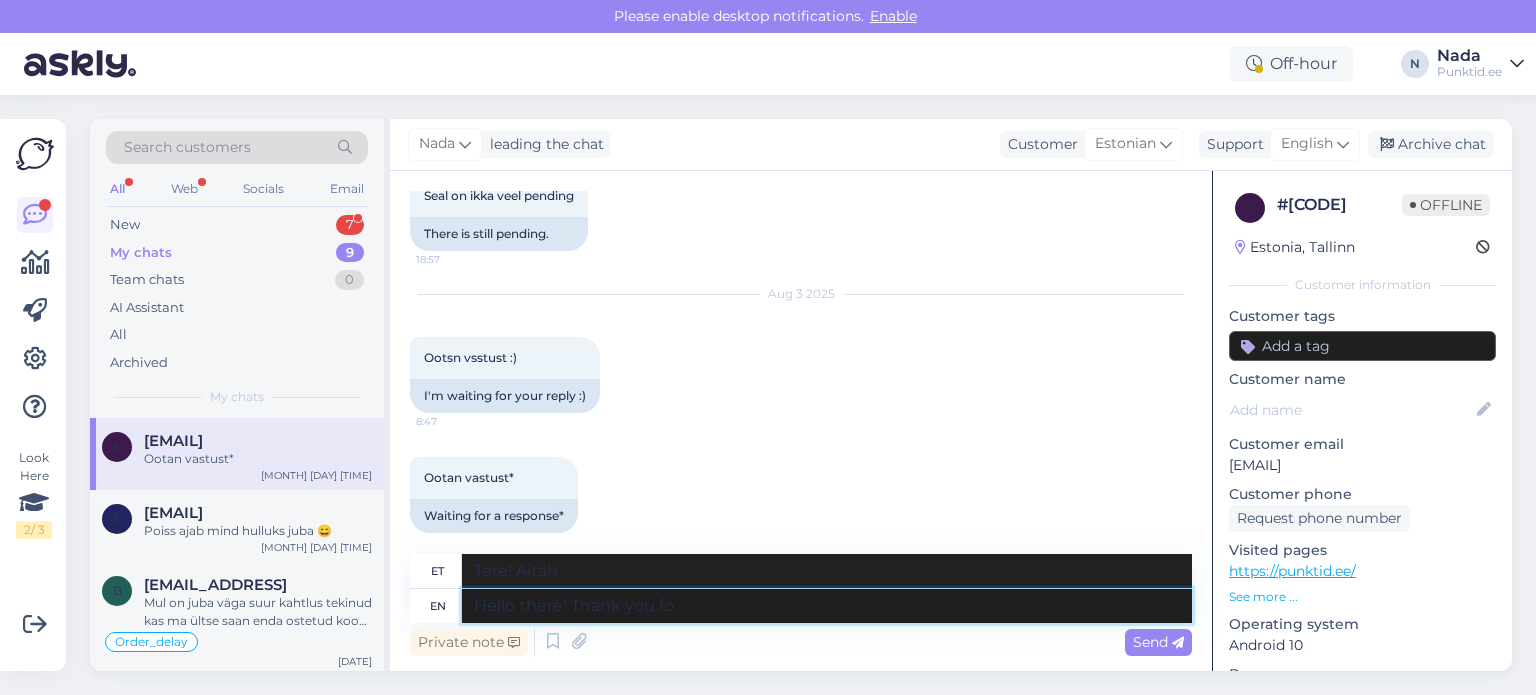 type on "Tere! Aitäh!" 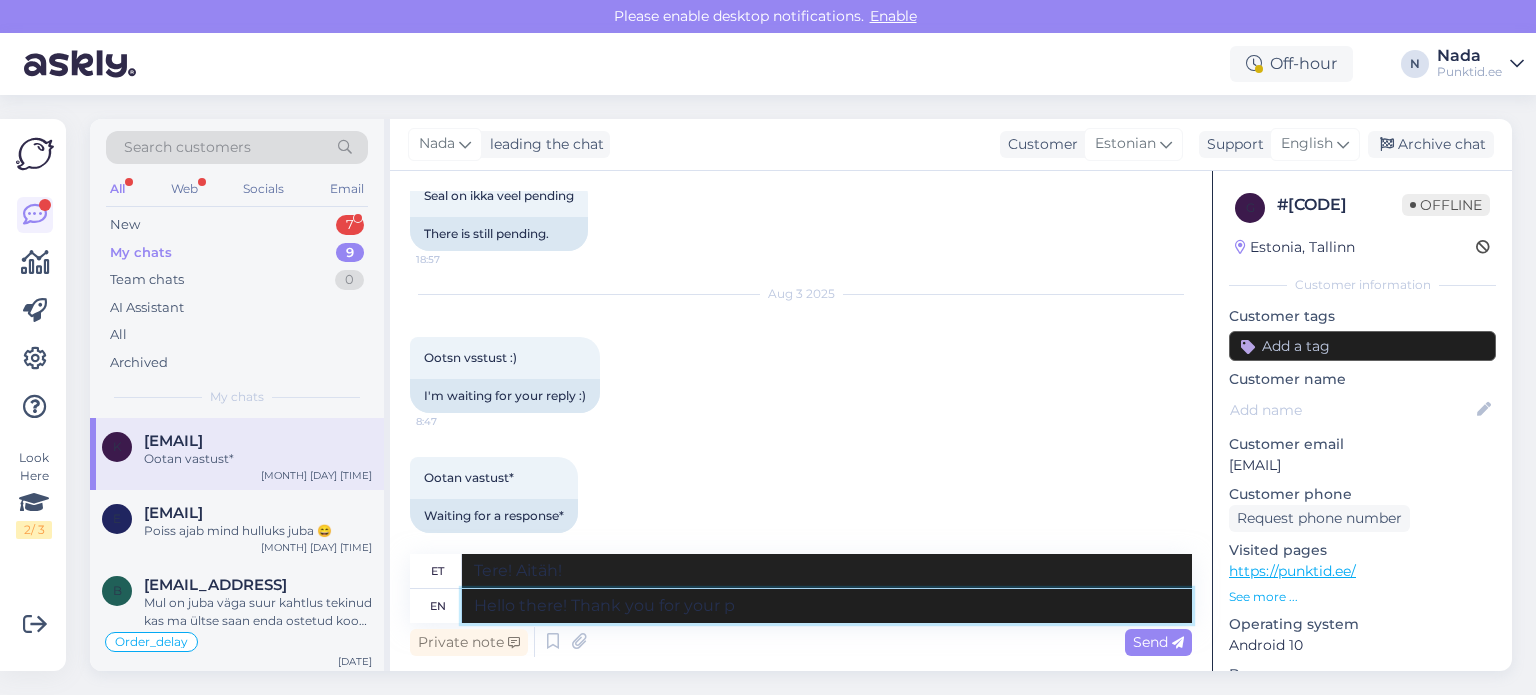 type on "Hello there! Thank you for your pa" 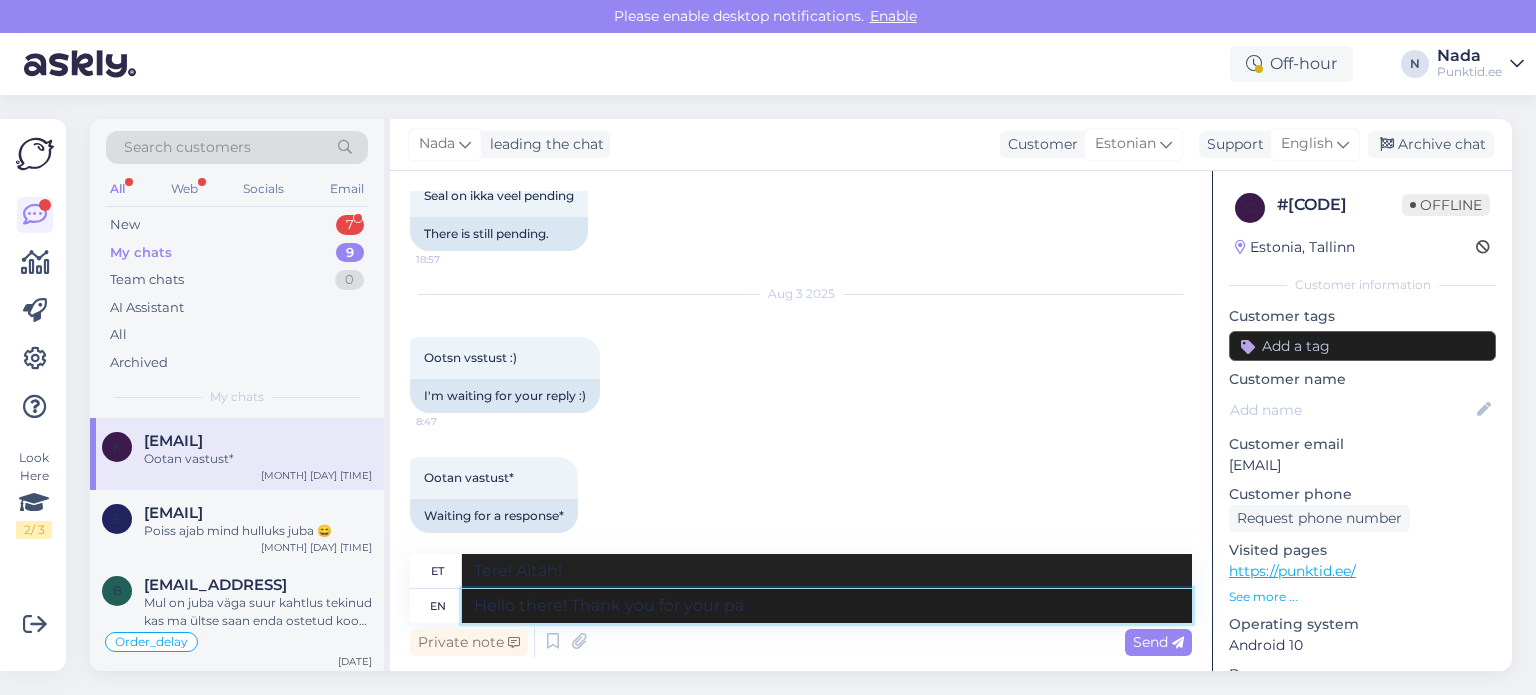 type on "Tere! Tänan teid!" 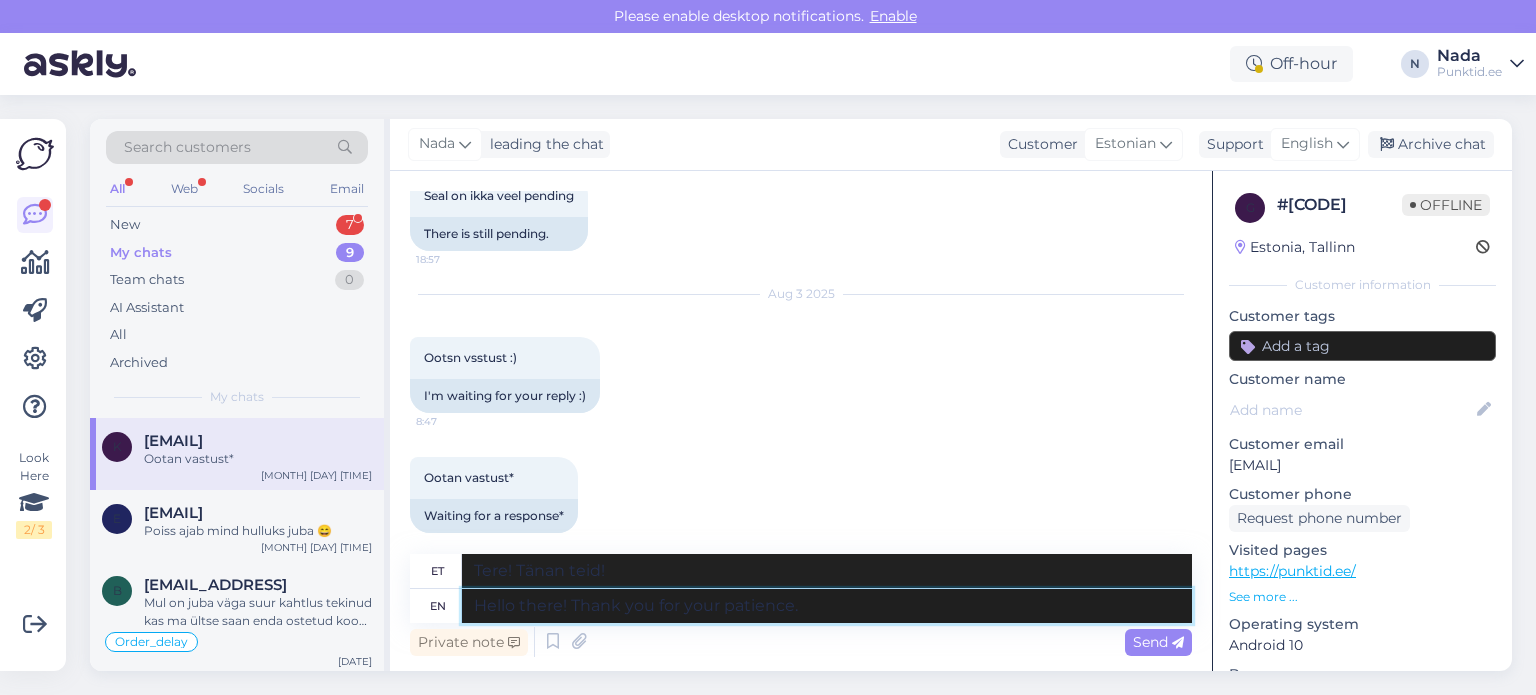 type on "Hello there! Thank you for your patience. U" 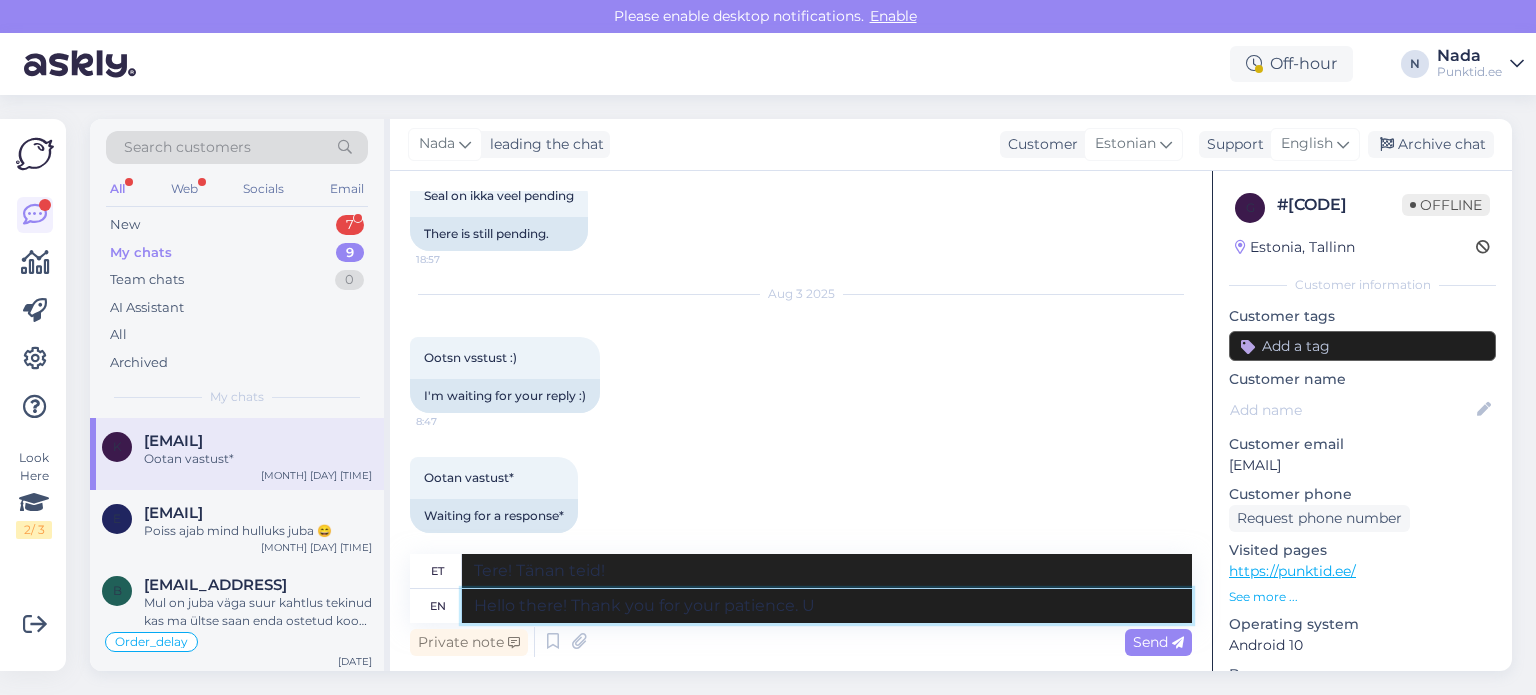 type on "Tere! Tänan teid kannatlikkuse eest." 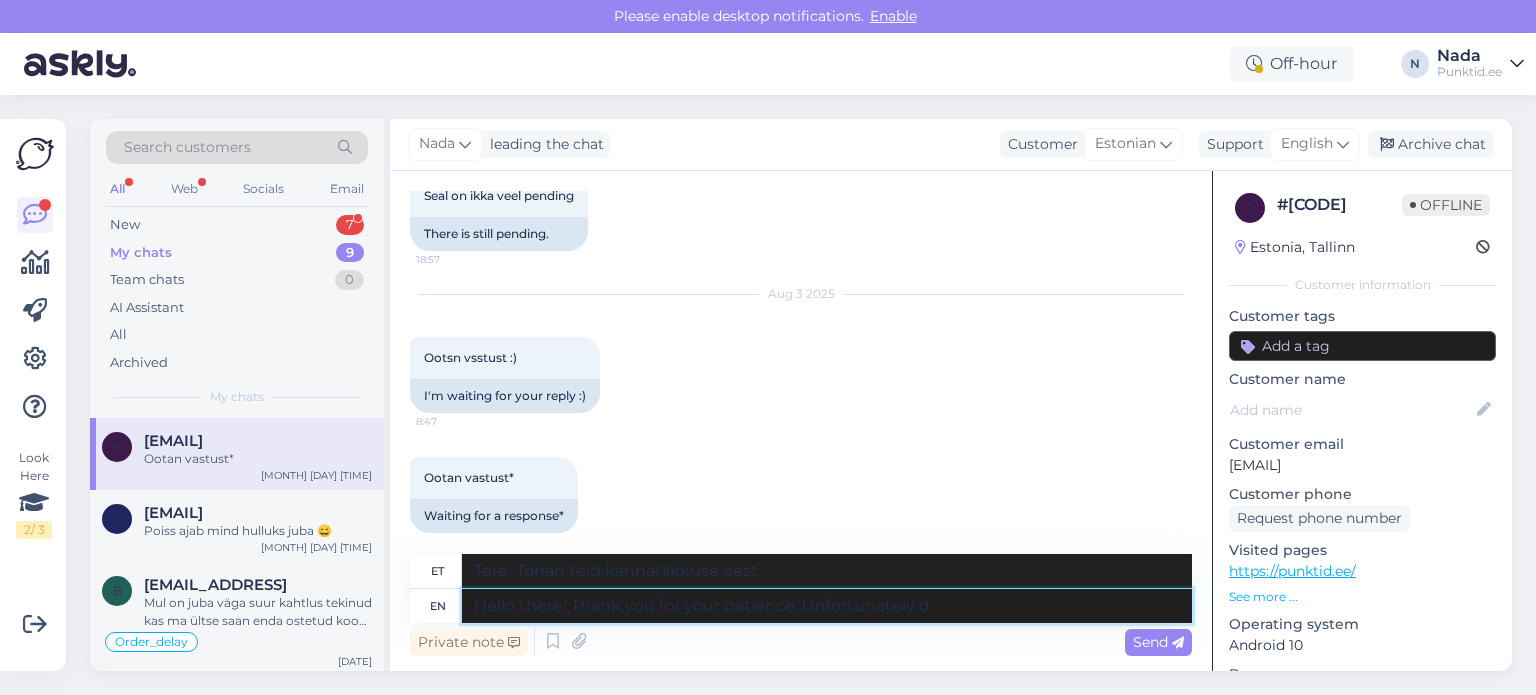 type on "Hello there! Thank you for your patience. Unfortunately du" 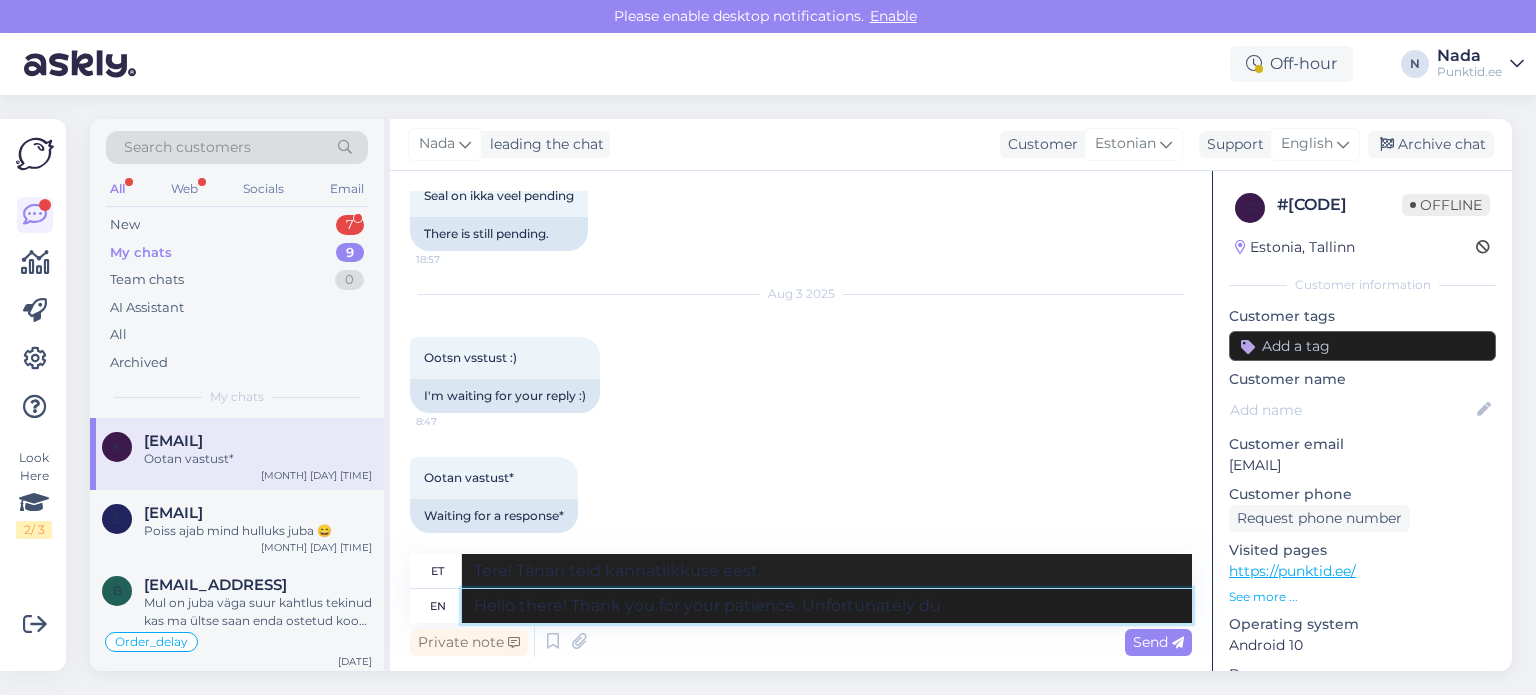 type on "Tere! Tänan teid kannatlikkuse eest. Kahjuks" 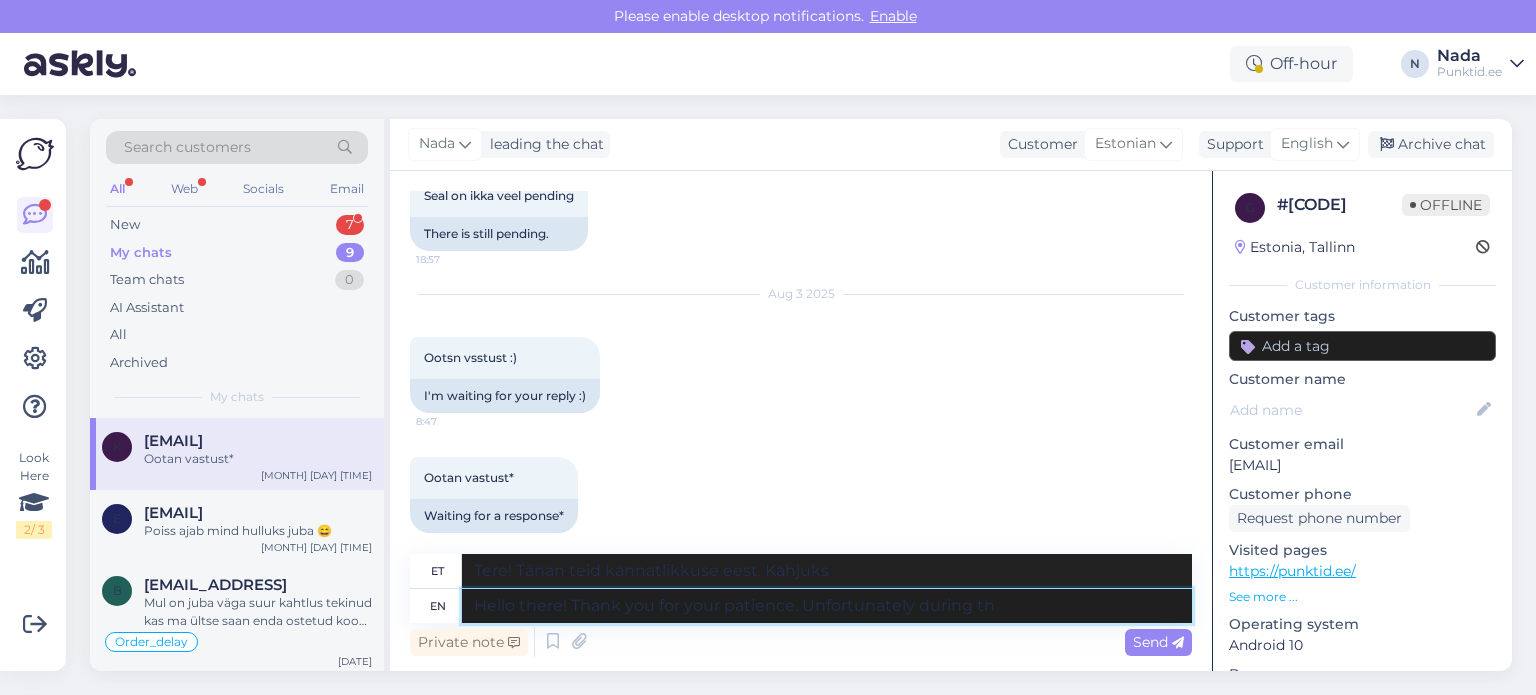 type on "Hello there! Thank you for your patience. Unfortunately during the" 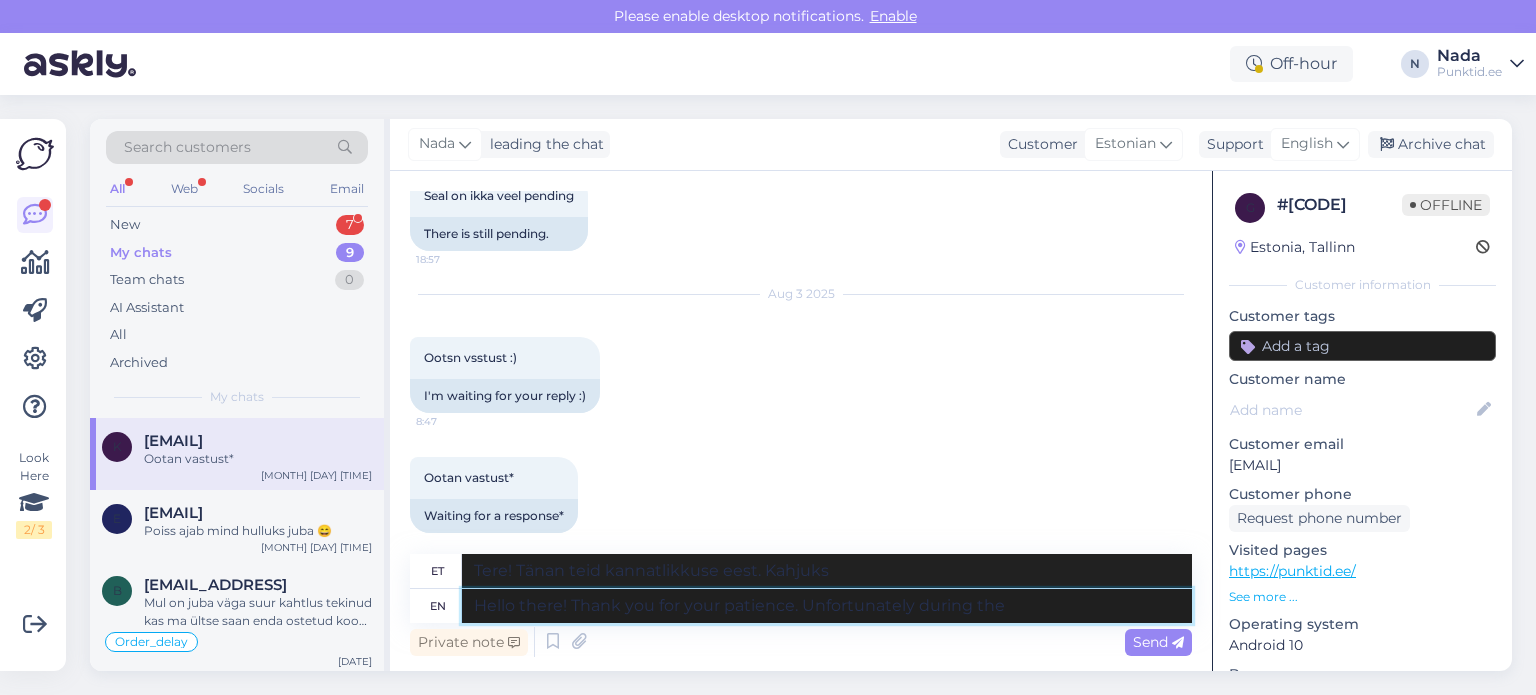 type on "Tere! Tänan teid kannatlikkuse eest. Kahjuks sel ajal" 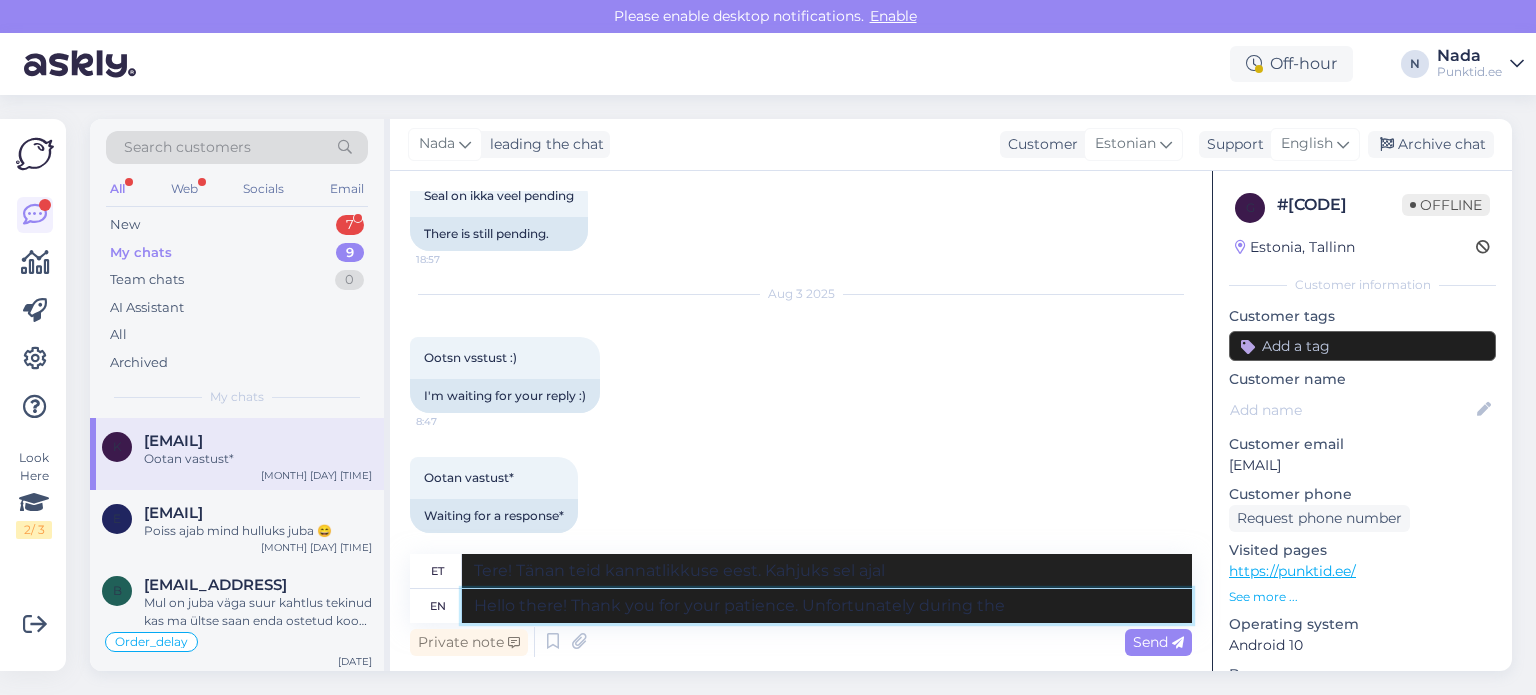 type on "Hello there! Thank you for your patience. Unfortunately during the w" 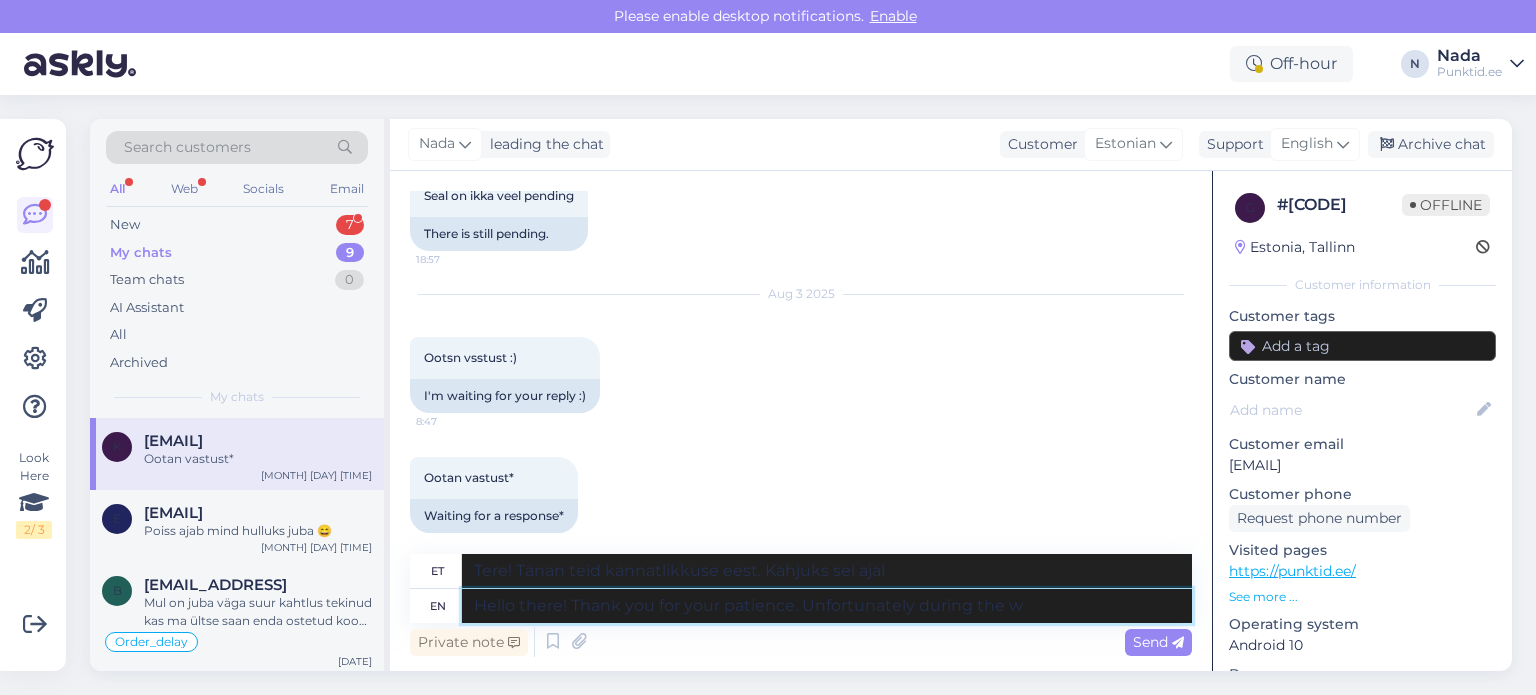 type on "Tere! Tänan teid kannatlikkuse eest. Kahjuks ajal, mil" 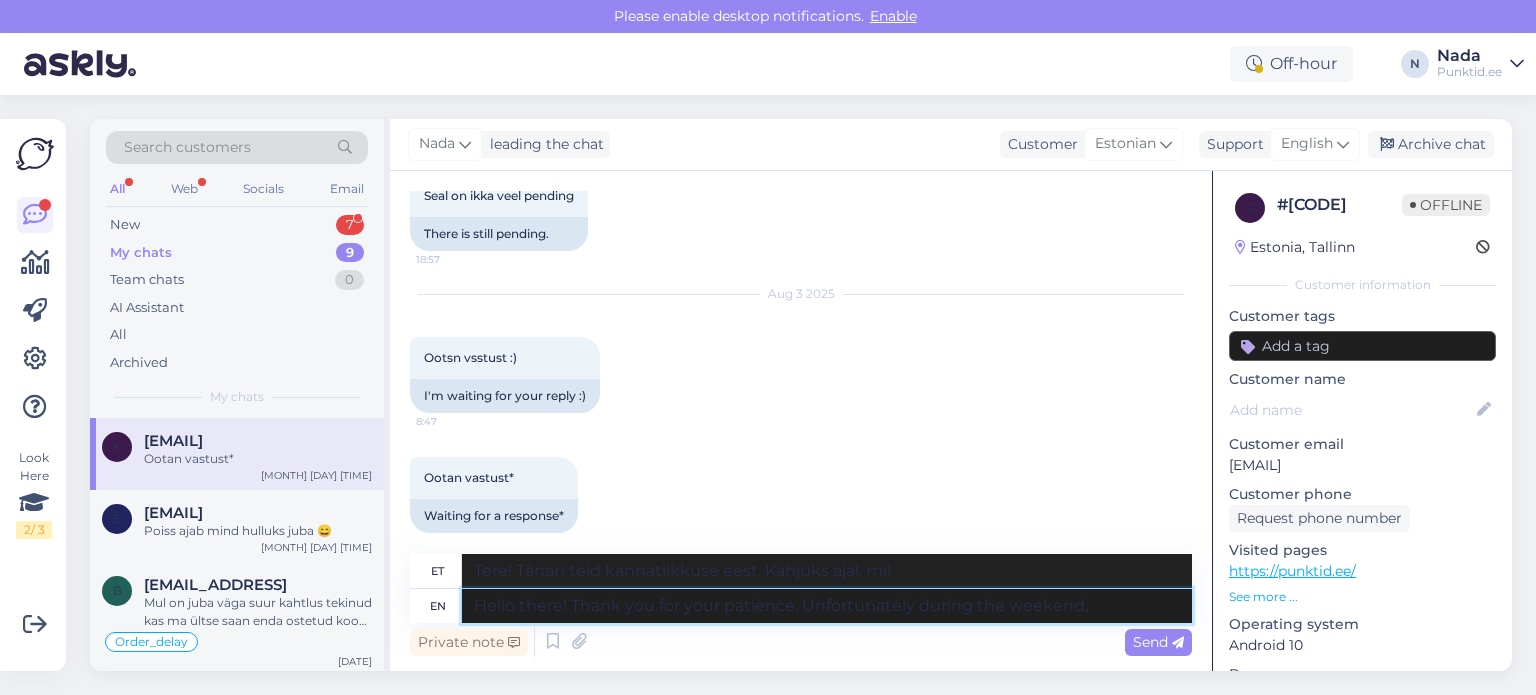 type on "Hello there! Thank you for your patience. Unfortunately during the weekend," 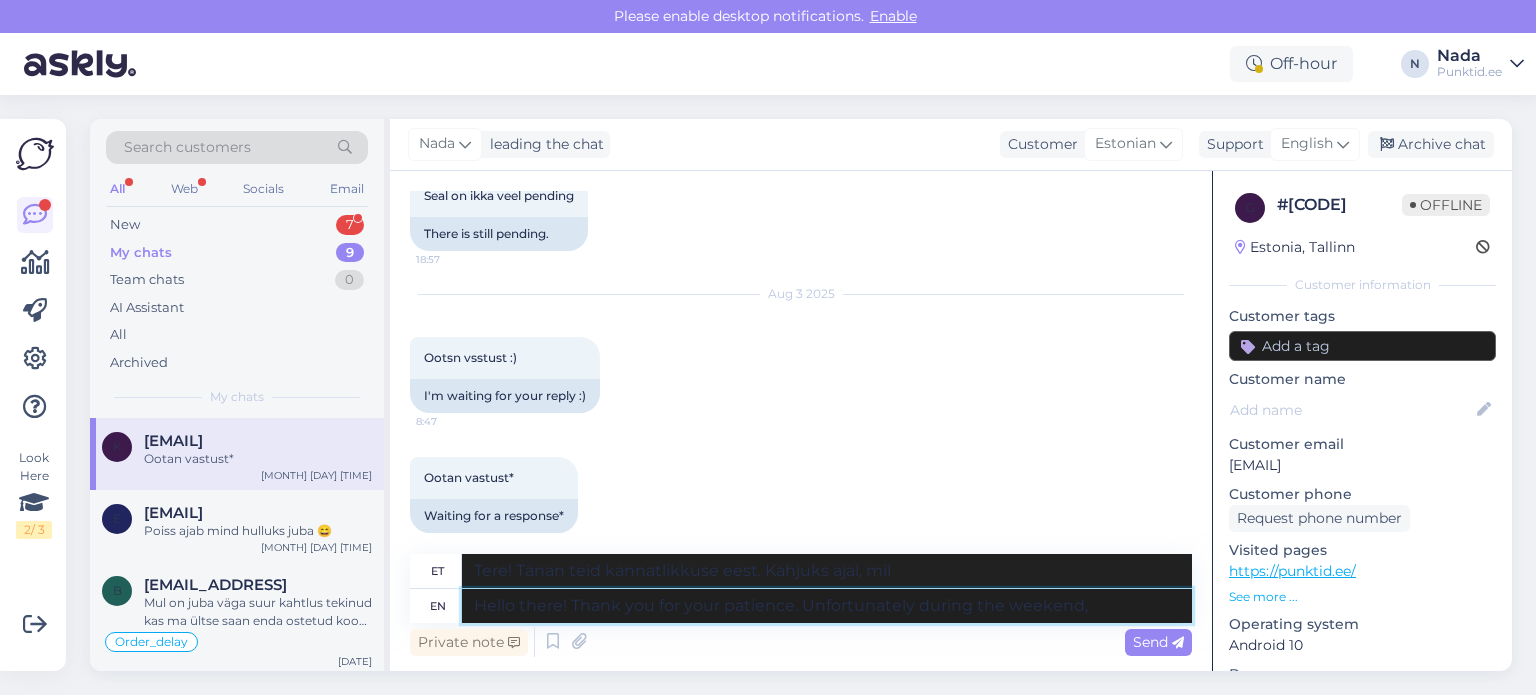 type on "Tere! Tänan teid kannatlikkuse eest. Kahjuks nädalavahetusel" 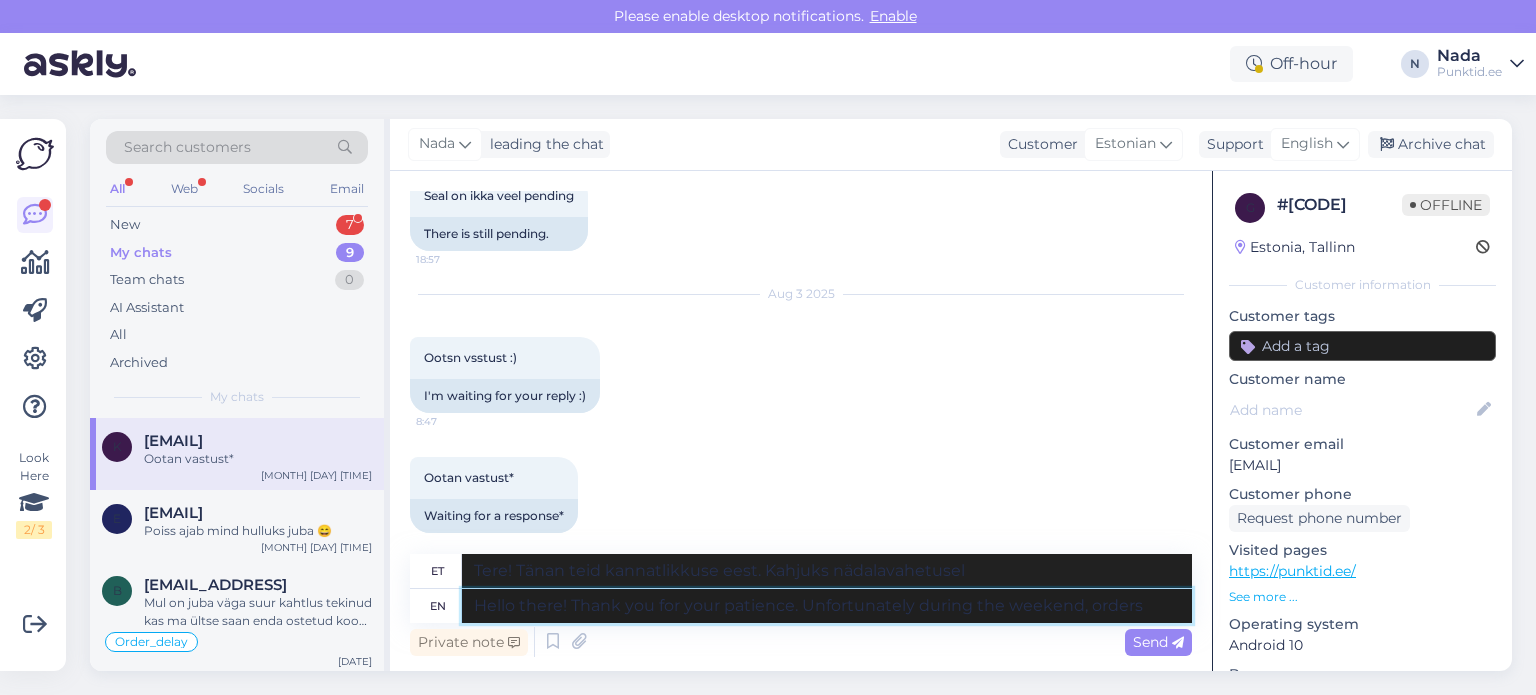 type on "Hello there! Thank you for your patience. Unfortunately during the weekend, orders c" 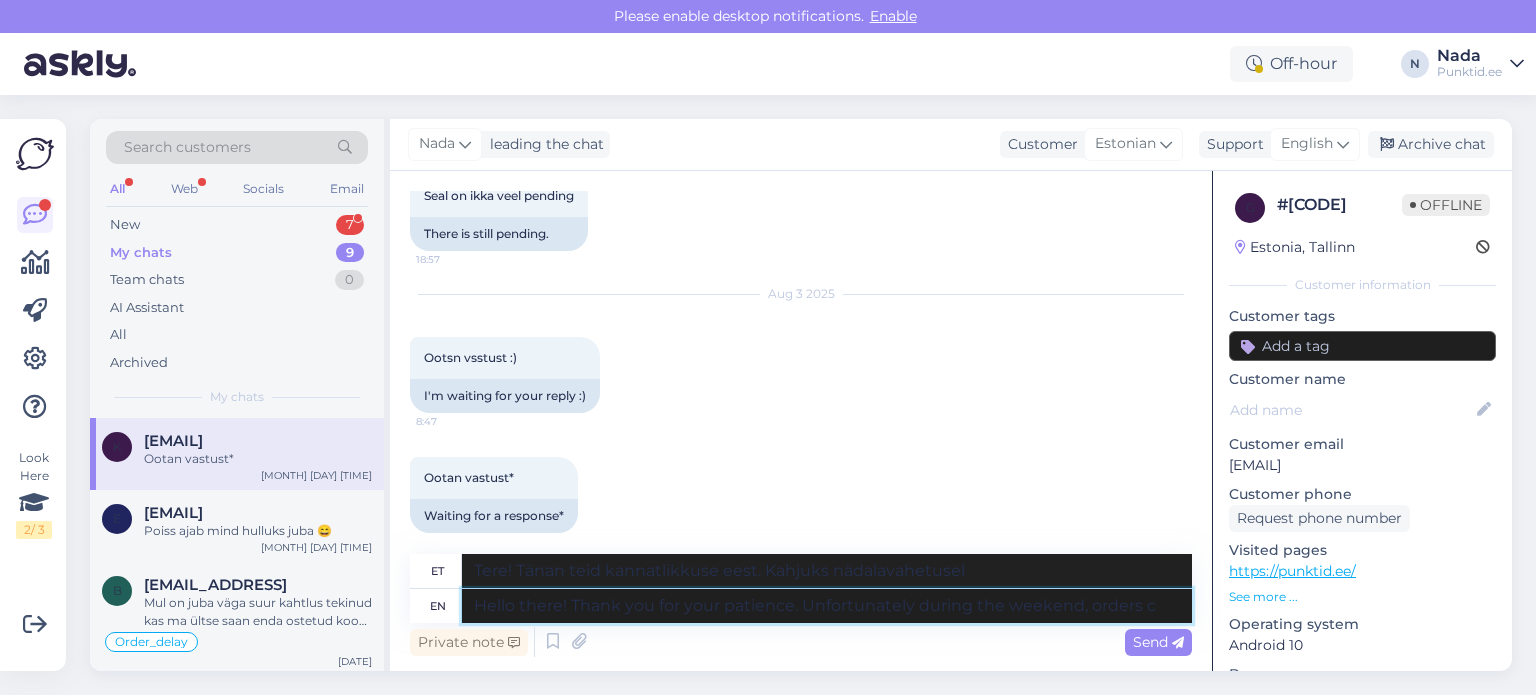 type on "Tere! Tänan teid kannatlikkuse eest. Kahjuks nädalavahetusel tellimused..." 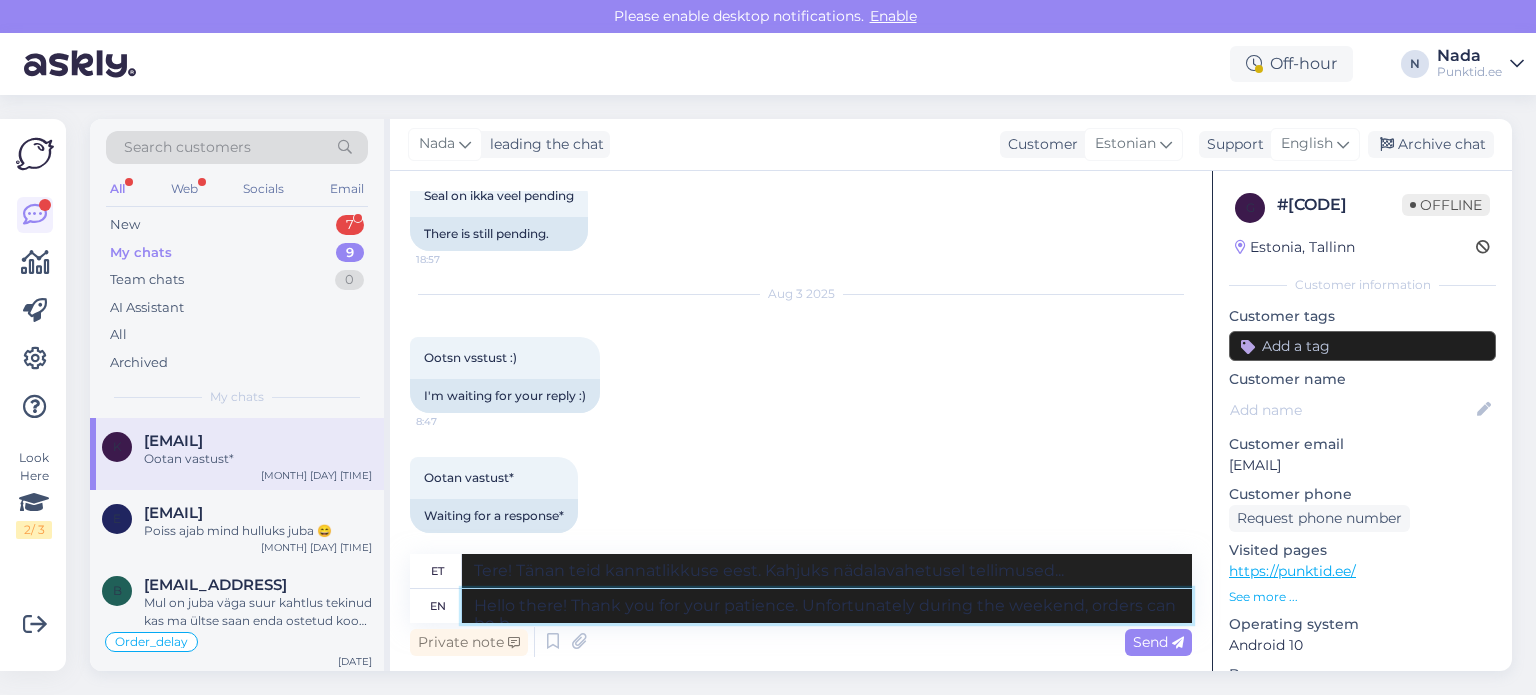 type on "Hello there! Thank you for your patience. Unfortunately during the weekend, orders can be" 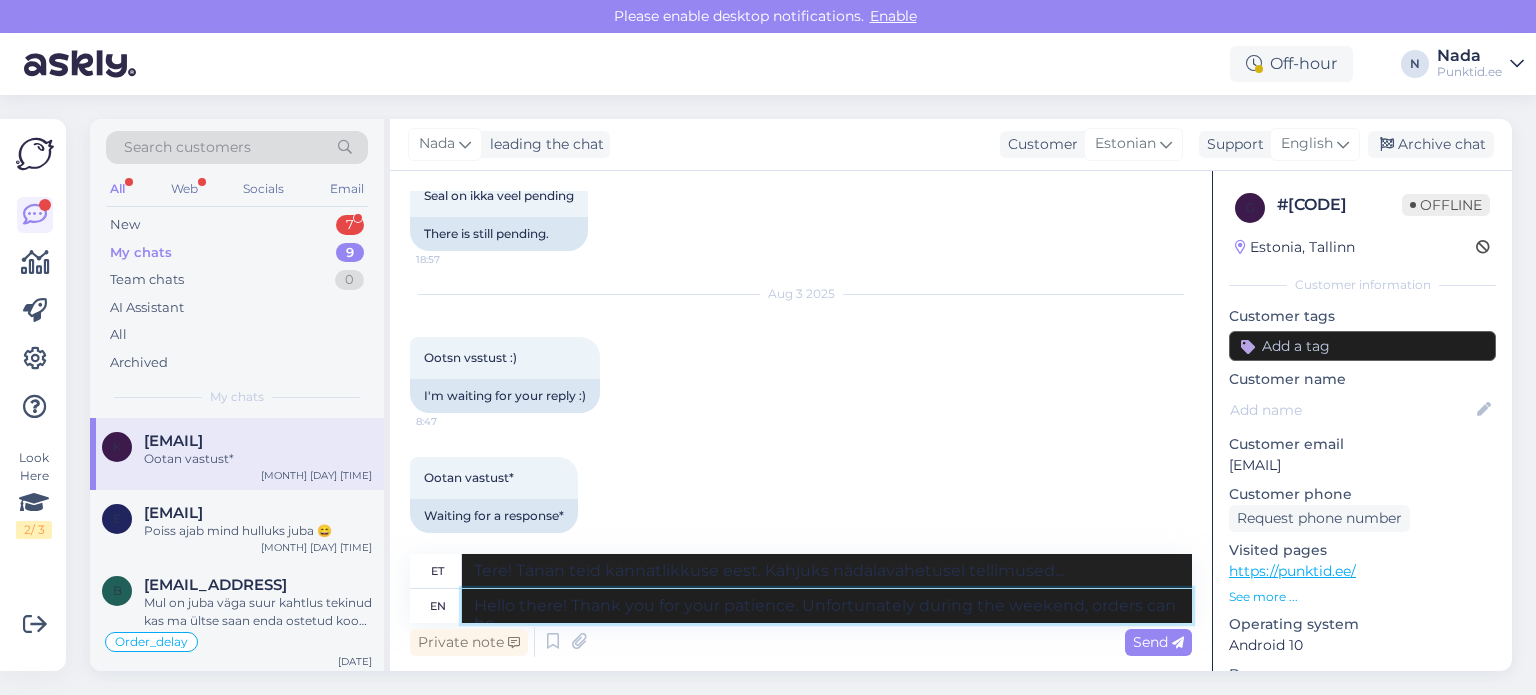 type on "Tere! Tänan teid kannatlikkuse eest. Kahjuks ei saa nädalavahetusel tellimusi esitada." 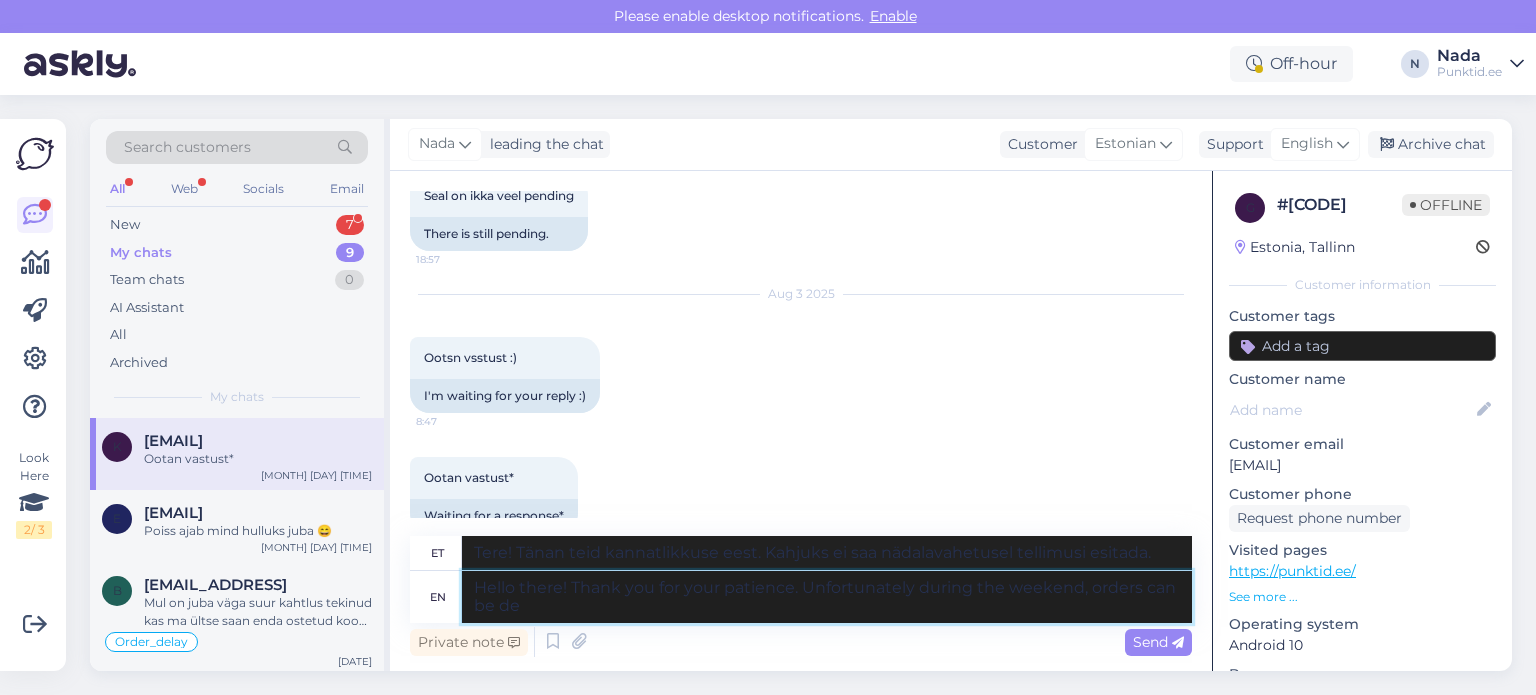 type on "Hello there! Thank you for your patience. Unfortunately during the weekend, orders can be del" 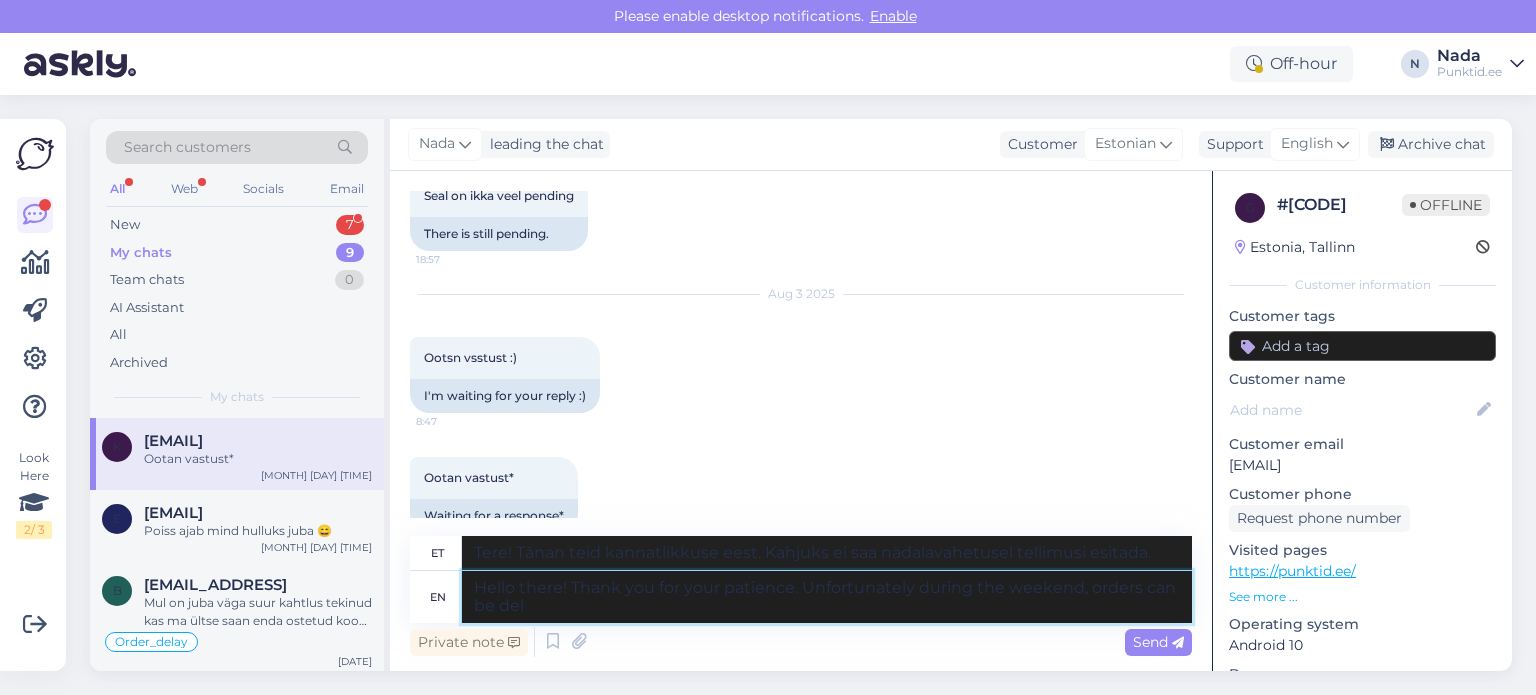 type on "Tere! Tänan teid kannatlikkuse eest. Kahjuks võivad nädalavahetustel tellimused olla..." 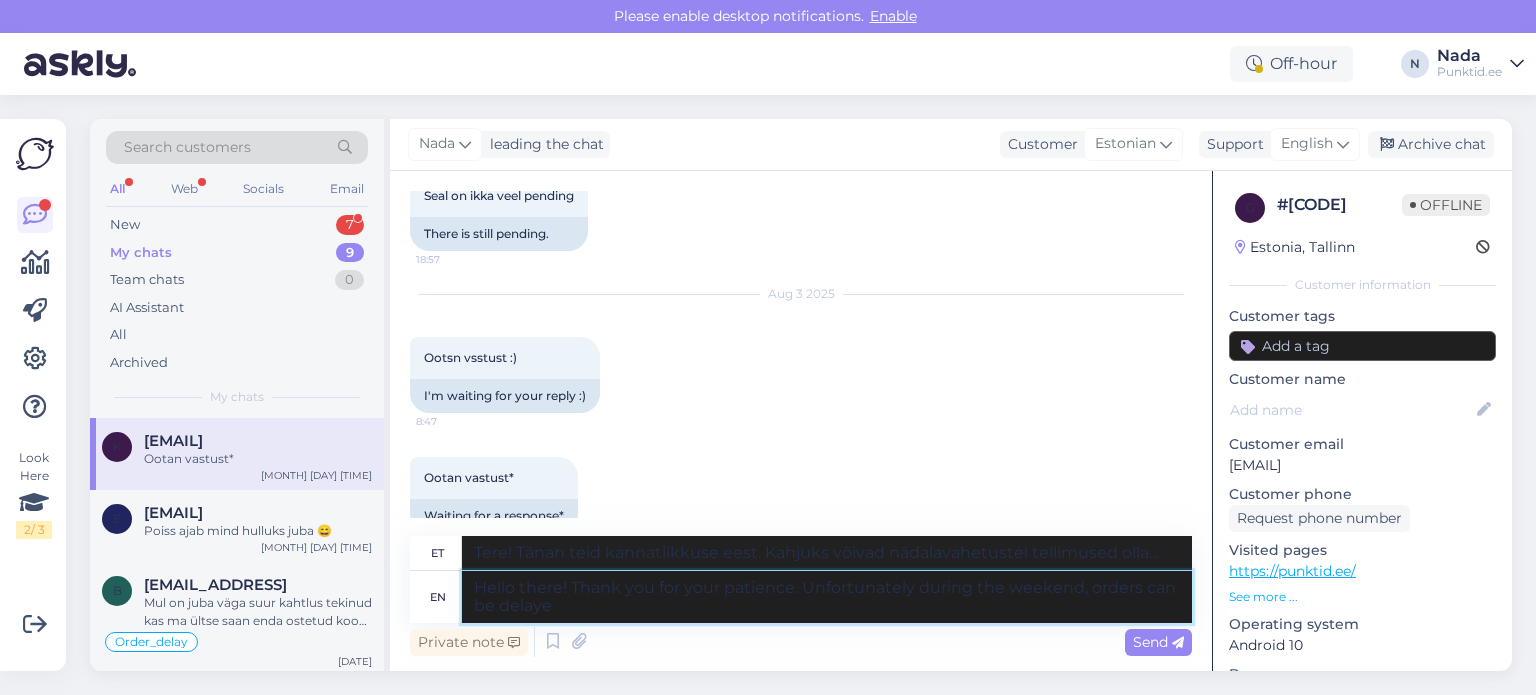 type on "Hello there! Thank you for your patience. Unfortunately during the weekend, orders can be delayed" 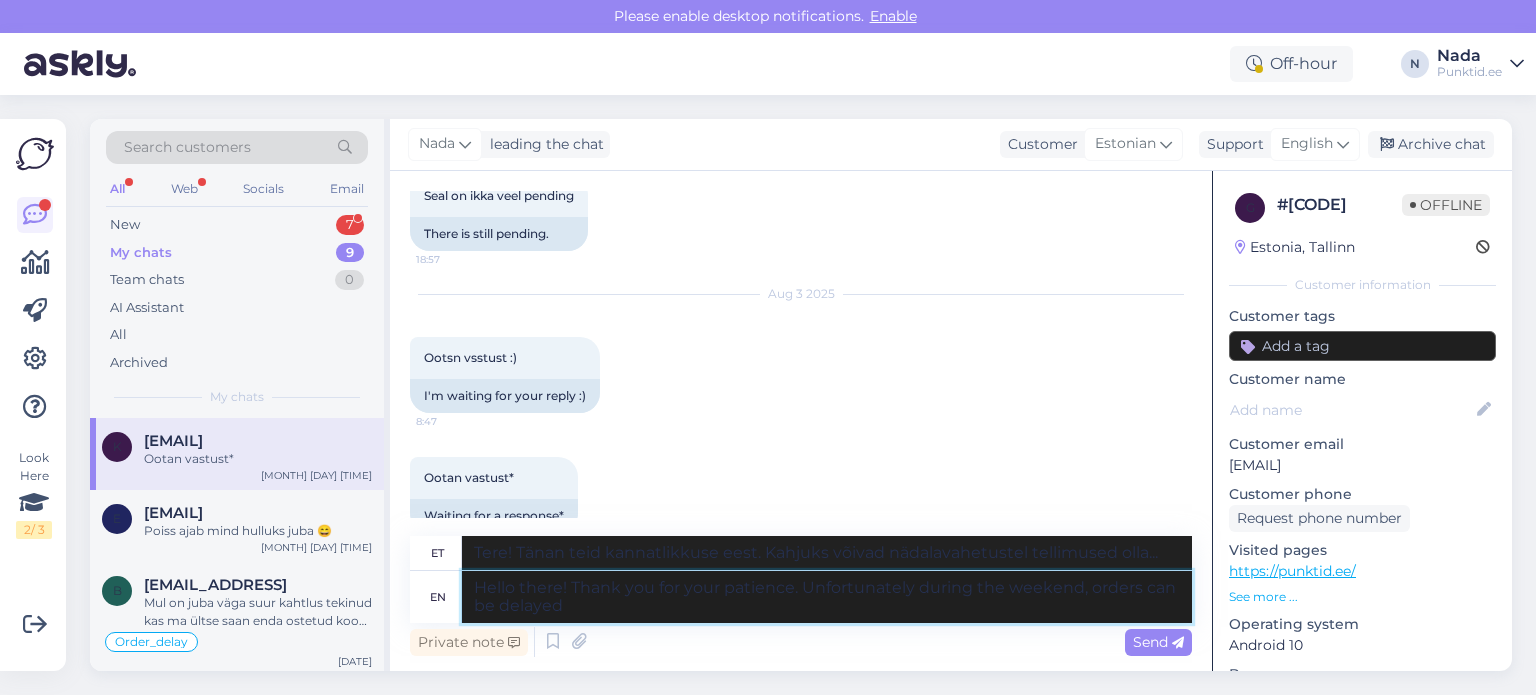 type on "Tere! Tänan teid kannatlikkuse eest. Kahjuks võivad nädalavahetustel tellimused hilineda." 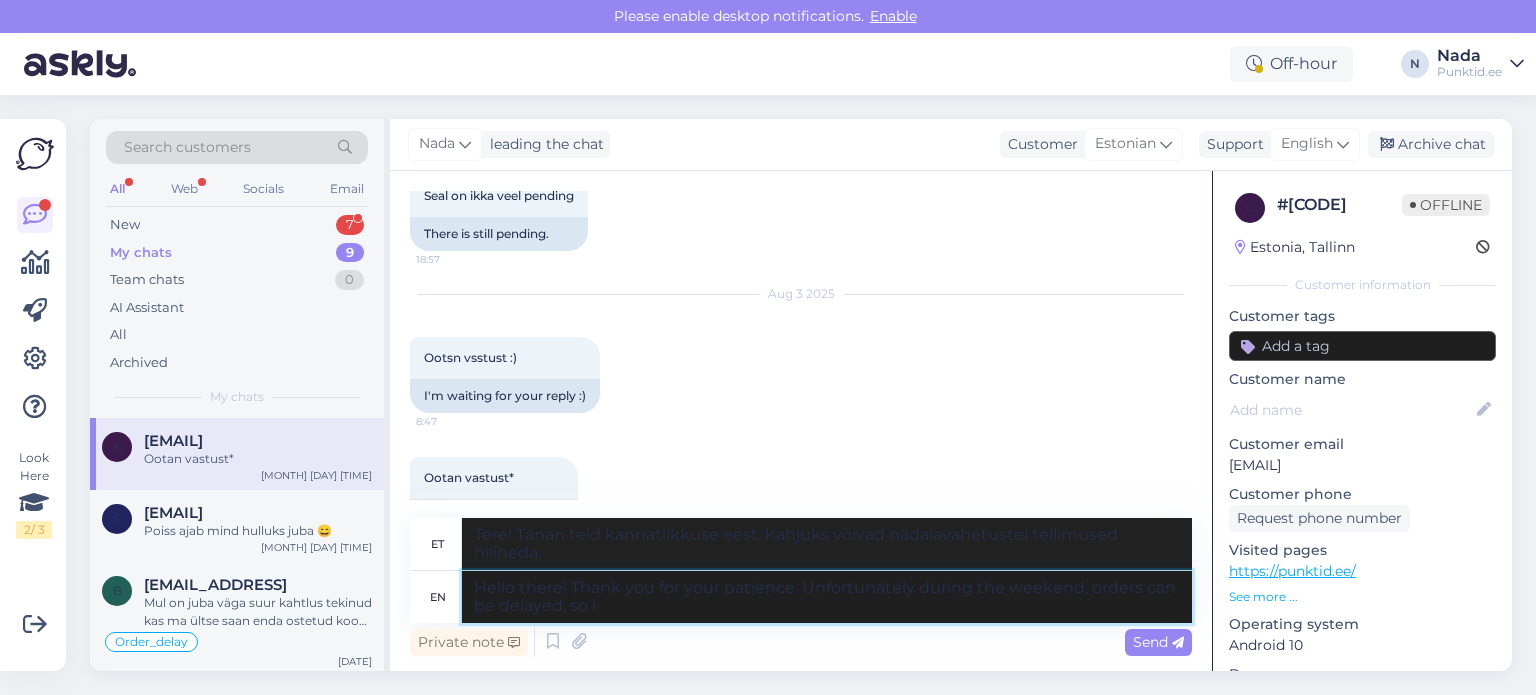 type on "Hello there! Thank you for your patience. Unfortunately during the weekend, orders can be delayed, so if" 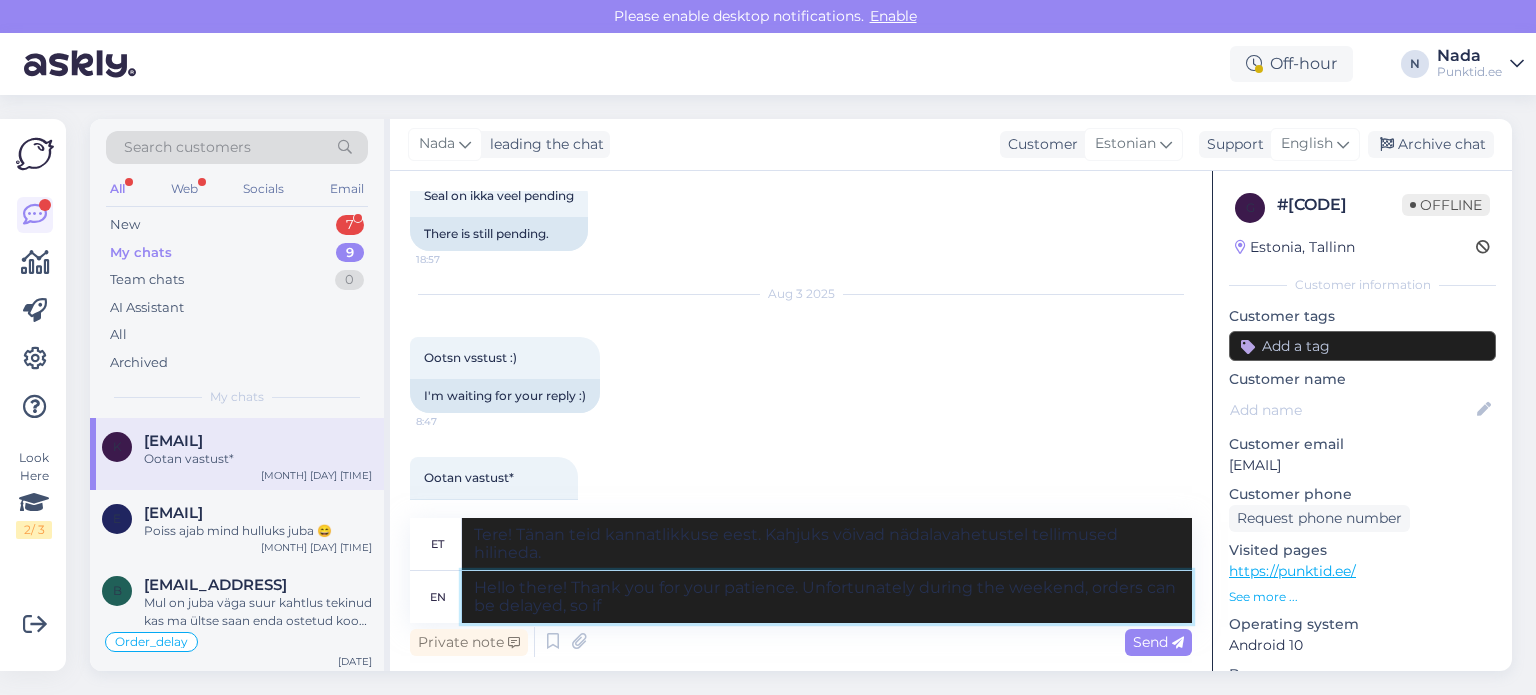 type on "Tere! Tänan teid kannatlikkuse eest. Kahjuks võivad nädalavahetustel tellimused hilineda, seega" 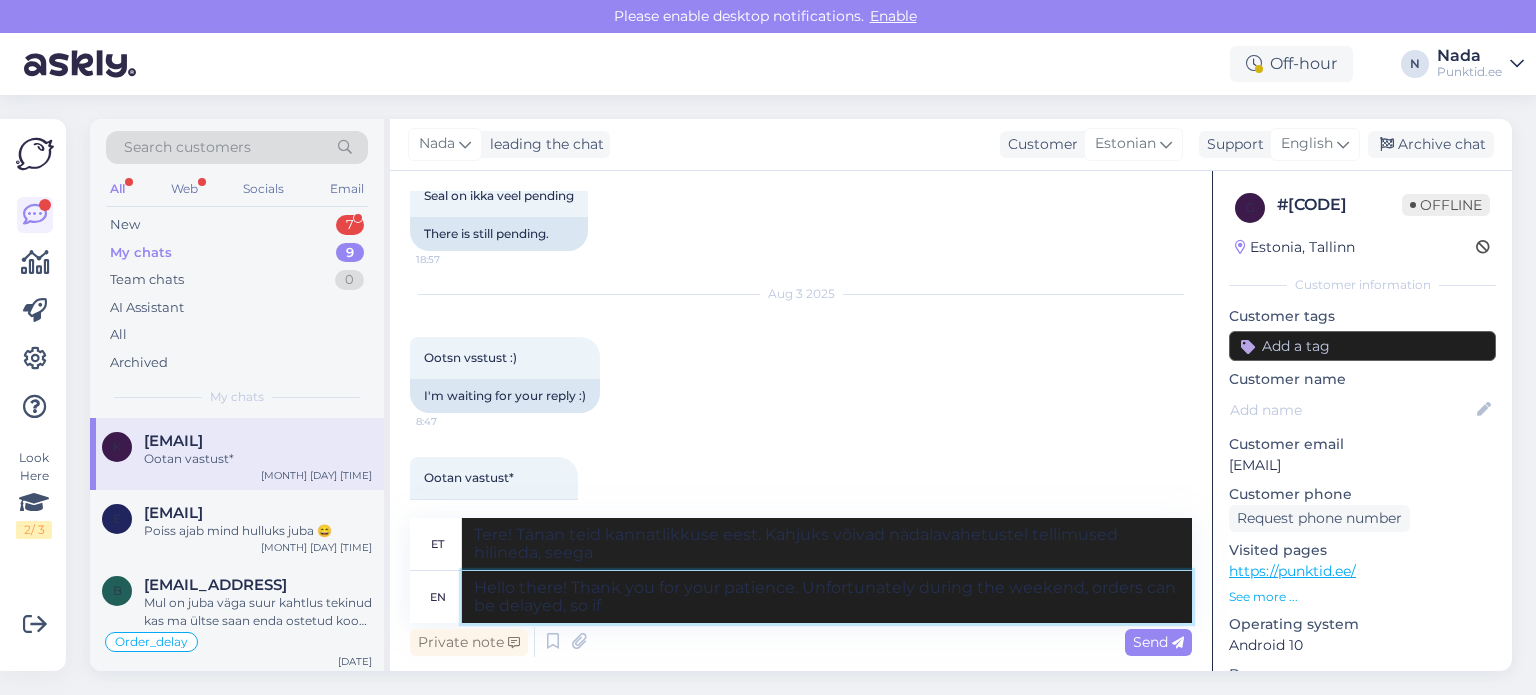 type on "Hello there! Thank you for your patience. Unfortunately during the weekend, orders can be delayed, so if" 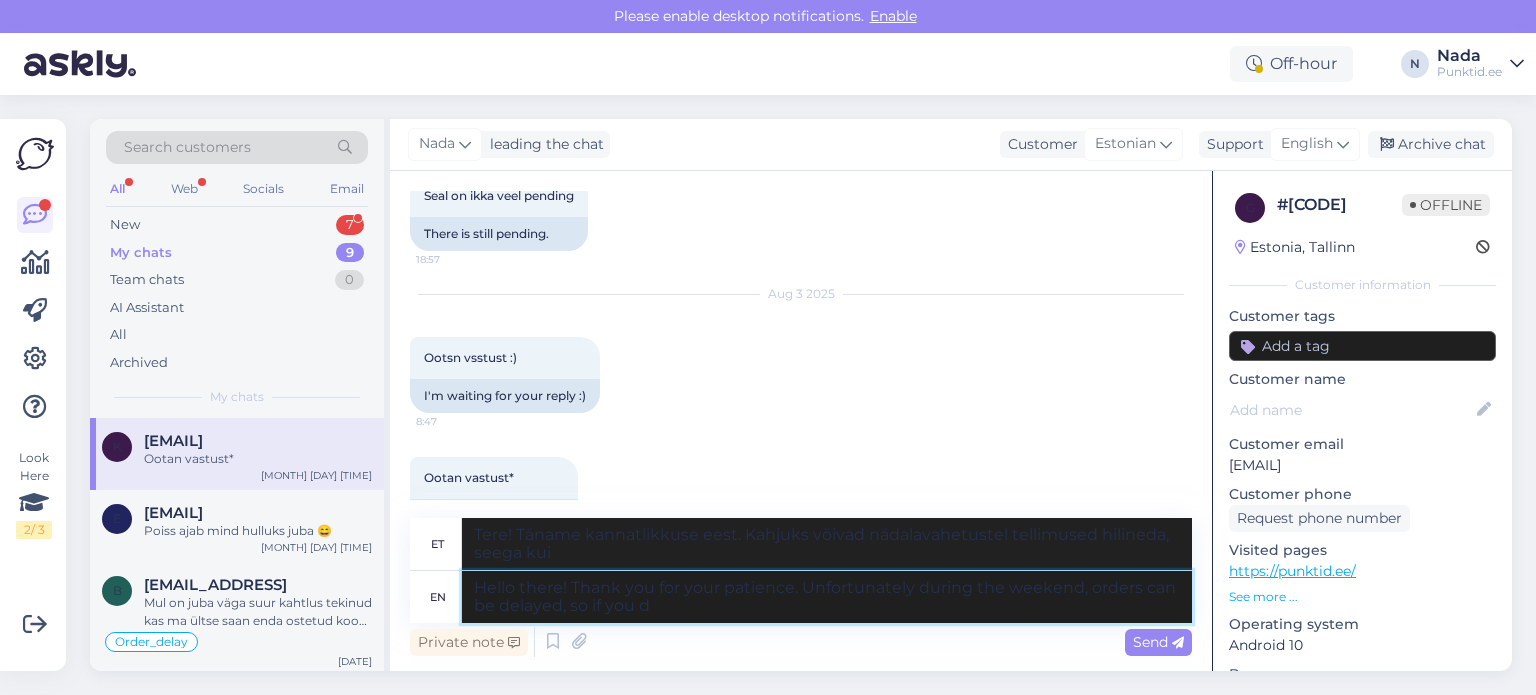 type on "Hello there! Thank you for your patience. Unfortunately during the weekend, orders can be delayed, so if you do" 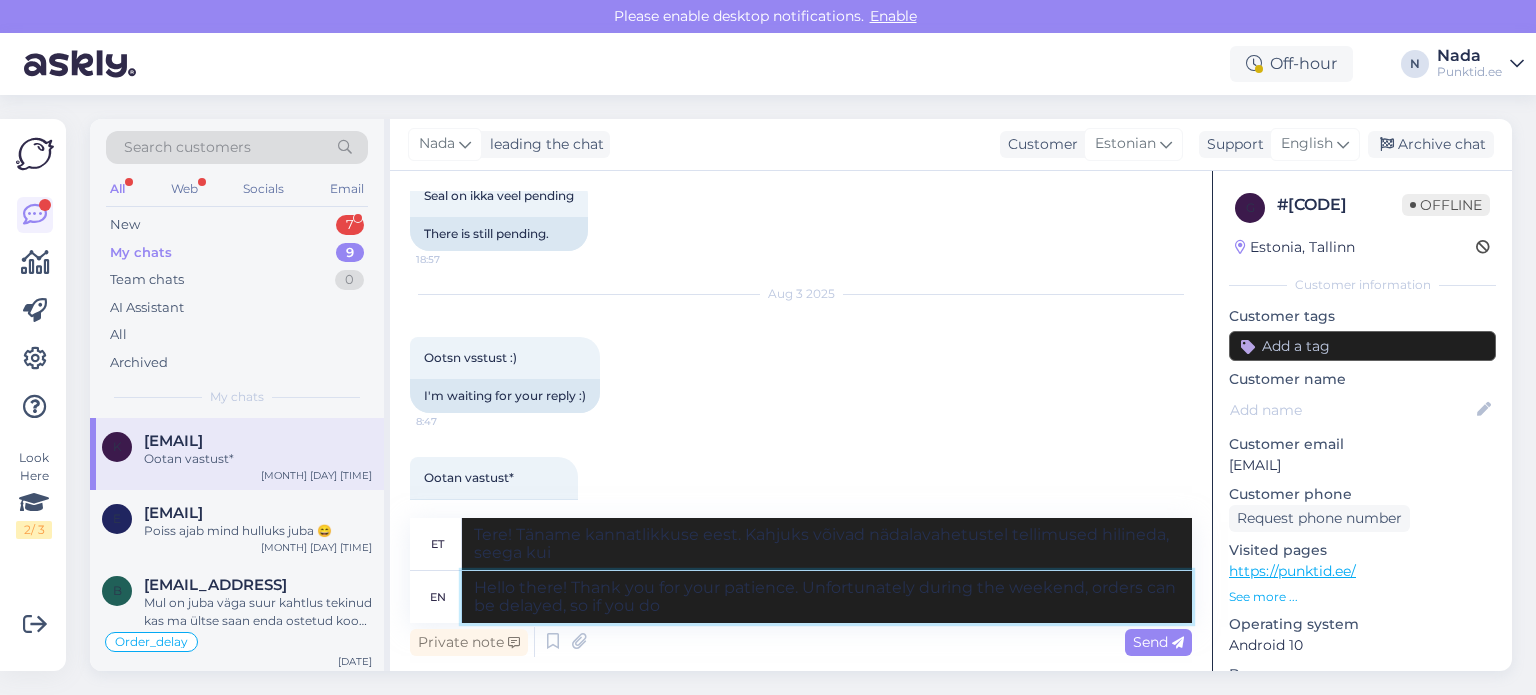 type on "Tere! Täname kannatlikkuse eest. Kahjuks võivad nädalavahetustel tellimused hilineda, seega kui te" 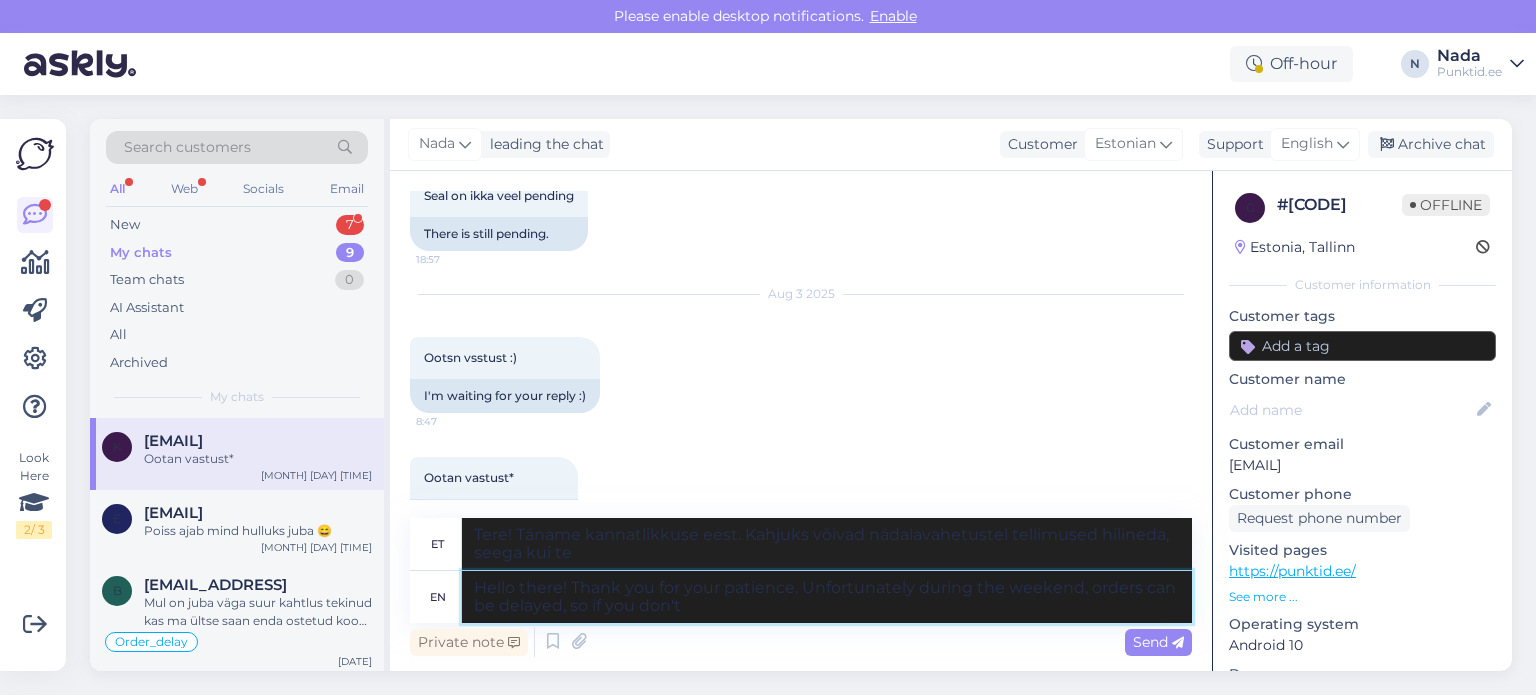 type on "Hello there! Thank you for your patience. Unfortunately during the weekend, orders can be delayed, so if you don't" 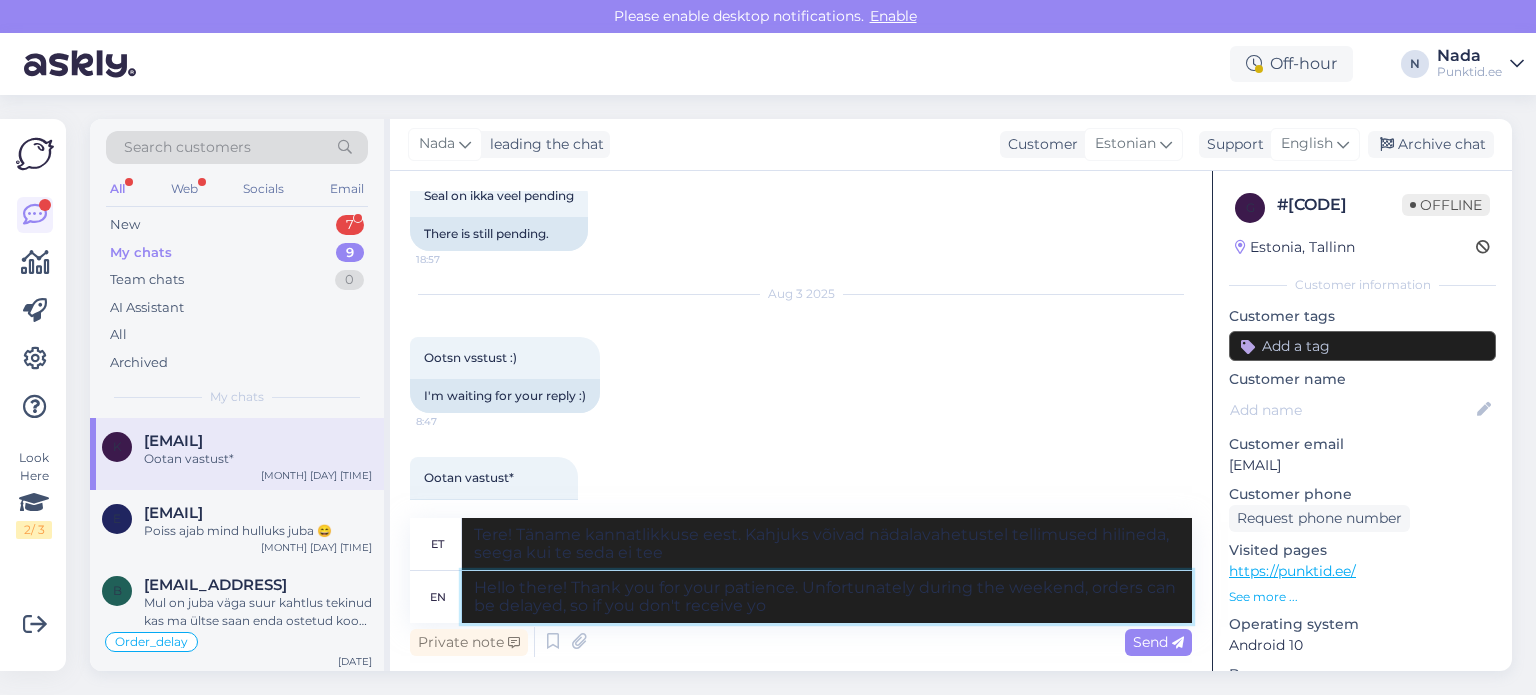 type on "Hello there! Thank you for your patience. Unfortunately during the weekend, orders can be delayed, so if you don't receive you" 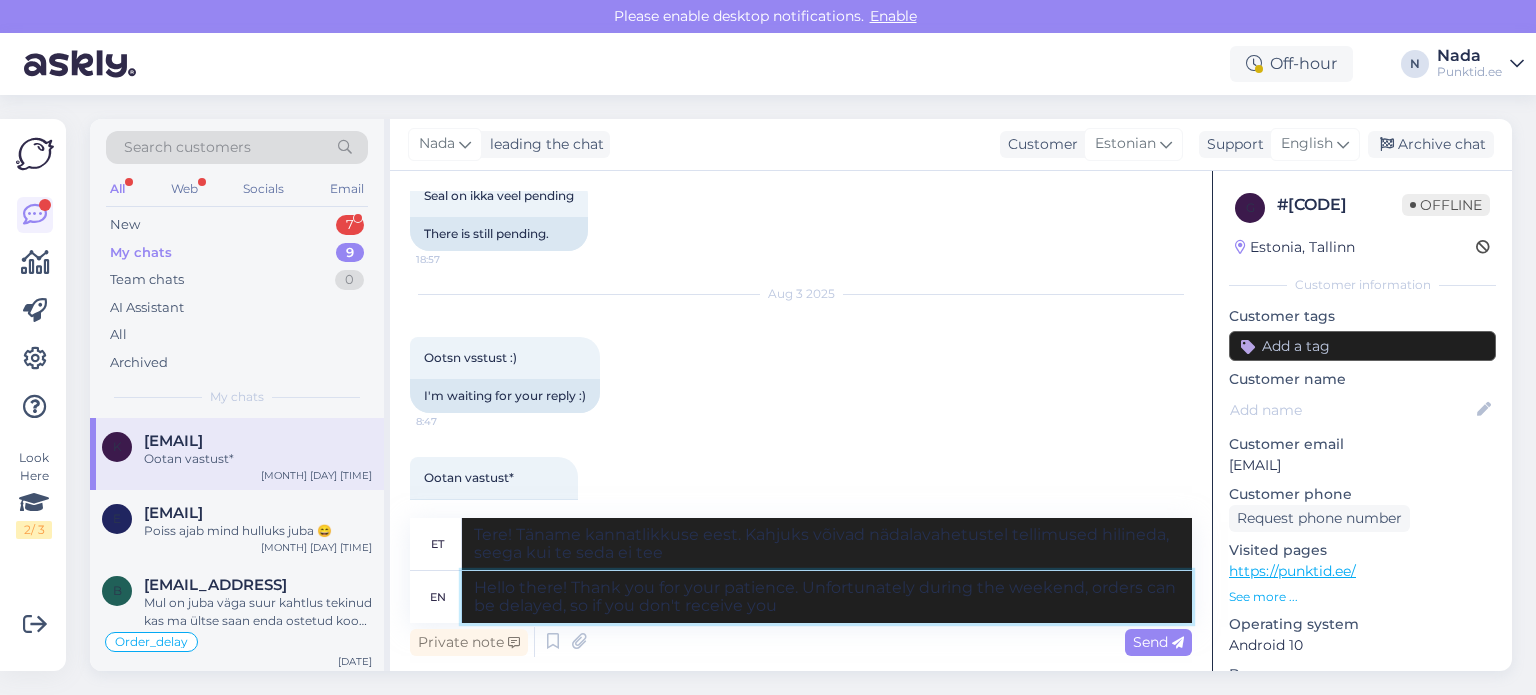 type on "Tere! Täname kannatlikkuse eest. Kahjuks võivad nädalavahetustel tellimused hilineda, seega kui te ei saa" 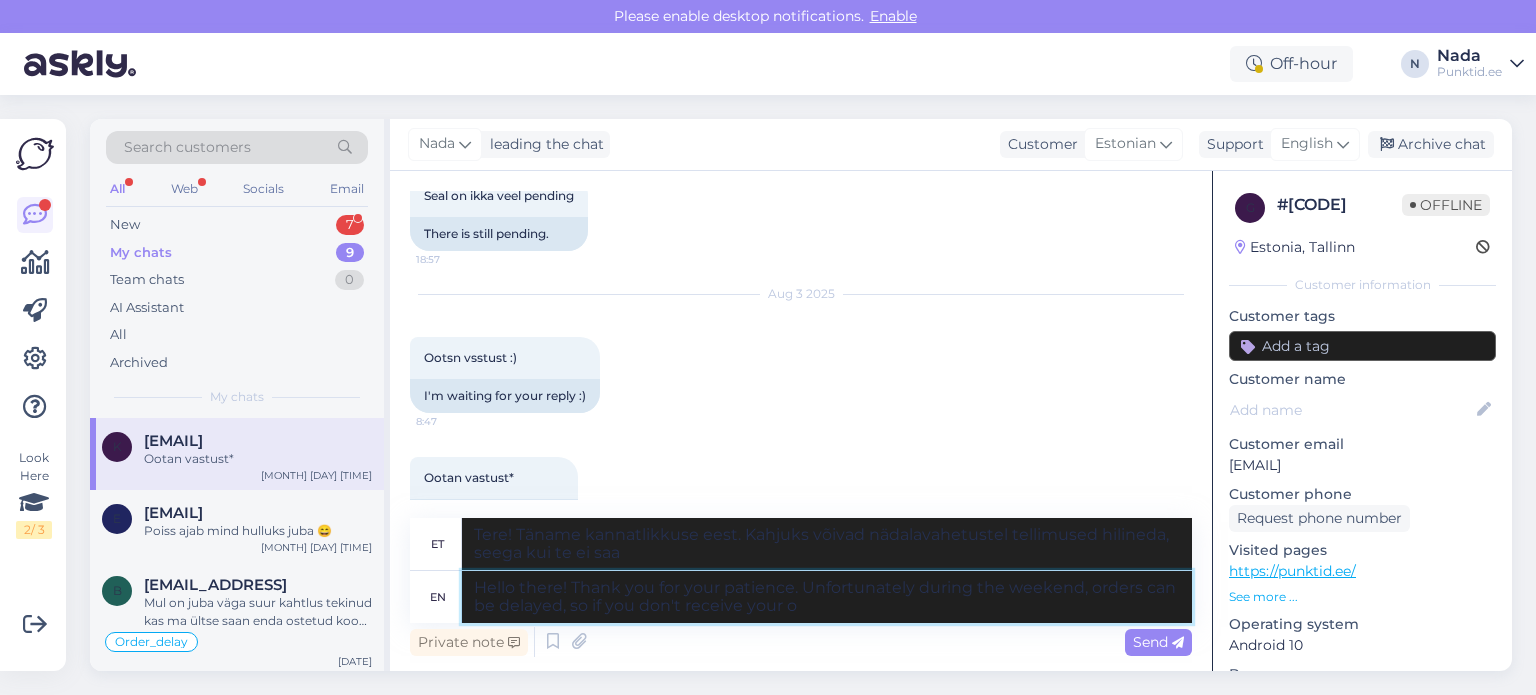 type on "Hello there! Thank you for your patience. Unfortunately during the weekend, orders can be delayed, so if you don't receive your or" 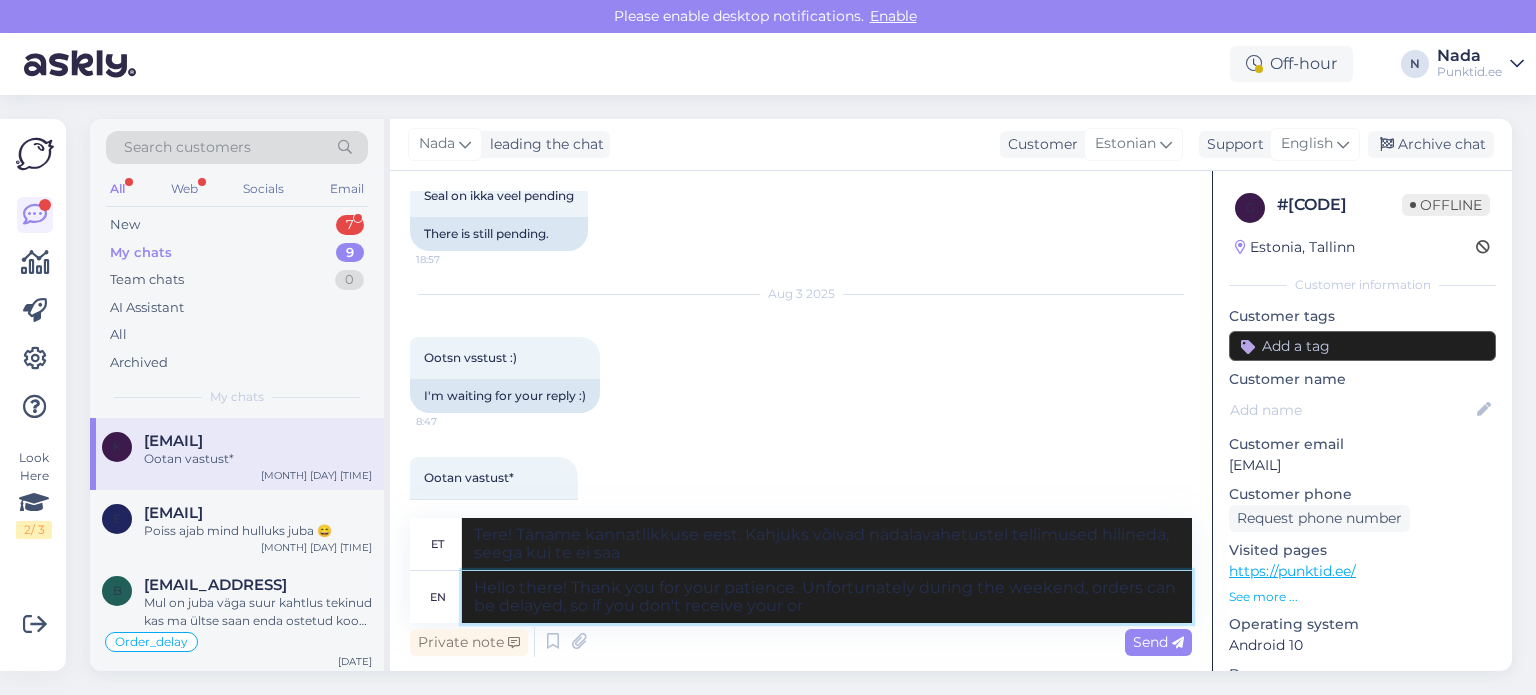 type on "Tere! Täname kannatlikkuse eest. Kahjuks võivad nädalavahetustel tellimused hilineda, seega kui te ei saa oma..." 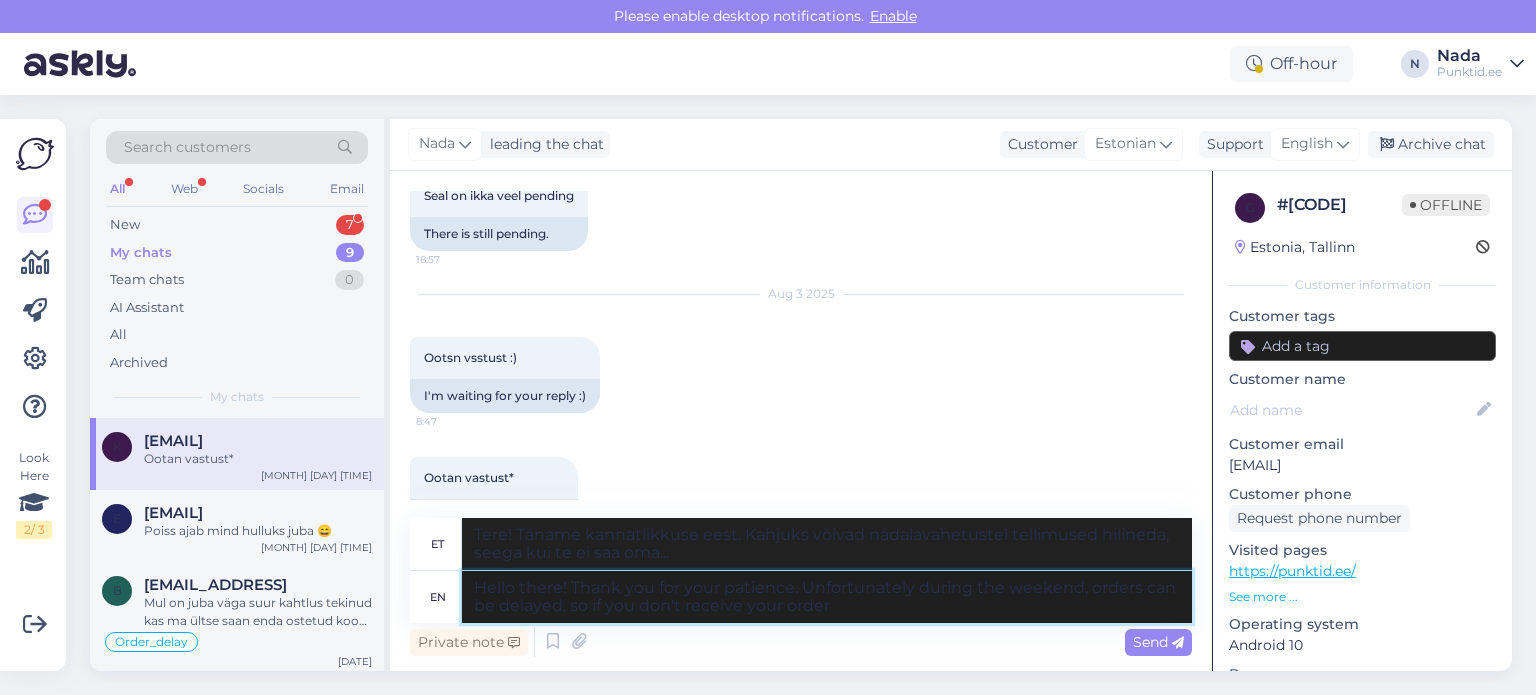 type on "Hello there! Thank you for your patience. Unfortunately during the weekend, orders can be delayed, so if you don't receive your order" 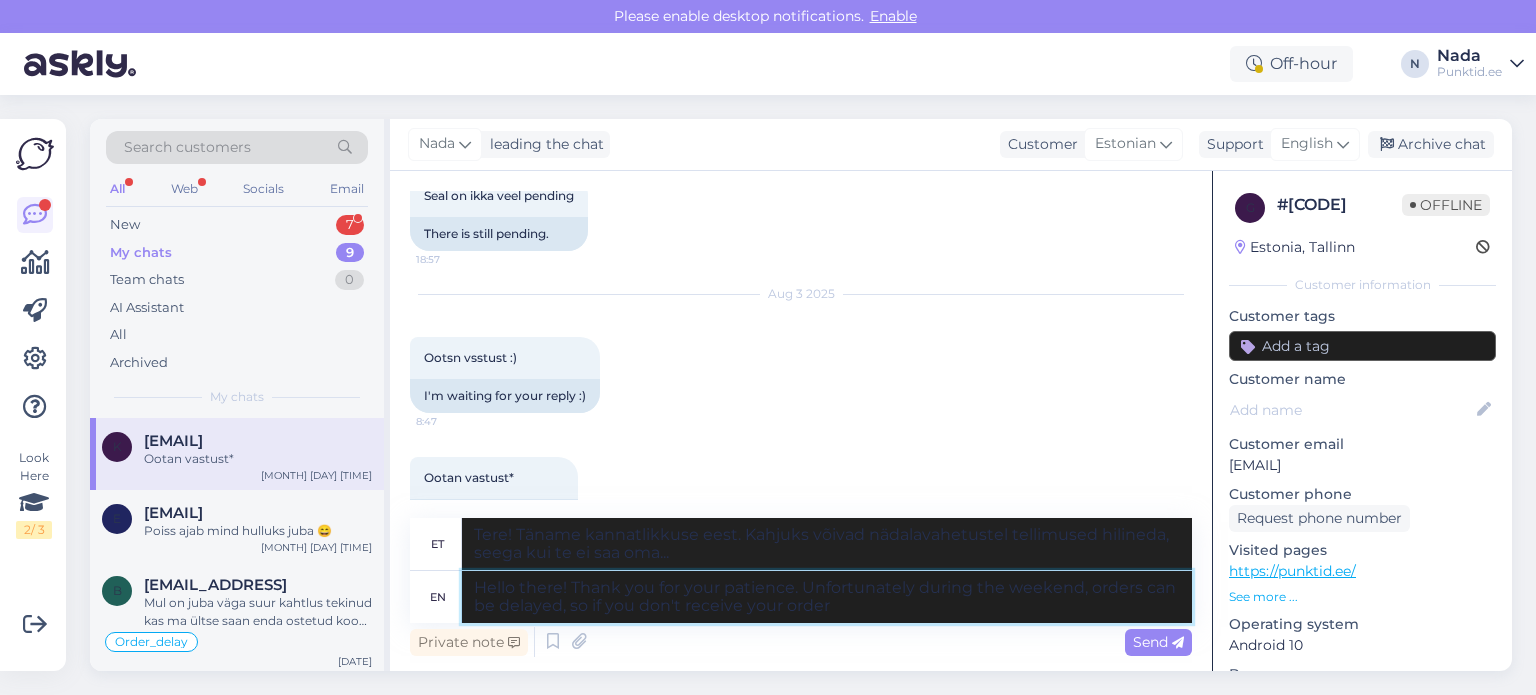 type on "Tere! Täname kannatlikkuse eest. Kahjuks võivad nädalavahetustel tellimused hilineda, seega kui te oma tellimust ei saa kätte" 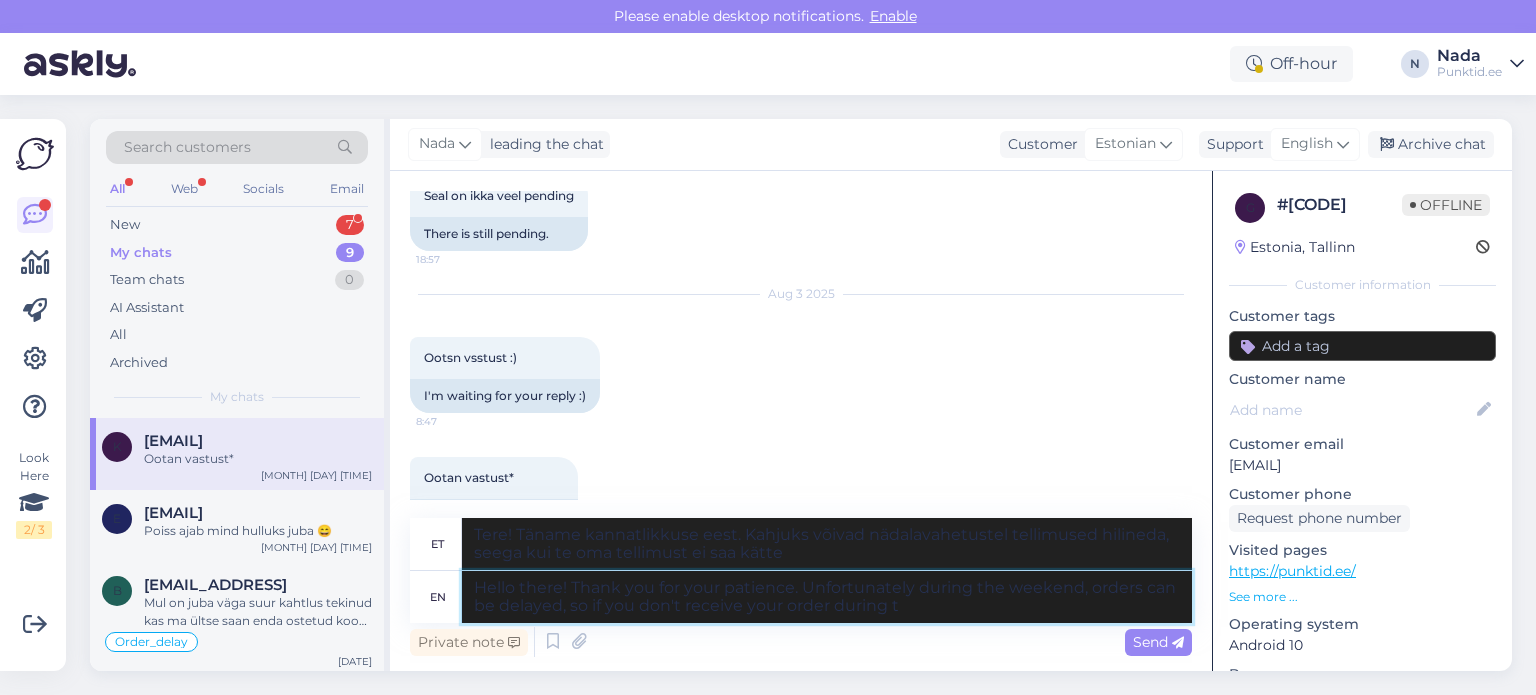 type on "Hello there! Thank you for your patience. Unfortunately during the weekend, orders can be delayed, so if you don't receive your order during th" 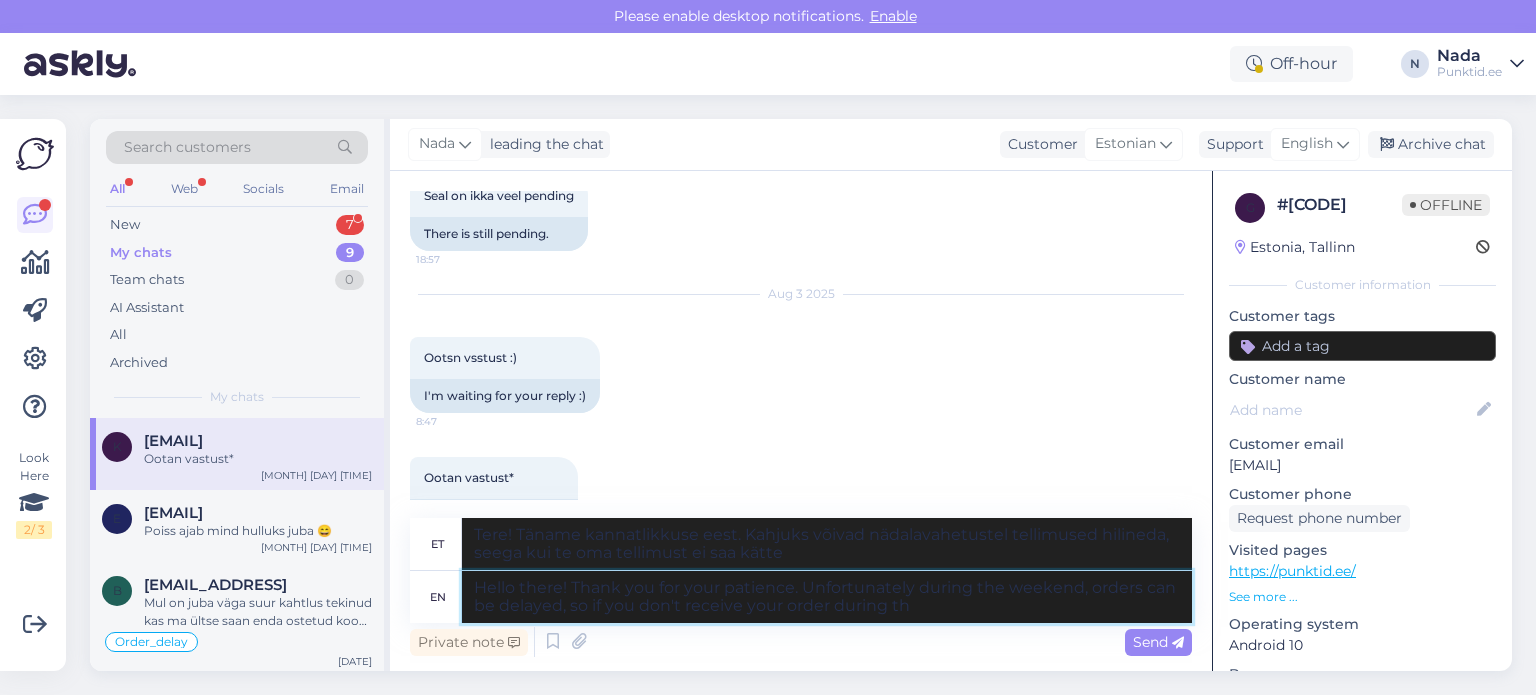 type on "Tere! Täname kannatlikkuse eest. Kahjuks võivad nädalavahetustel tellimused hilineda, seega kui te ei saa oma tellimust kätte selle aja jooksul" 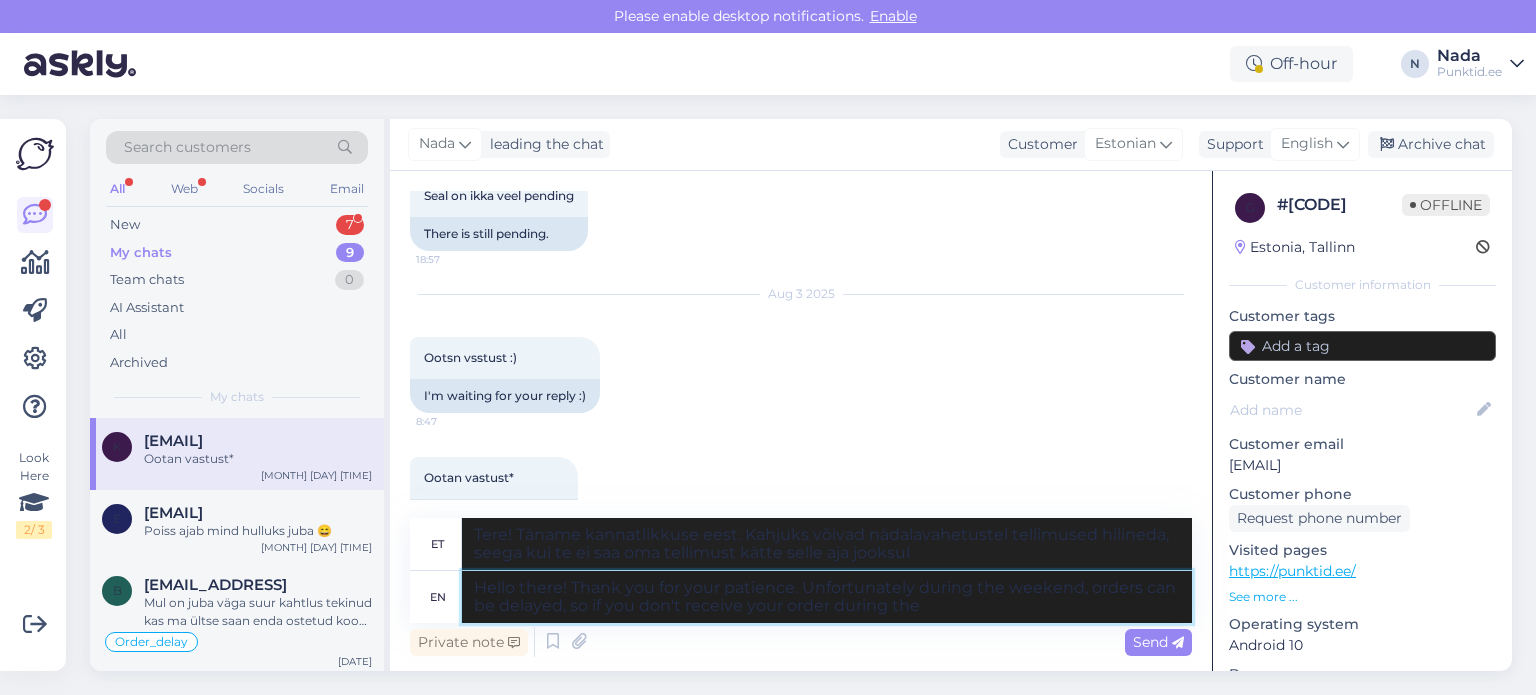 type on "Hello there! Thank you for your patience. Unfortunately during the weekend, orders can be delayed, so if you don't receive your order during the w" 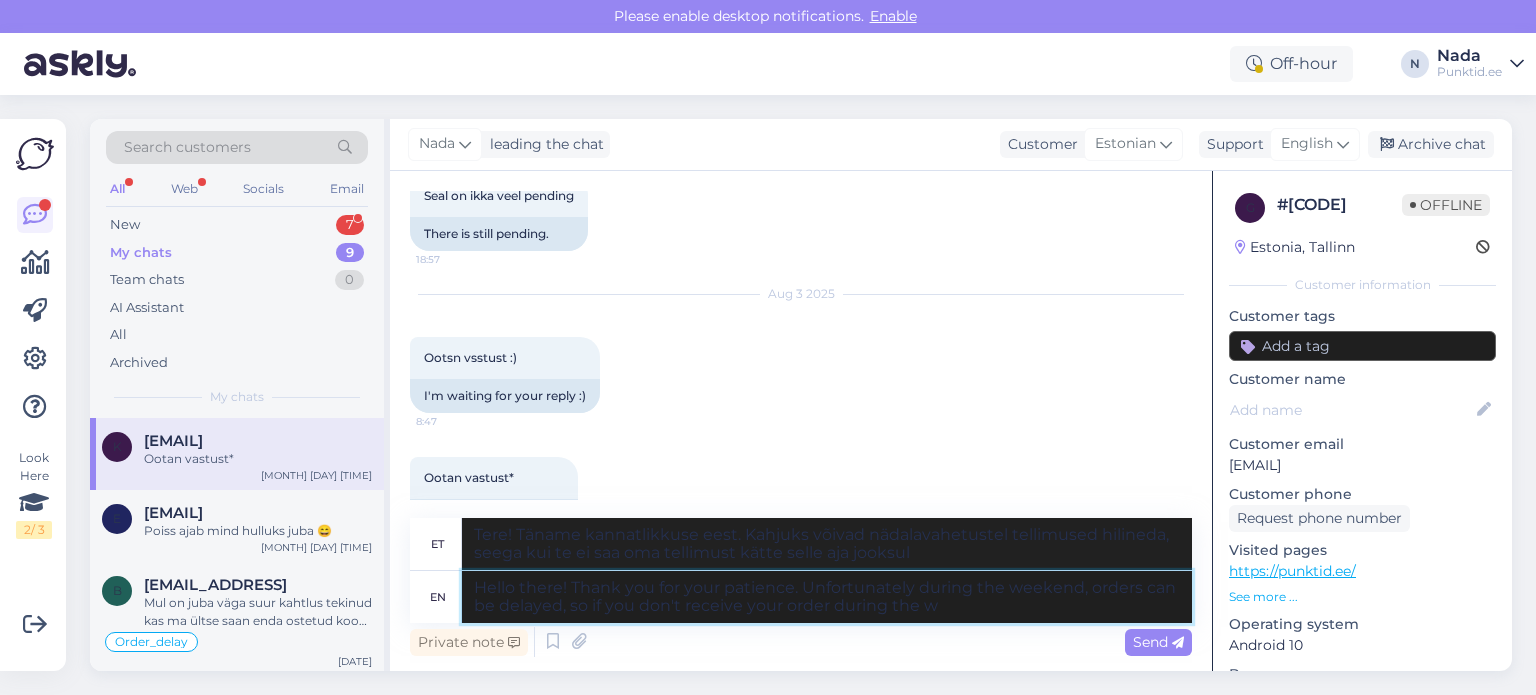 type on "Tere! Täname teid kannatlikkuse eest. Kahjuks võivad nädalavahetustel tellimused hilineda, seega kui te ei saa oma tellimust selle aja jooksul kätte" 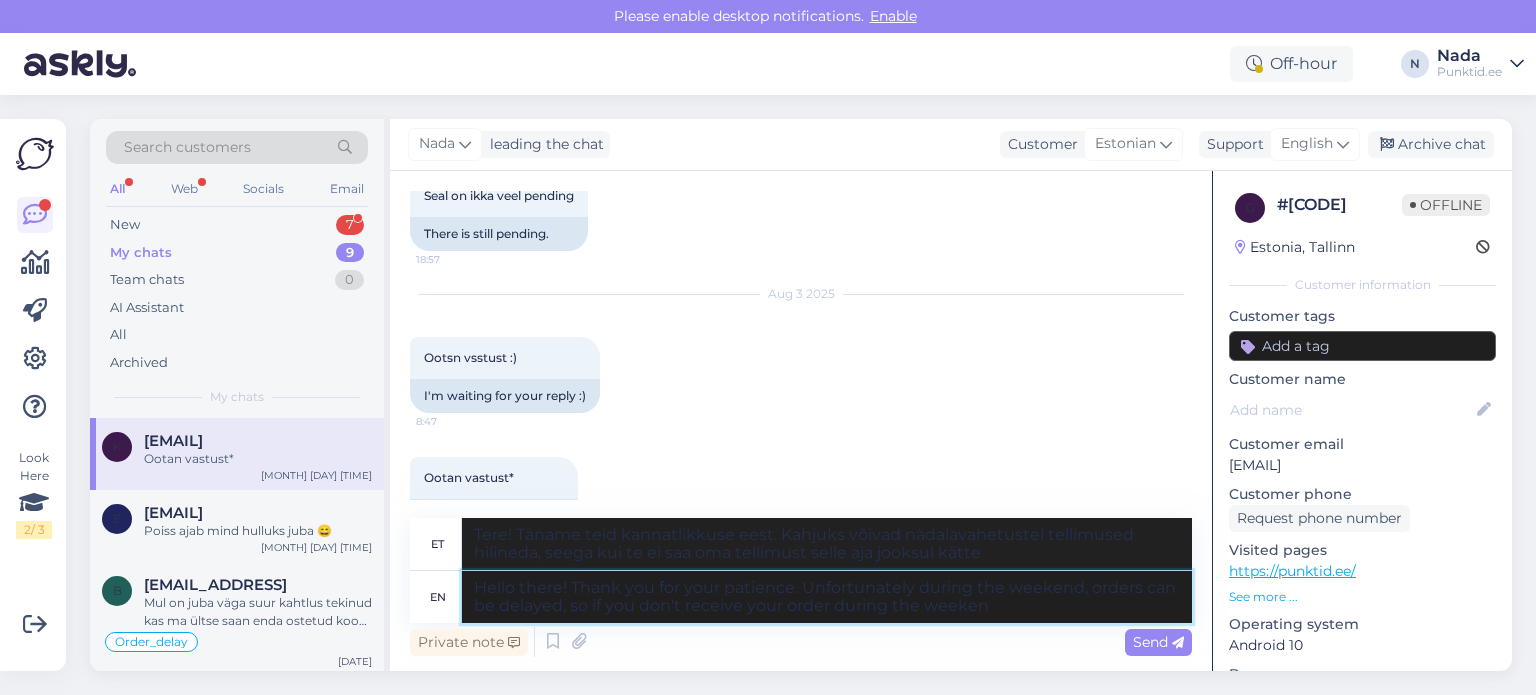 type on "Hello there! Thank you for your patience. Unfortunately during the weekend, orders can be delayed, so if you don't receive your order during the weekene" 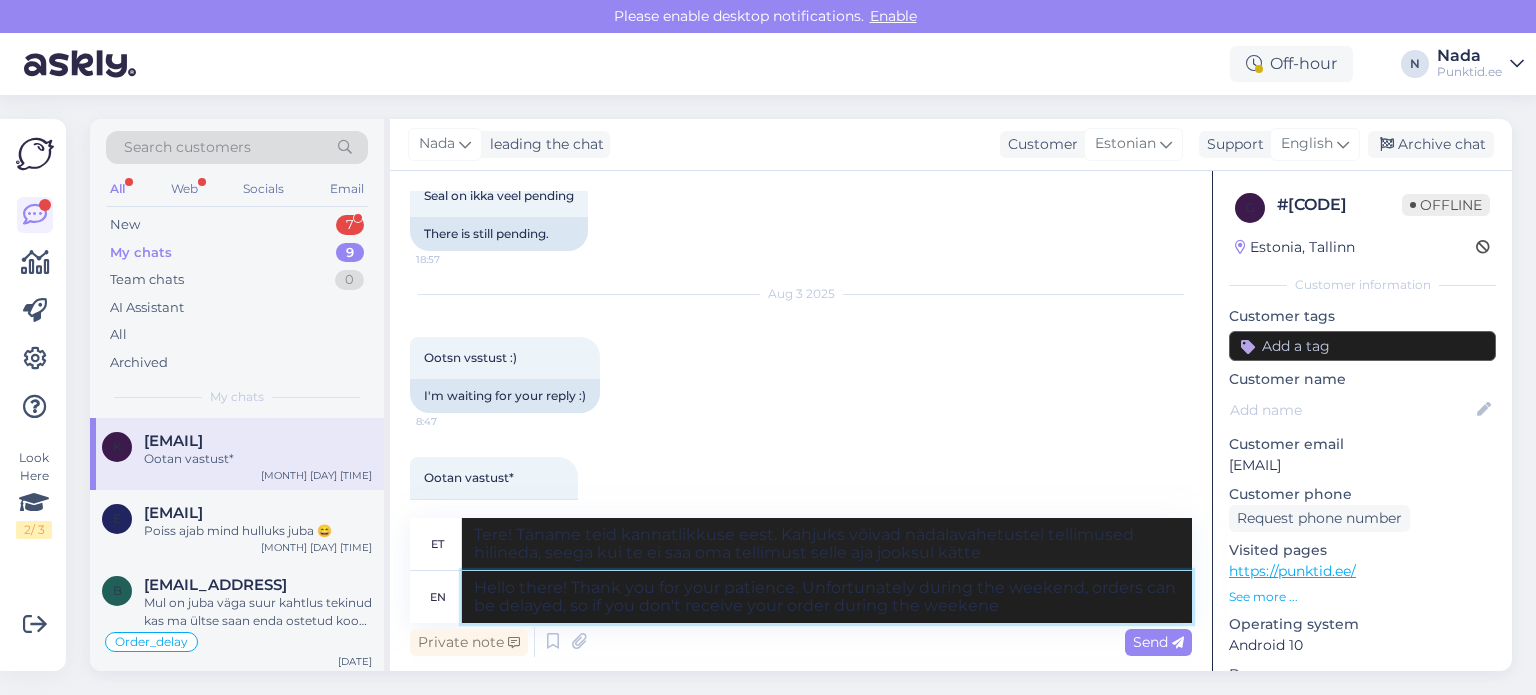 type on "Tere! Täname kannatlikkuse eest. Kahjuks võivad nädalavahetustel tellimused hilineda, seega kui te ei saa oma tellimust nädalavahetusel kätte" 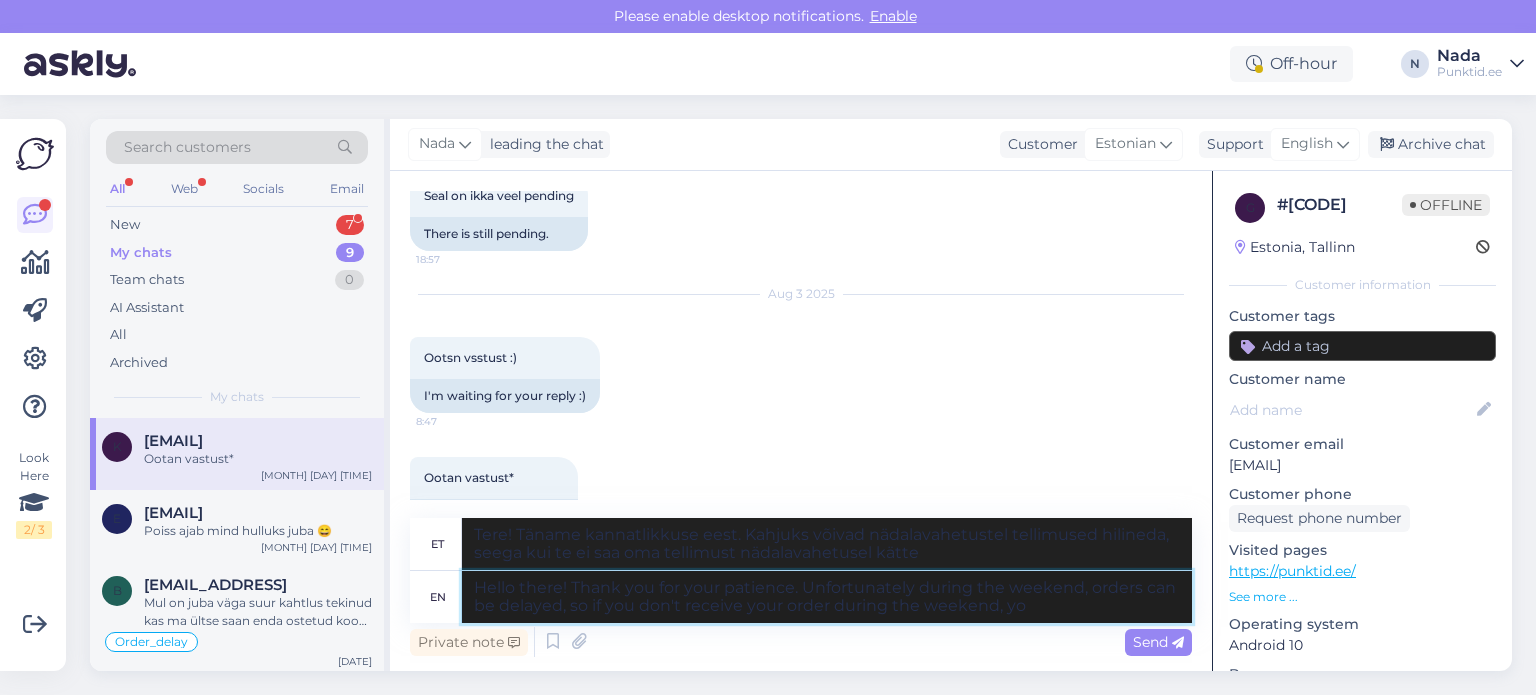 type on "Hello there! Thank you for your patience. Unfortunately during the weekend, orders can be delayed, so if you don't receive your order during the weekend, you" 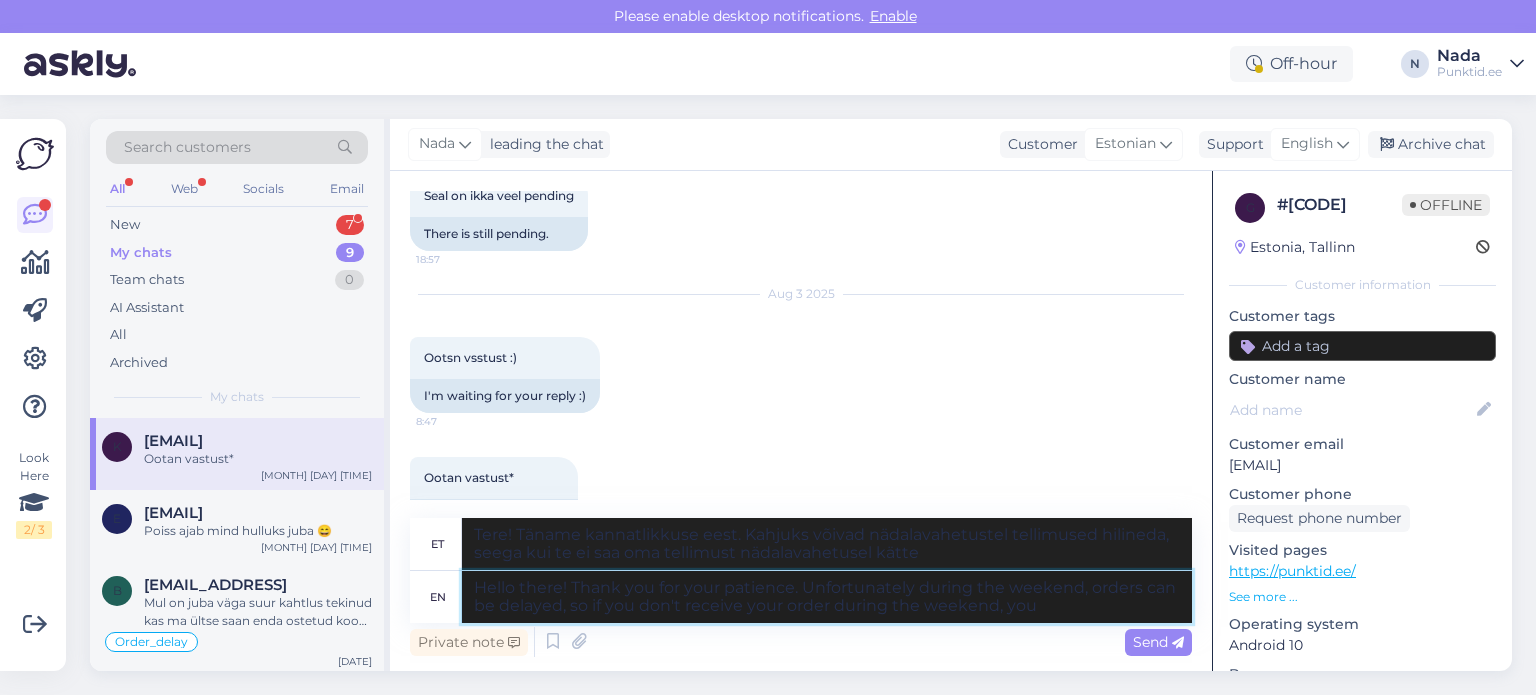type on "Tere! Täname kannatlikkuse eest. Kahjuks võivad nädalavahetustel tellimused hilineda, seega kui te ei saa oma tellimust nädalavahetusel kätte," 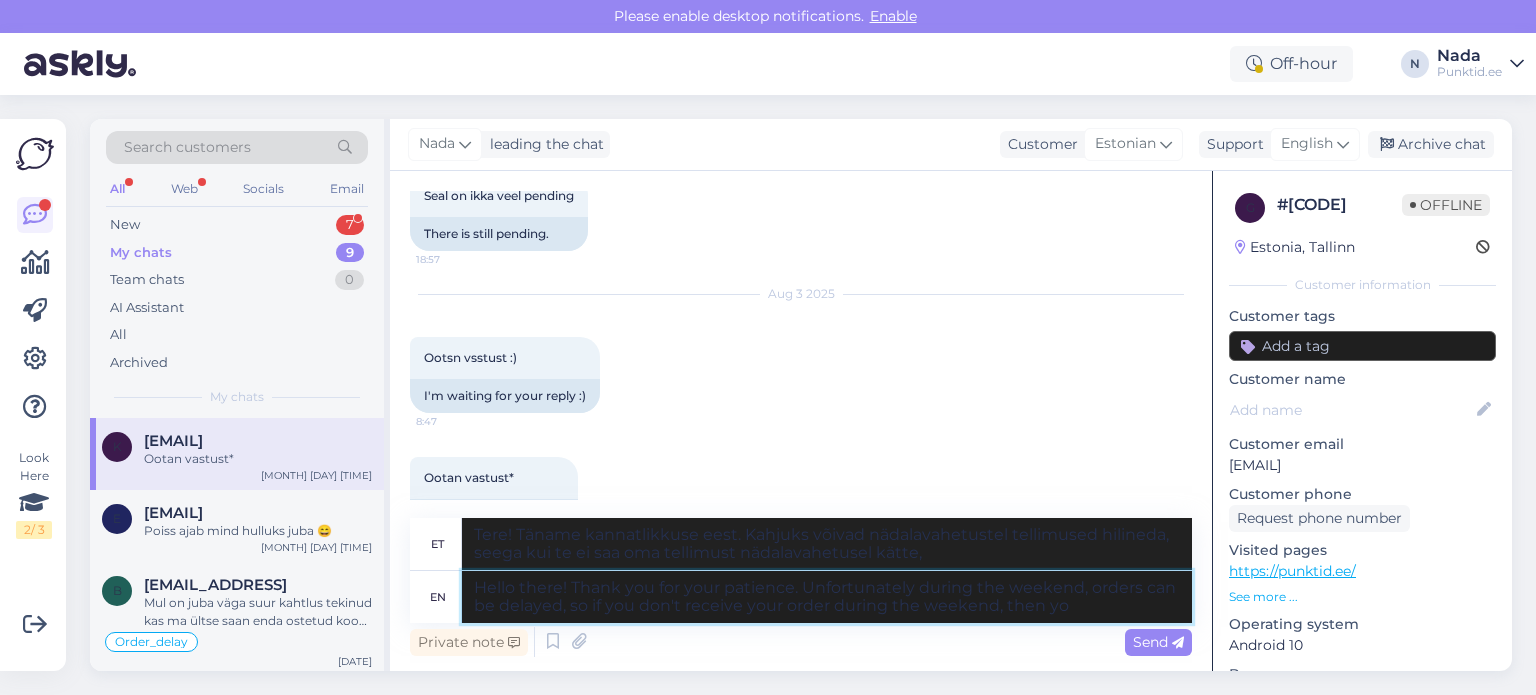 type on "Hello there! Thank you for your patience. Unfortunately during the weekend, orders can be delayed, so if you don't receive your order during the weekend, then you" 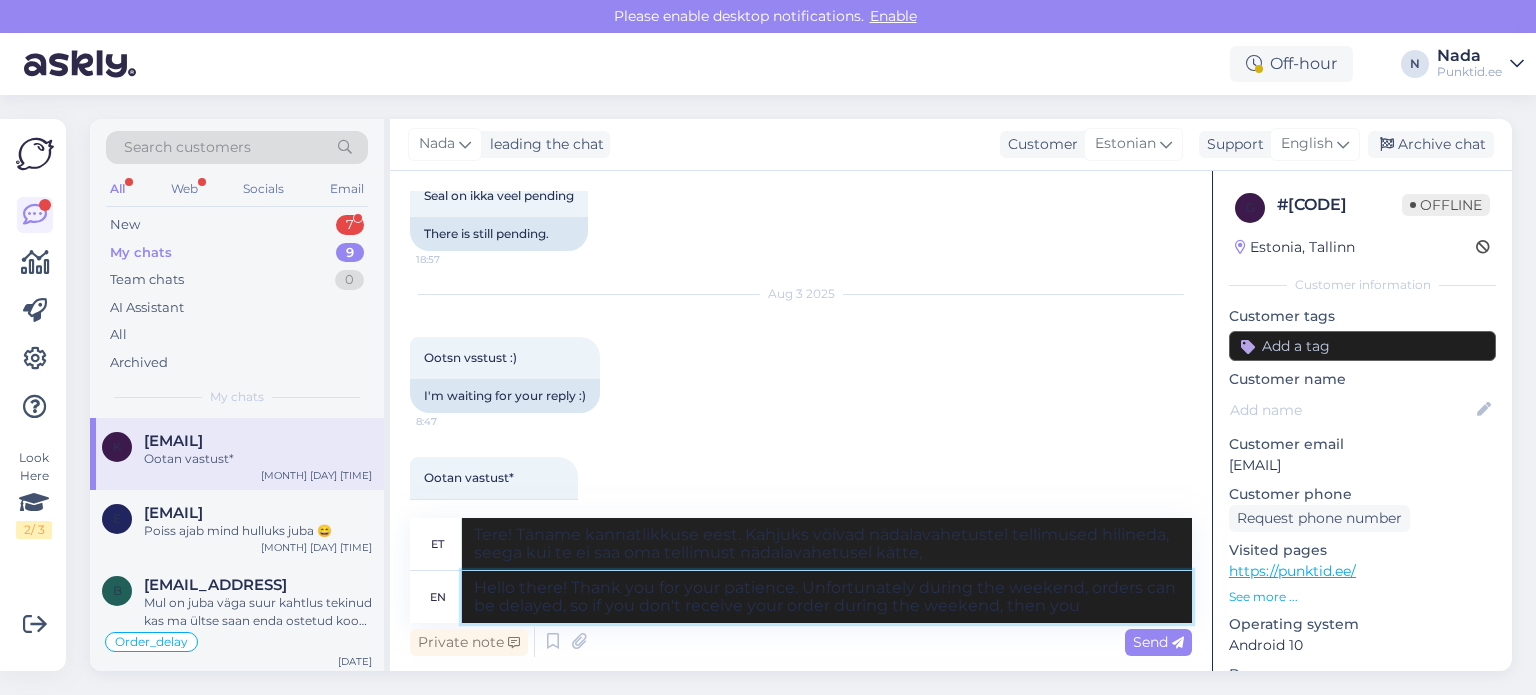 type on "Tere! Täname kannatlikkuse eest. Kahjuks võivad nädalavahetustel tellimused hilineda, seega kui te ei saa oma tellimust nädalavahetusel kätte, siis..." 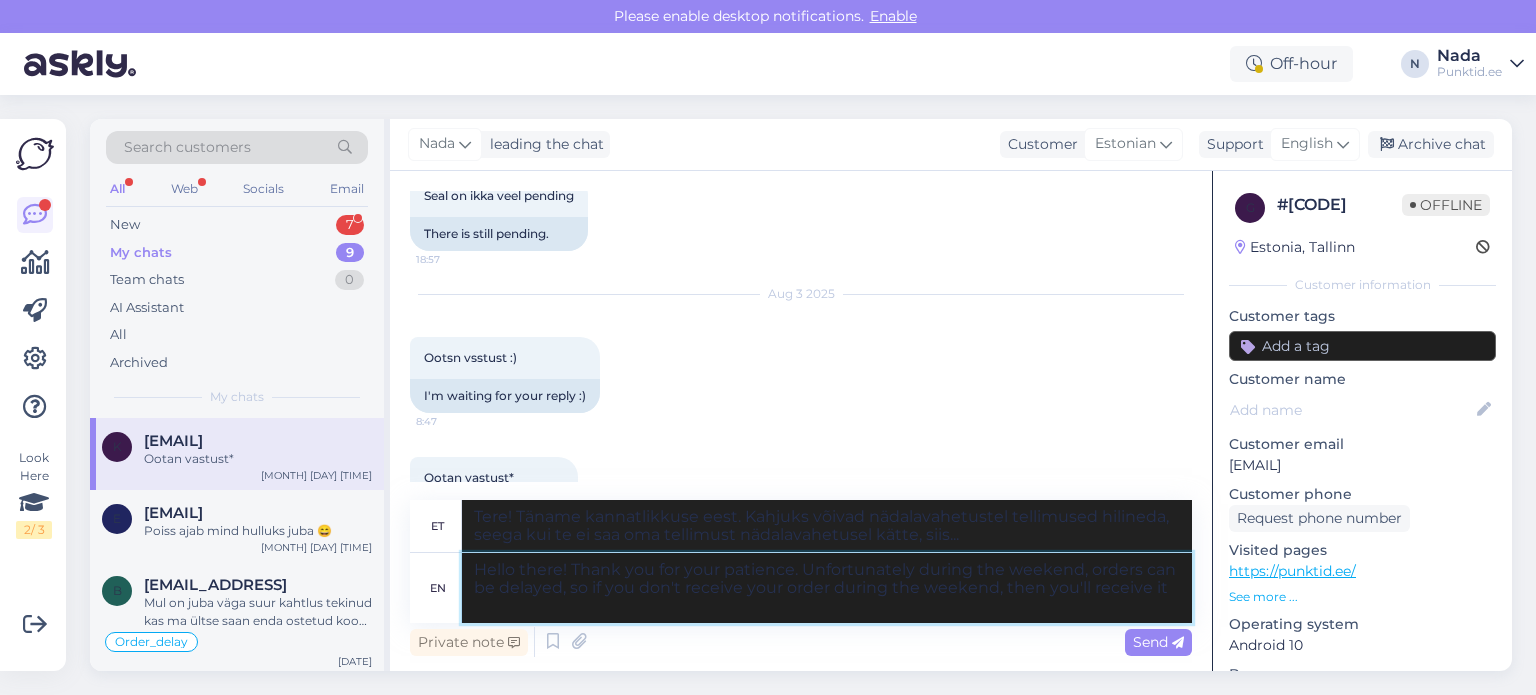 type on "Hello there! Thank you for your patience. Unfortunately during the weekend, orders can be delayed, so if you don't receive your order during the weekend, then you'll receive it" 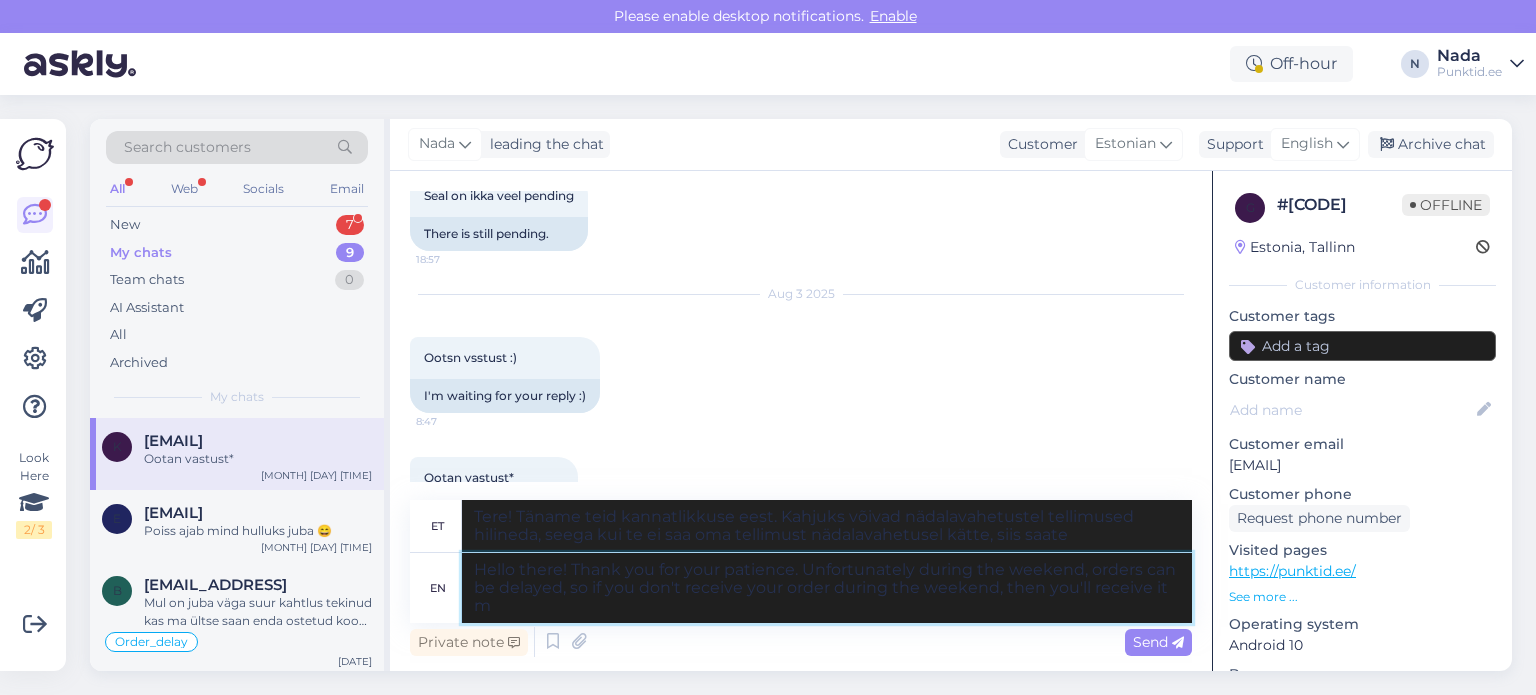 type on "Hello there! Thank you for your patience. Unfortunately during the weekend, orders can be delayed, so if you don't receive your order during the weekend, then you'll receive it ma" 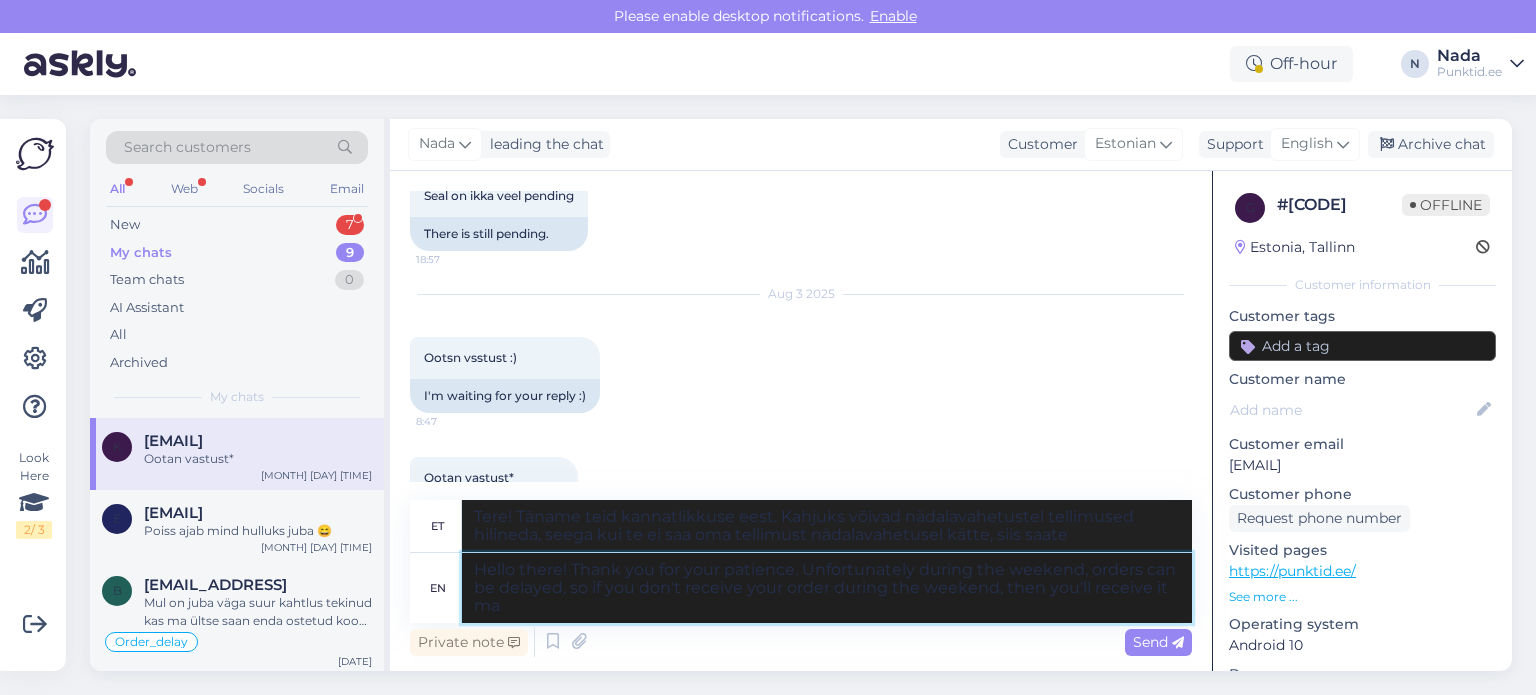 type on "Tere! Täname kannatlikkuse eest. Kahjuks võivad nädalavahetustel tellimused hilineda, seega kui te ei saa oma tellimust nädalavahetusel kätte, saate selle kätte." 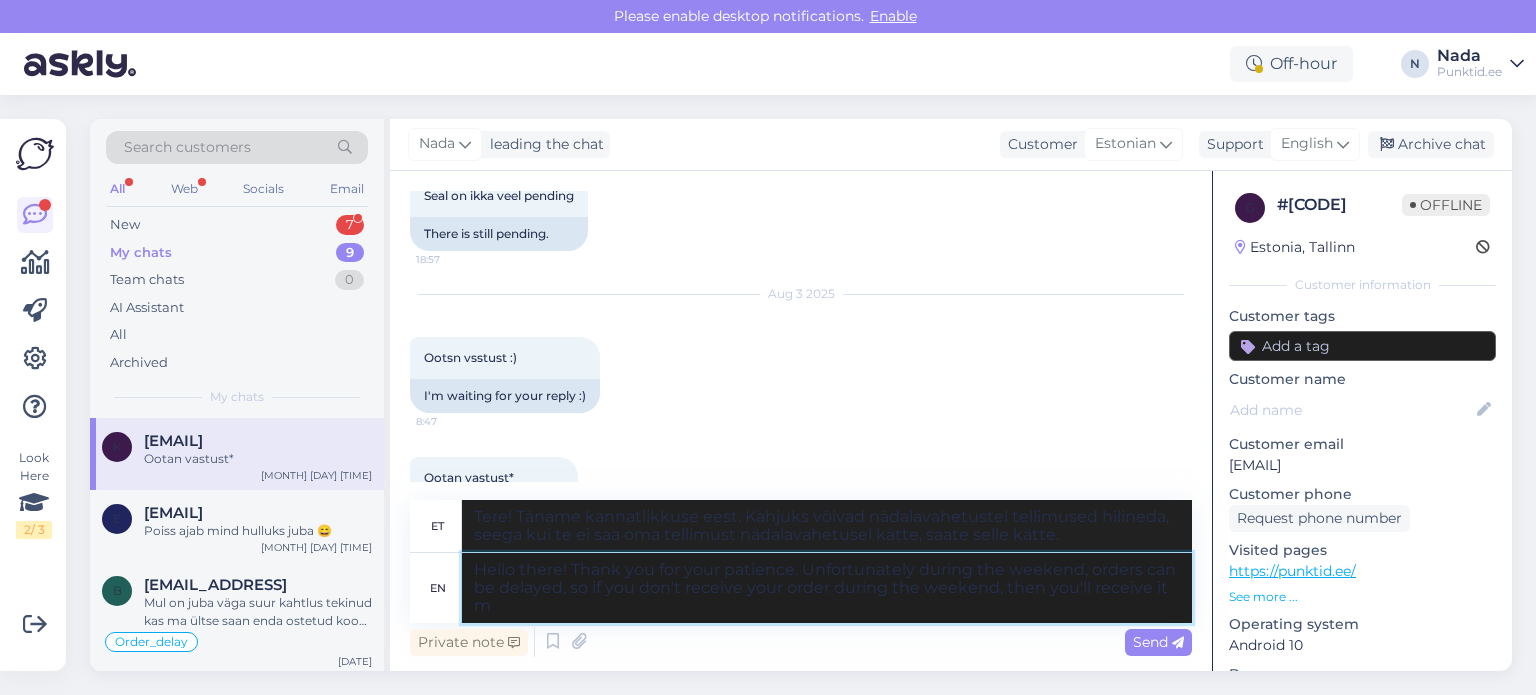 type on "Hello there! Thank you for your patience. Unfortunately during the weekend, orders can be delayed, so if you don't receive your order during the weekend, then you'll receive it maximum b" 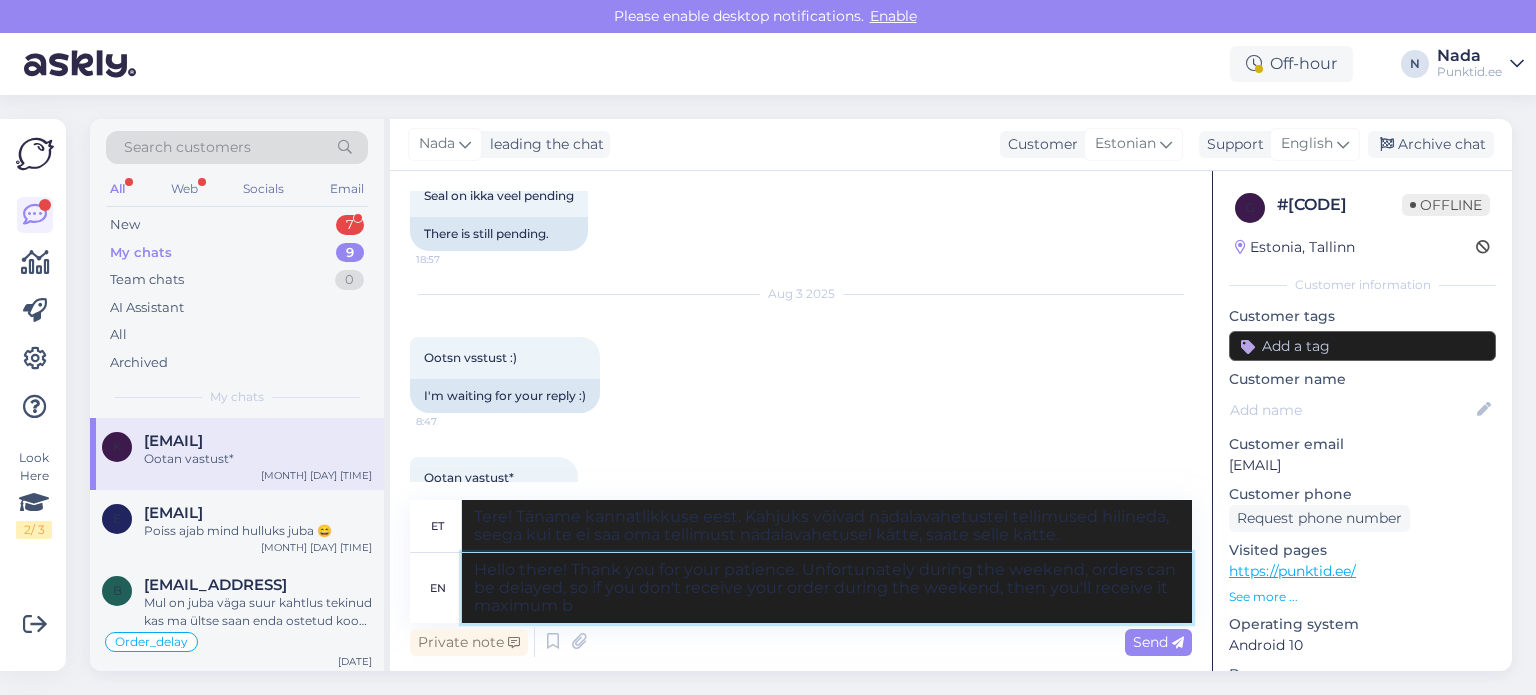 type on "Tere! Täname kannatlikkuse eest. Kahjuks võivad nädalavahetustel tellimused hilineda, seega kui te ei saa oma tellimust nädalavahetusel kätte, saate selle maksimaalselt kätte." 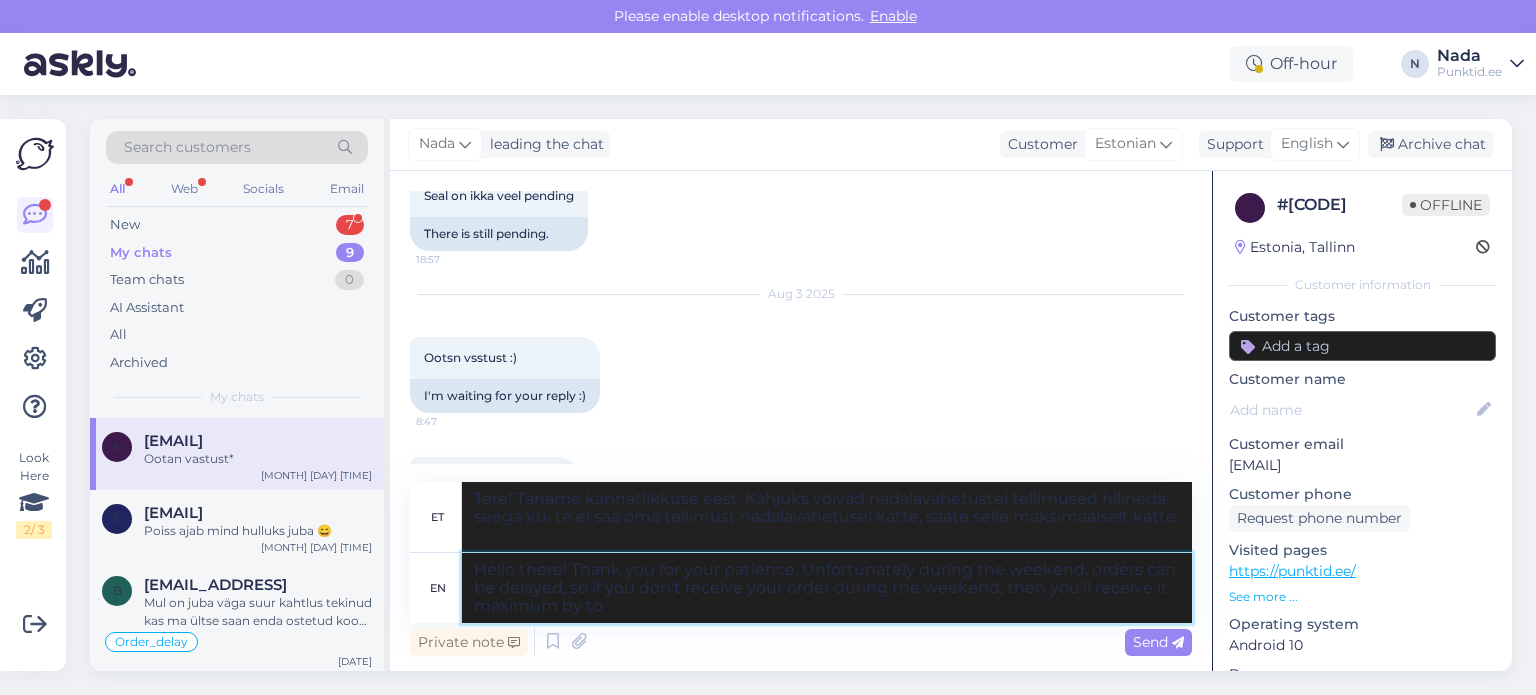 type on "Hello there! Thank you for your patience. Unfortunately during the weekend, orders can be delayed, so if you don't receive your order during the weekend, then you'll receive it maximum by tom" 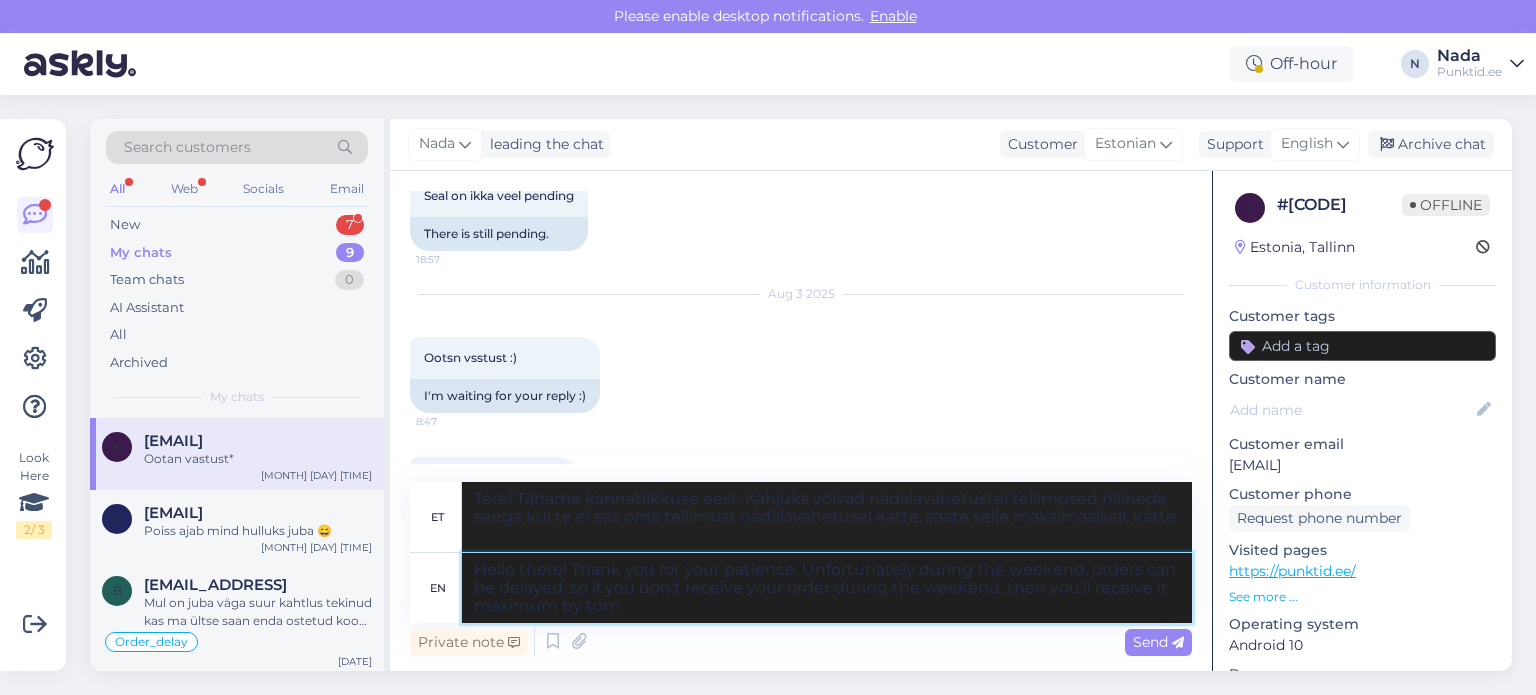 type on "Tere! Täname teid kannatlikkuse eest. Kahjuks võivad nädalavahetustel tellimused hilineda, seega kui te ei saa oma tellimust nädalavahetusel kätte, saate selle hiljemalt" 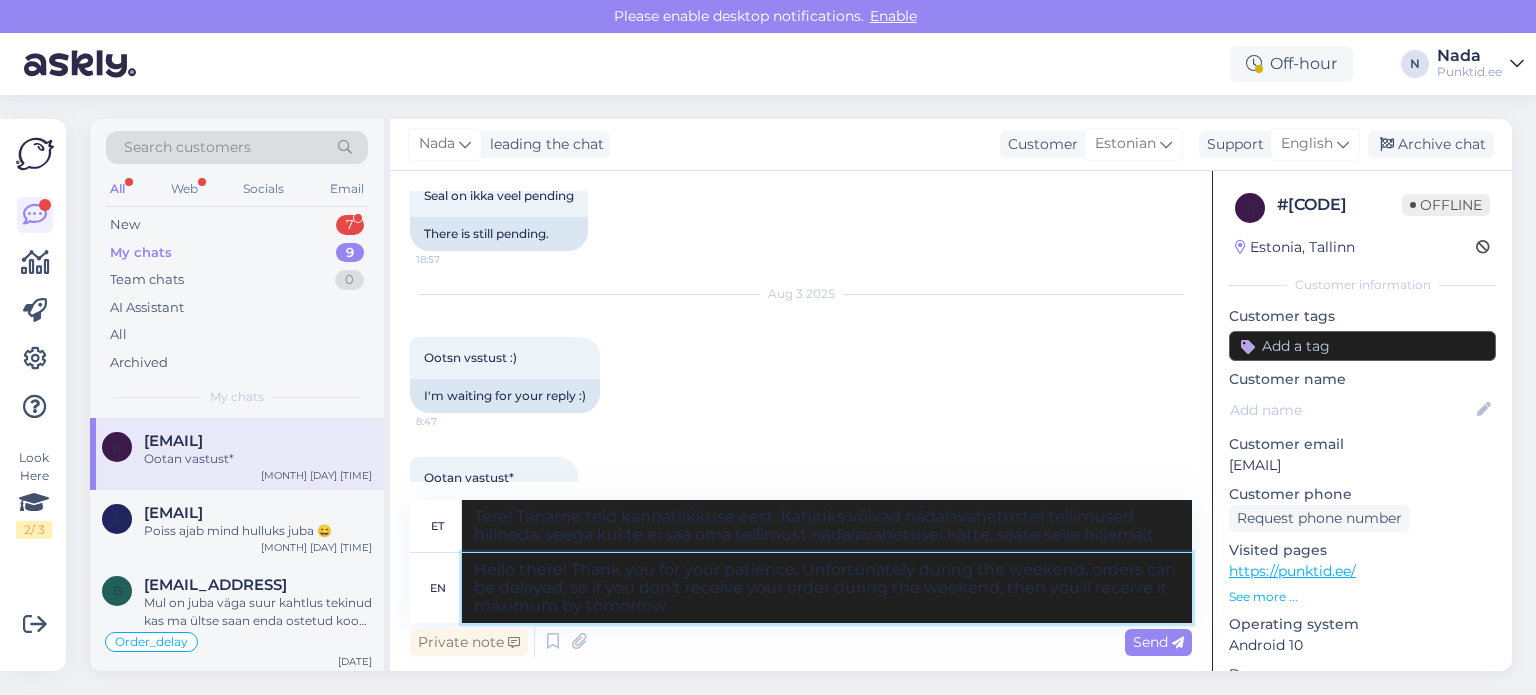 type on "Hello there! Thank you for your patience. Unfortunately during the weekend, orders can be delayed, so if you don't receive your order during the weekend, then you'll receive it maximum by tomorrow" 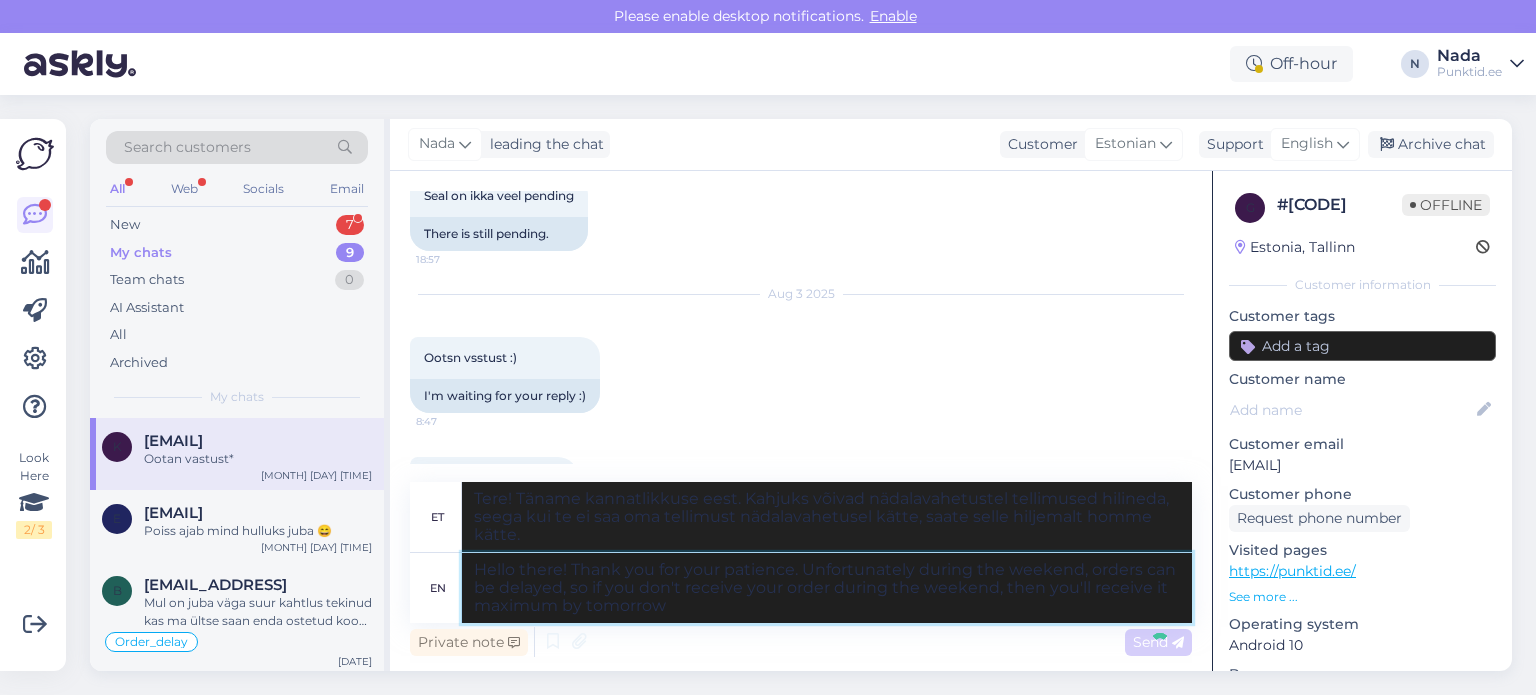 type 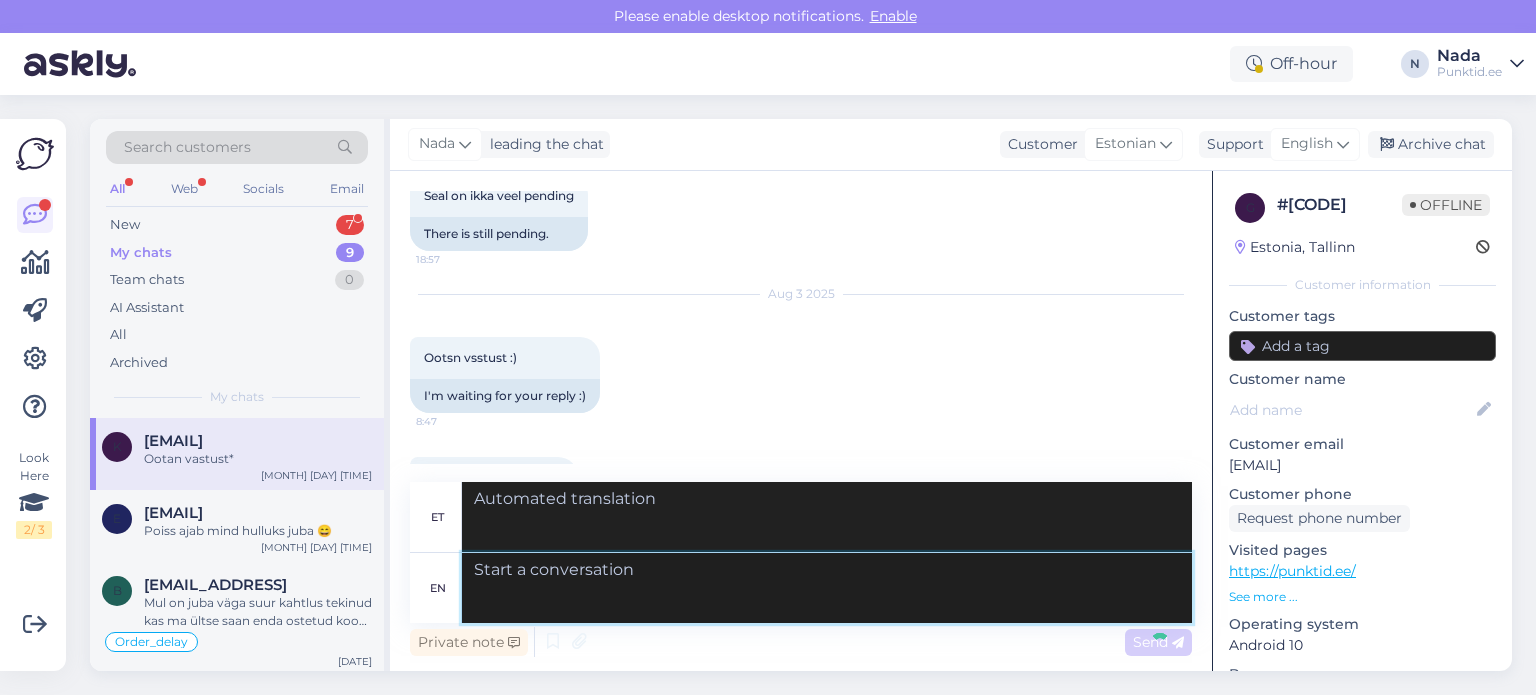 scroll, scrollTop: 752, scrollLeft: 0, axis: vertical 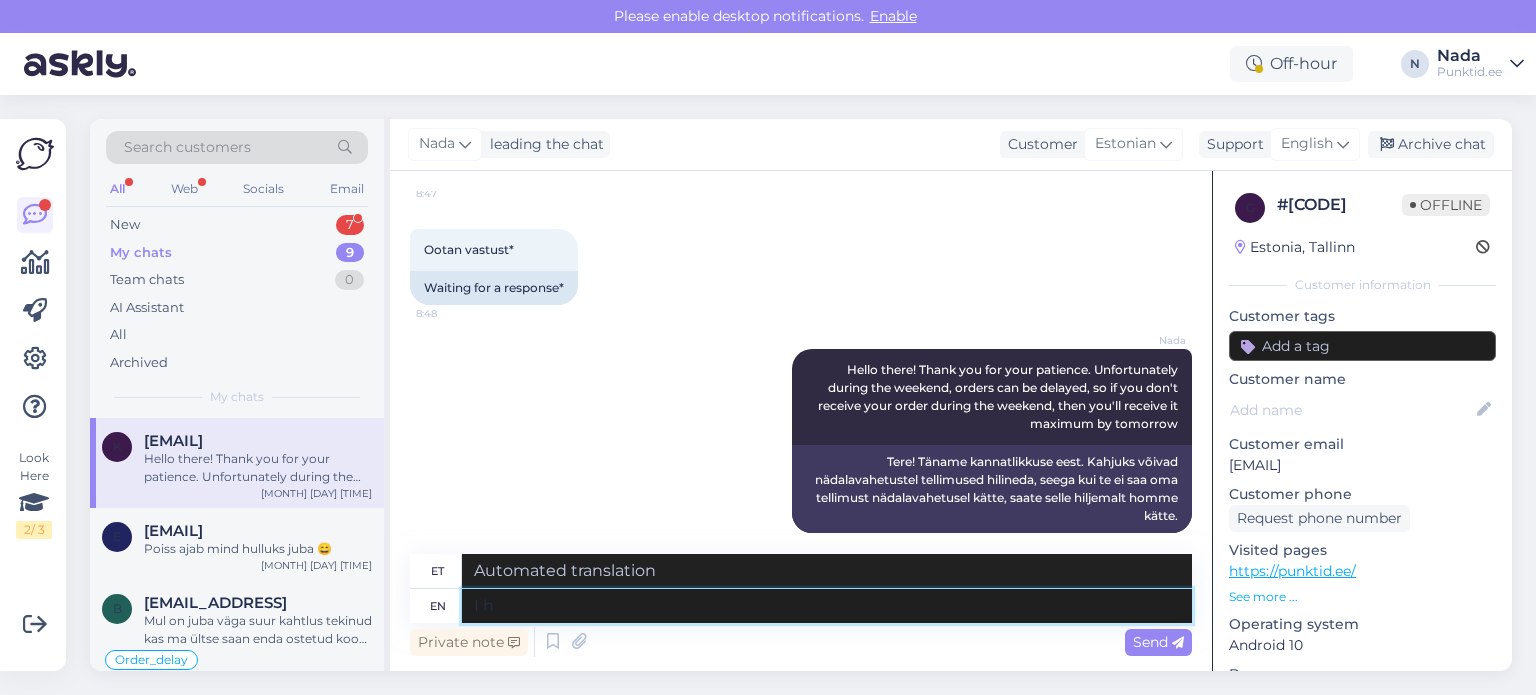 type on "I ha" 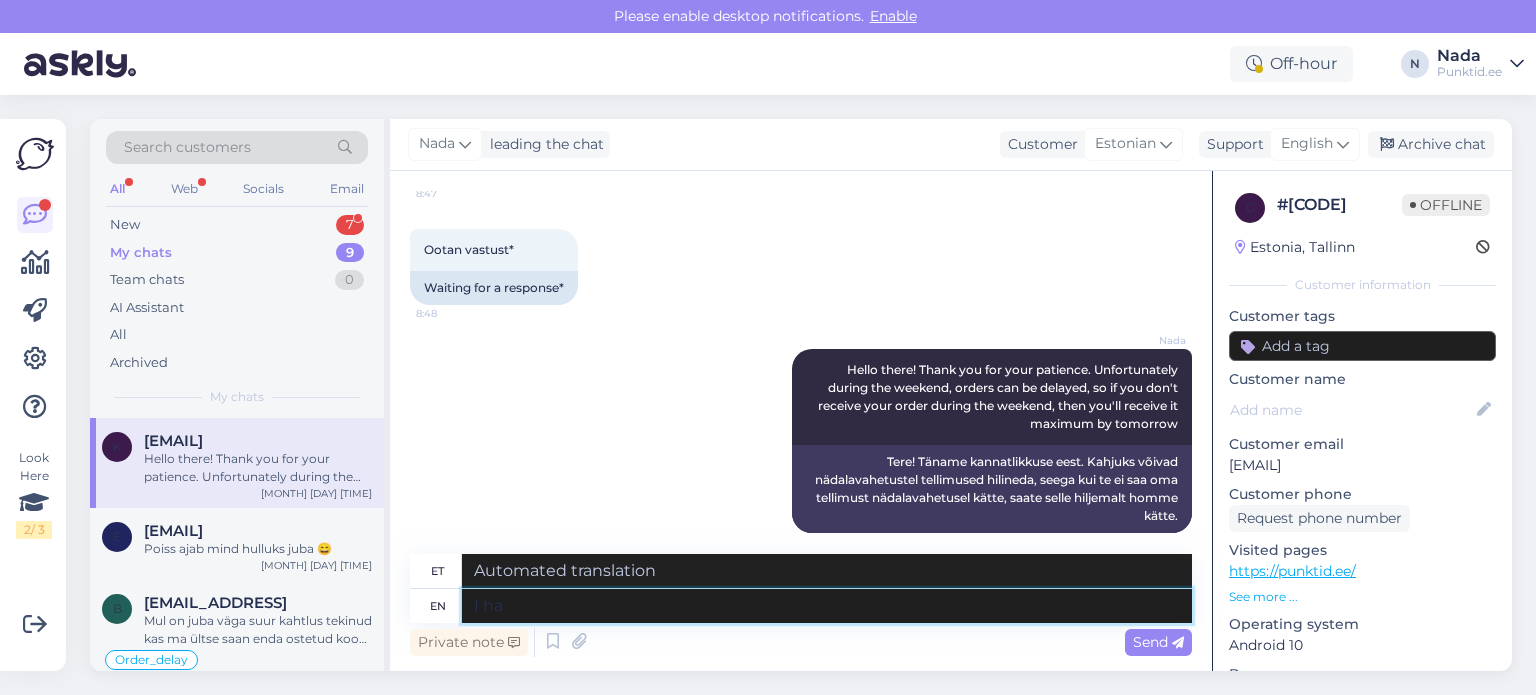type on "Mina" 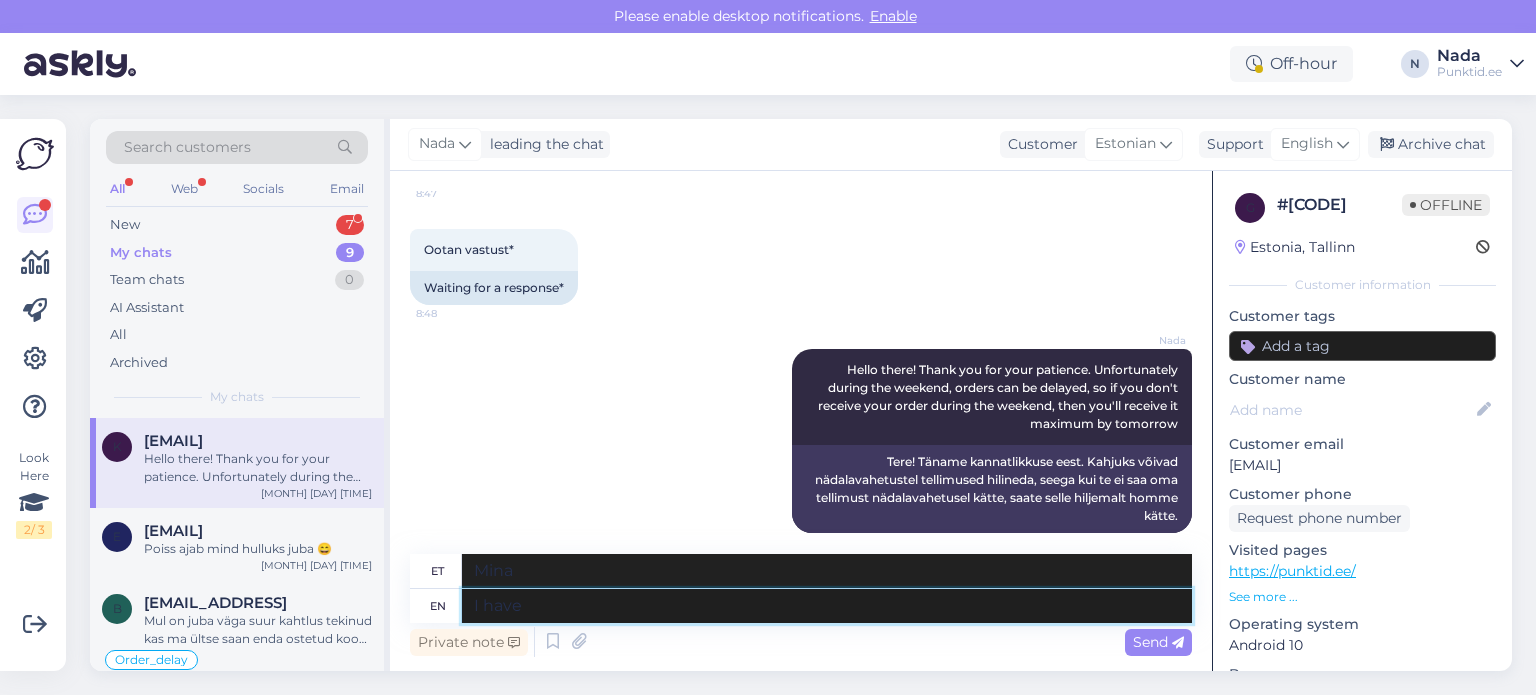 type on "I have a" 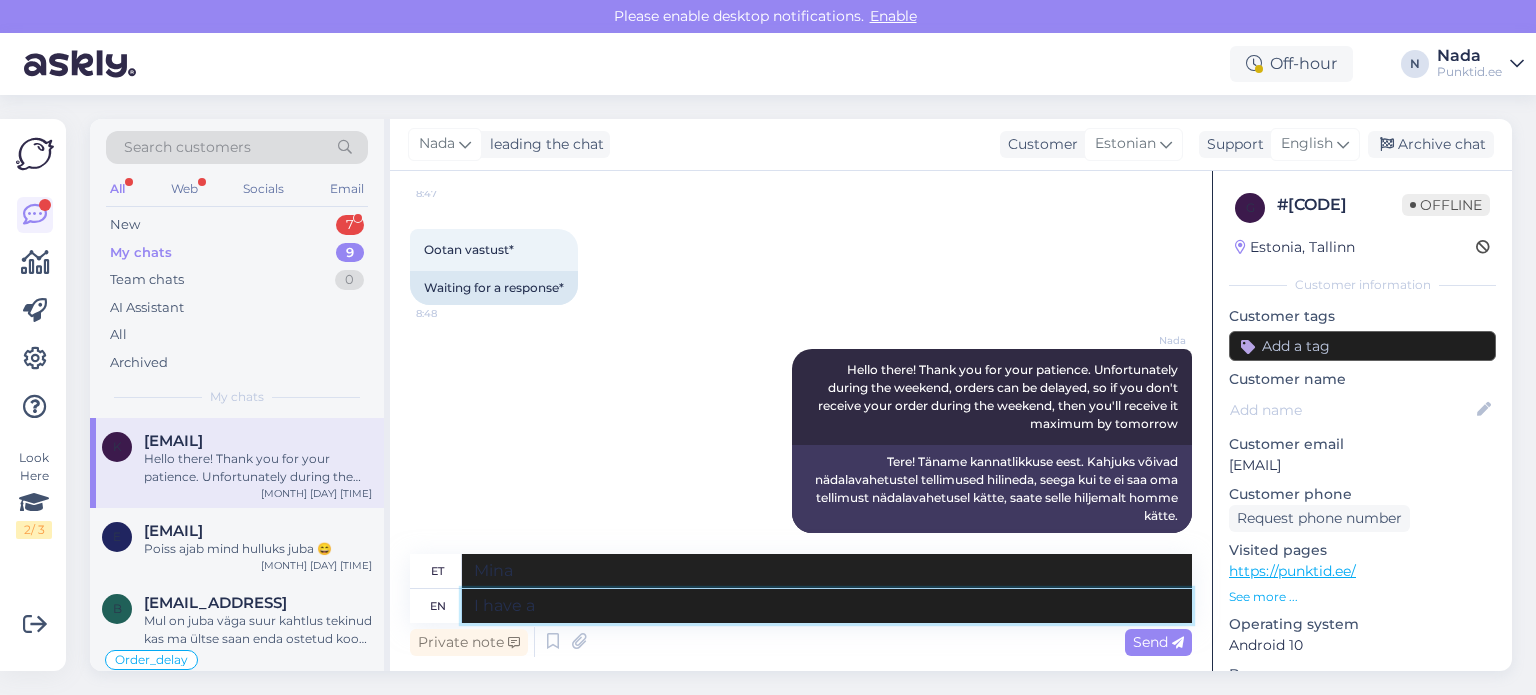 type on "Mul on" 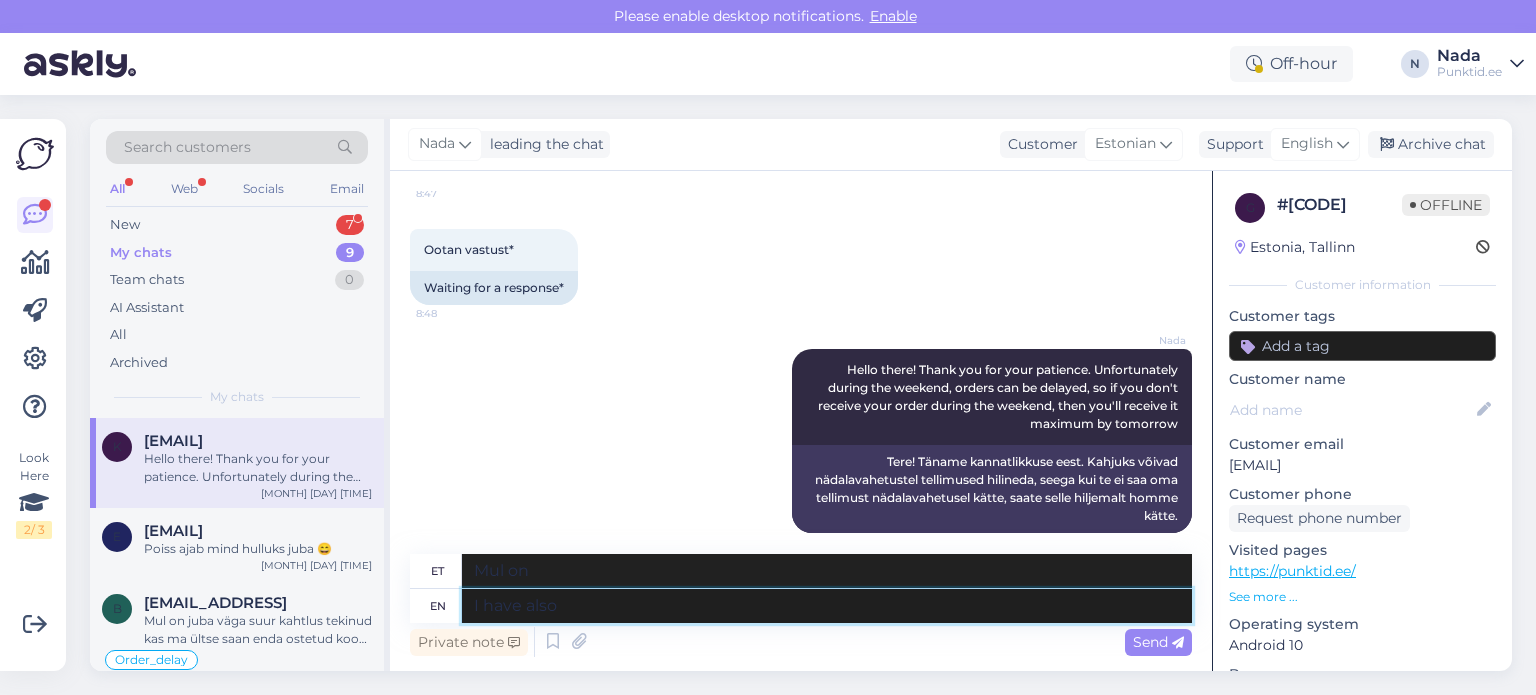 type on "I have also r" 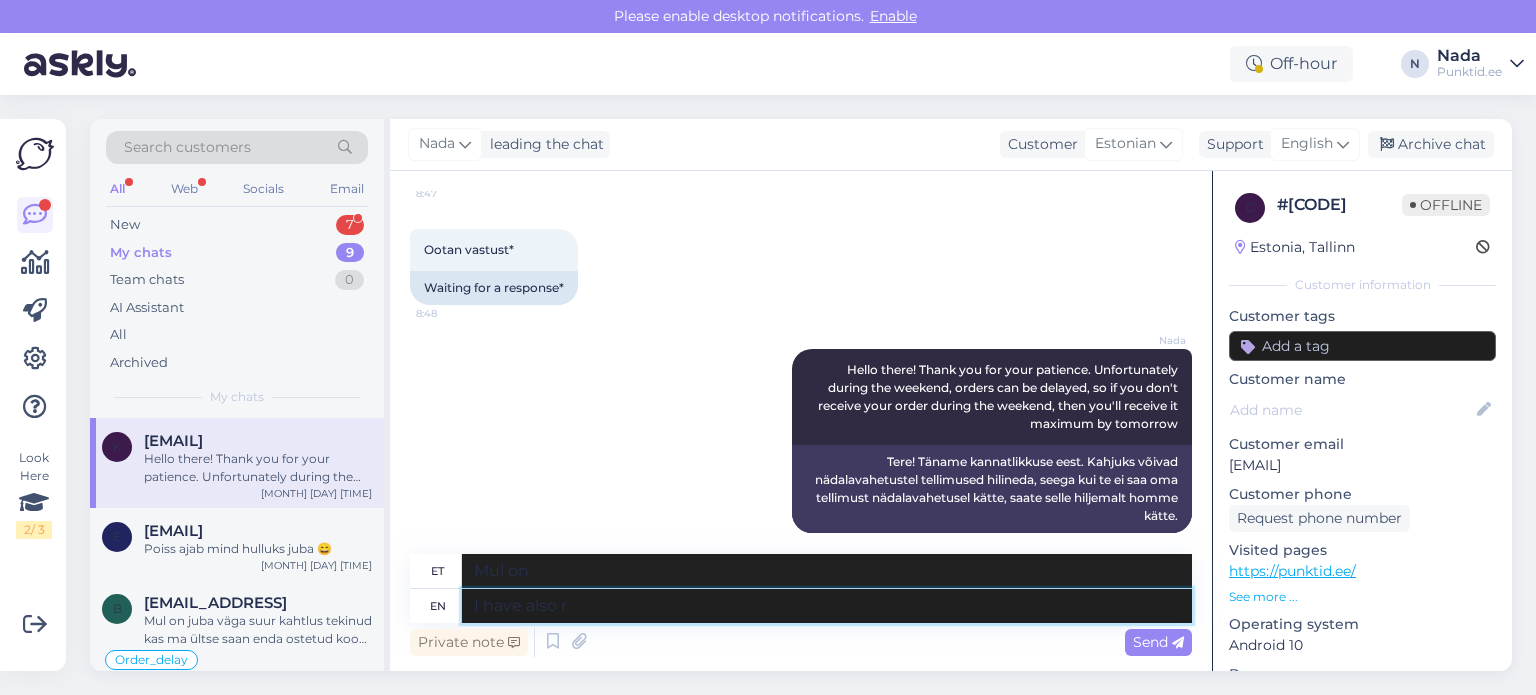 type on "Mul on ka" 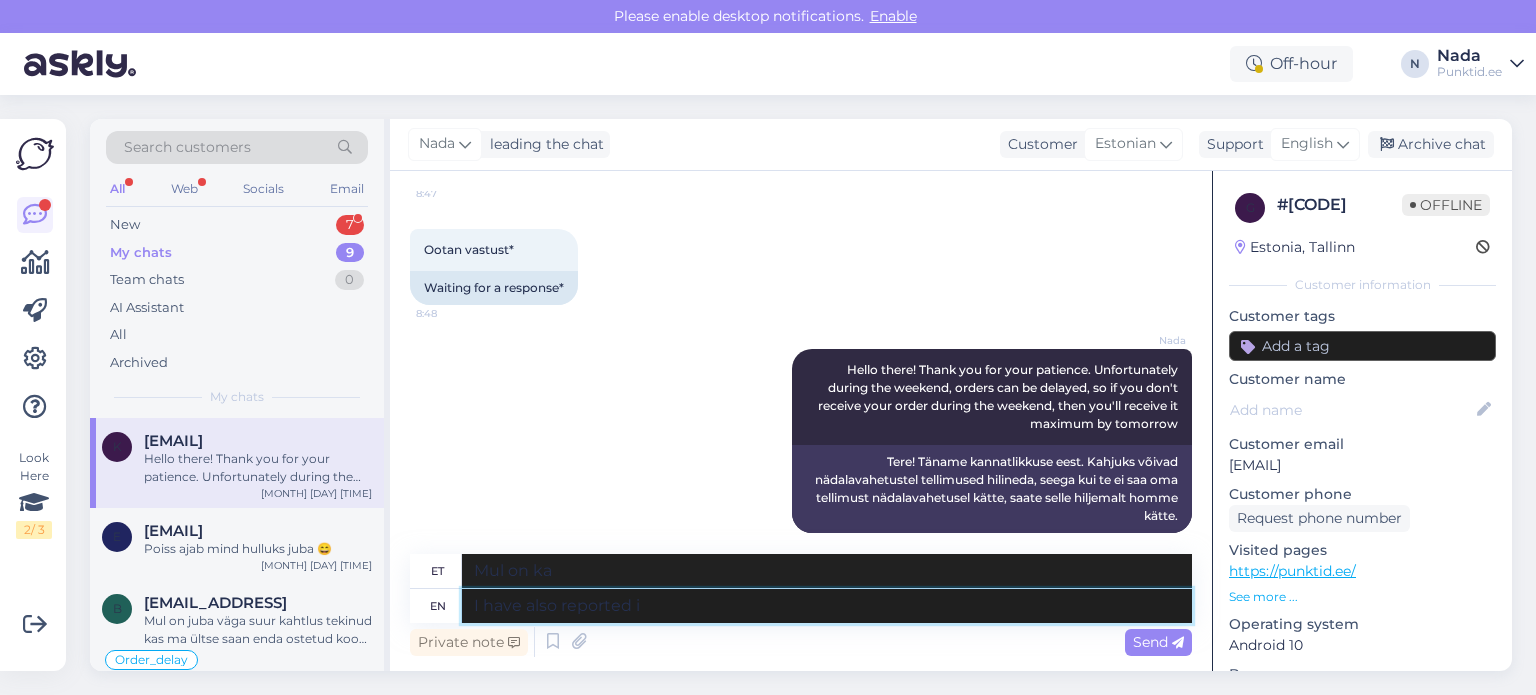 type on "I have also reported it" 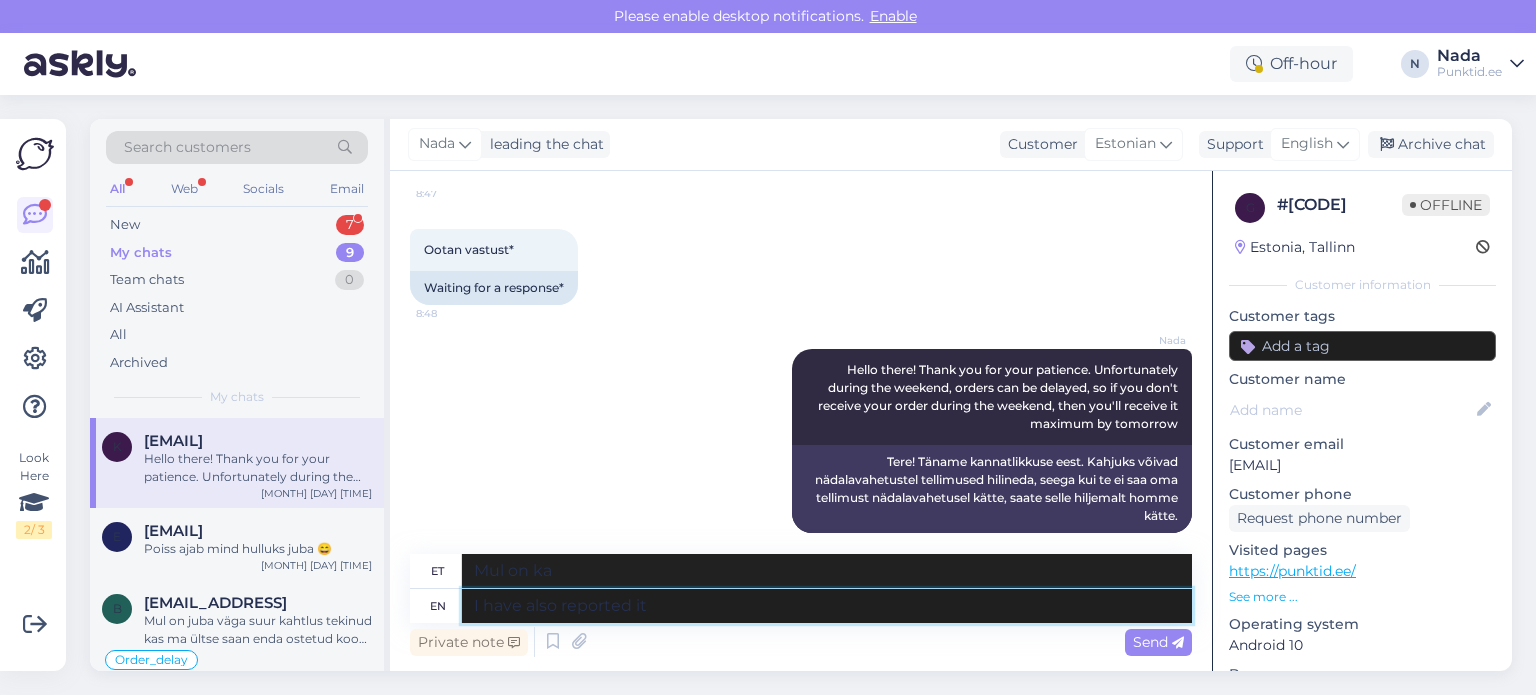 type on "Olen ka teatanud" 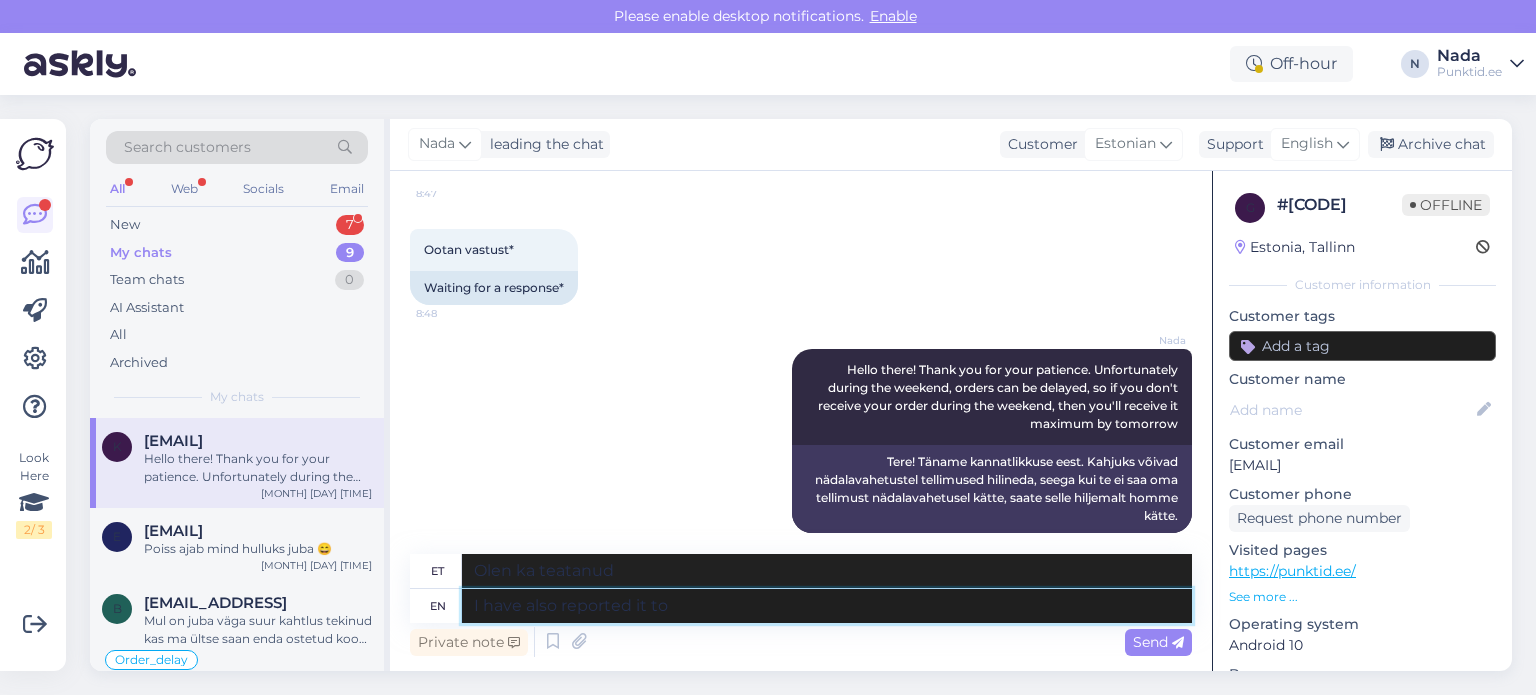 type on "I have also reported it to" 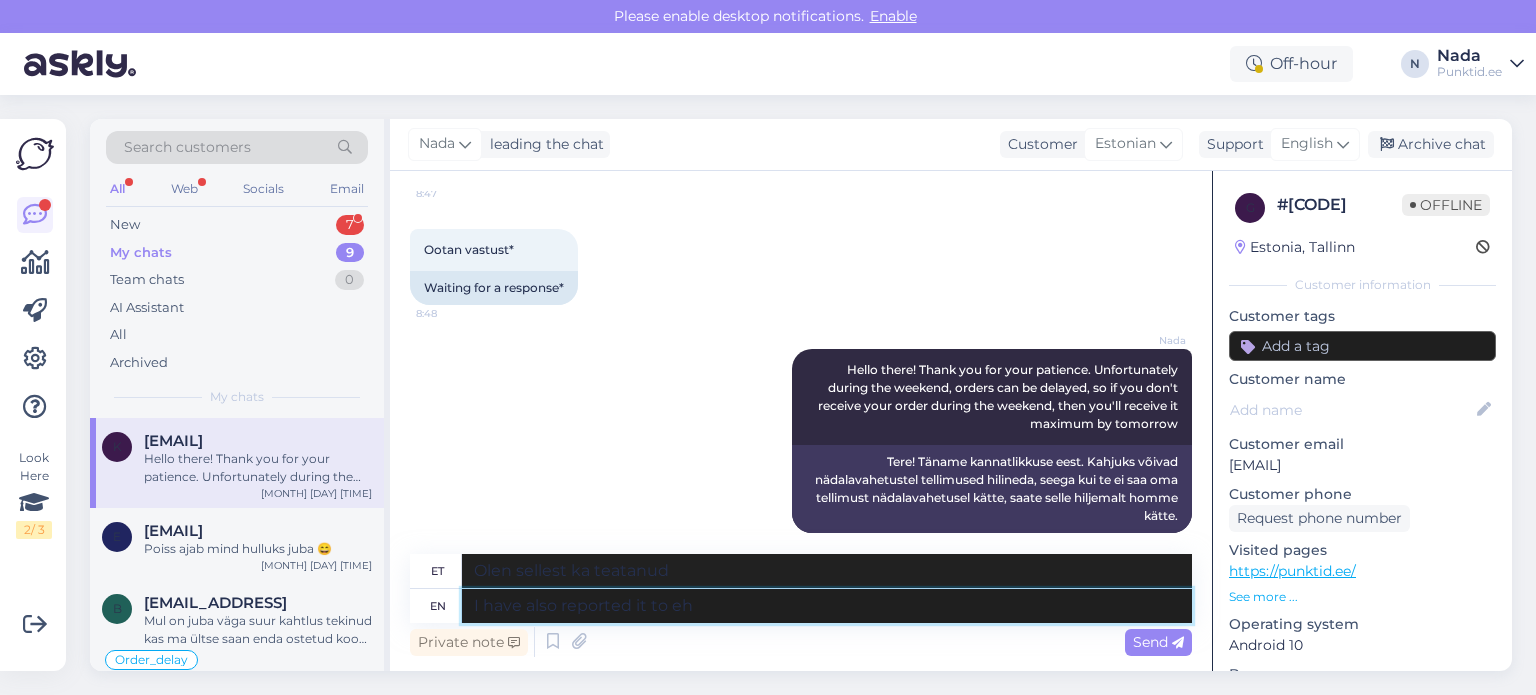 type on "I have also reported it to eh" 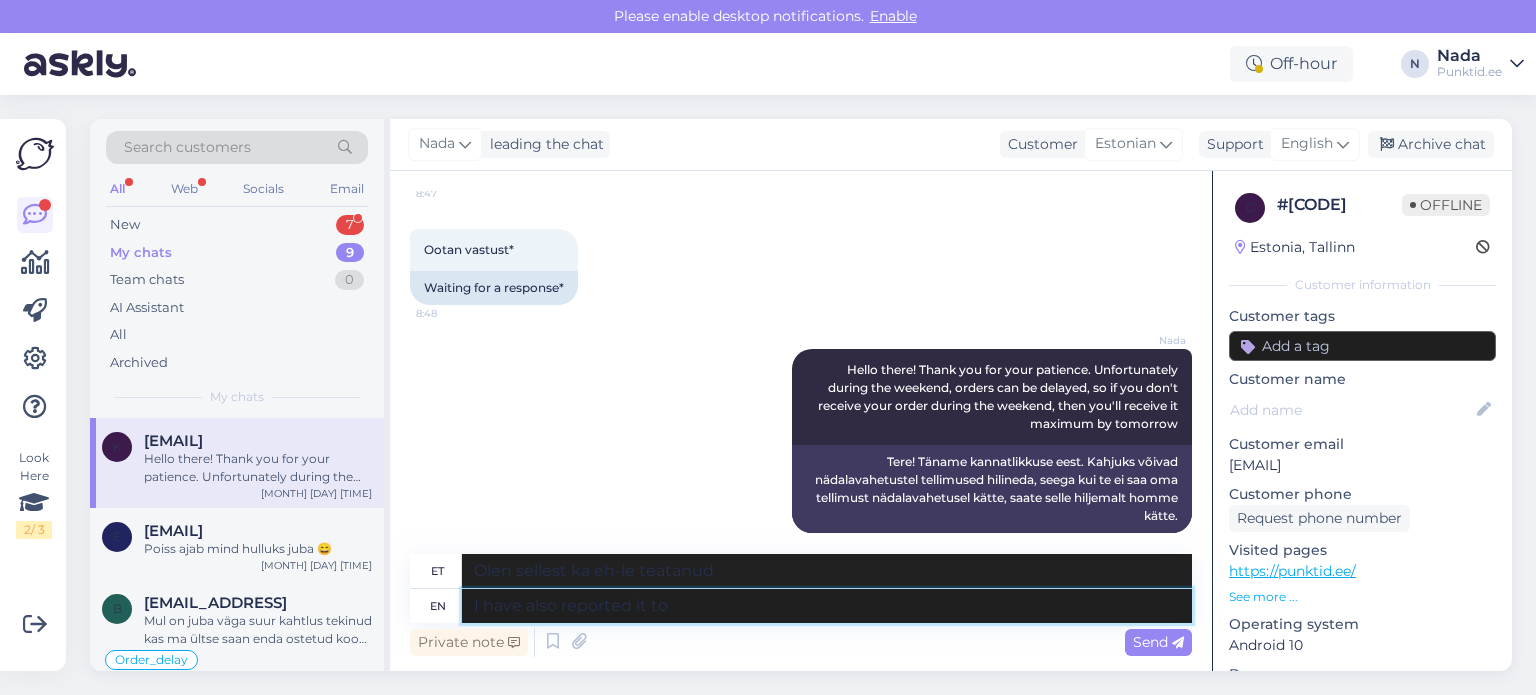 type on "I have also reported it to t" 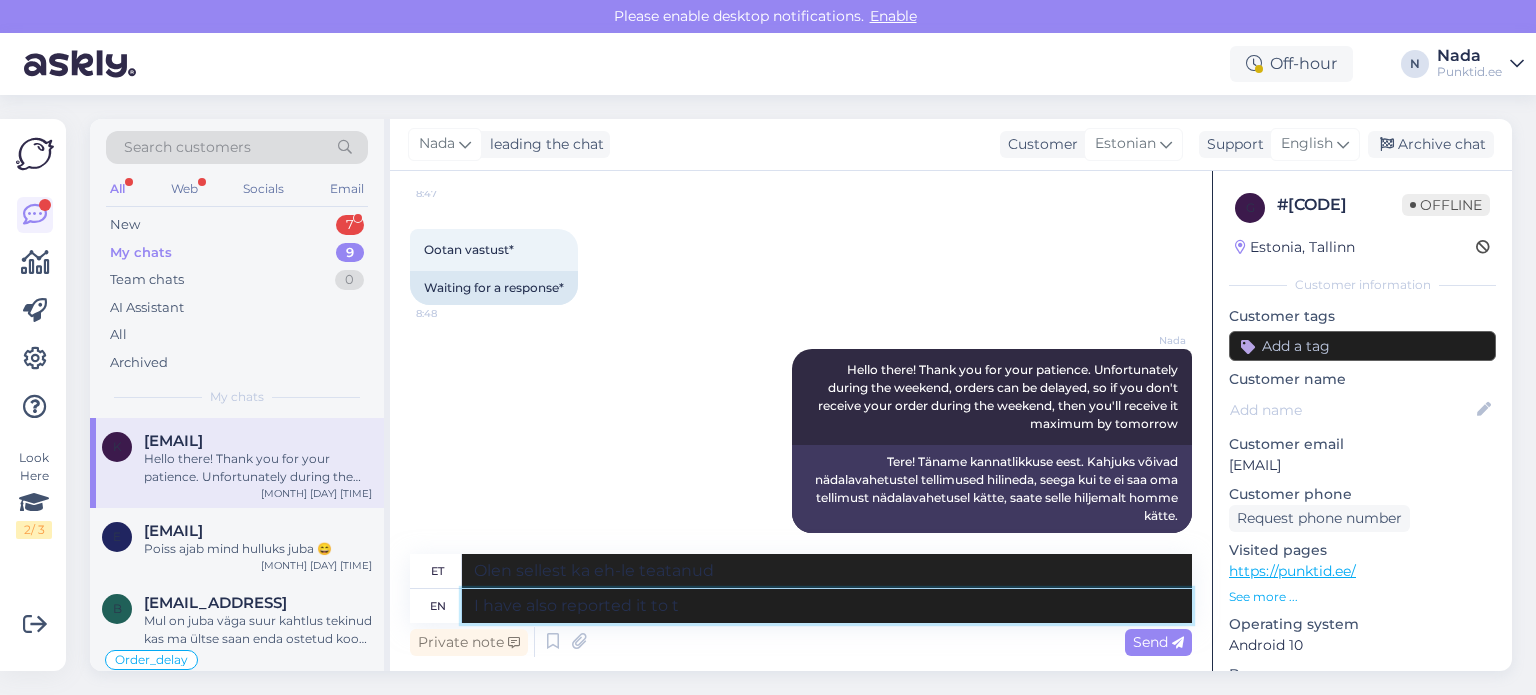 type on "Olen sellest ka teatanud" 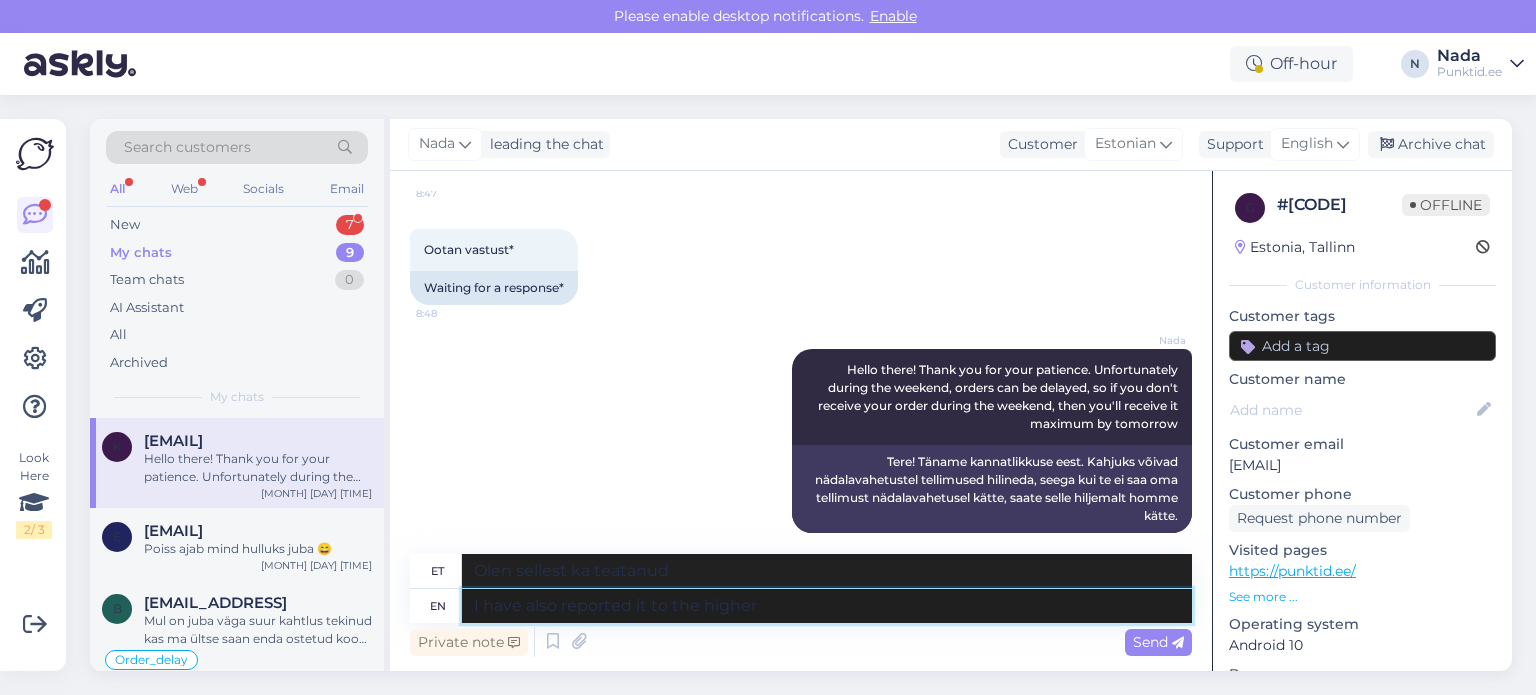 type on "I have also reported it to the higher" 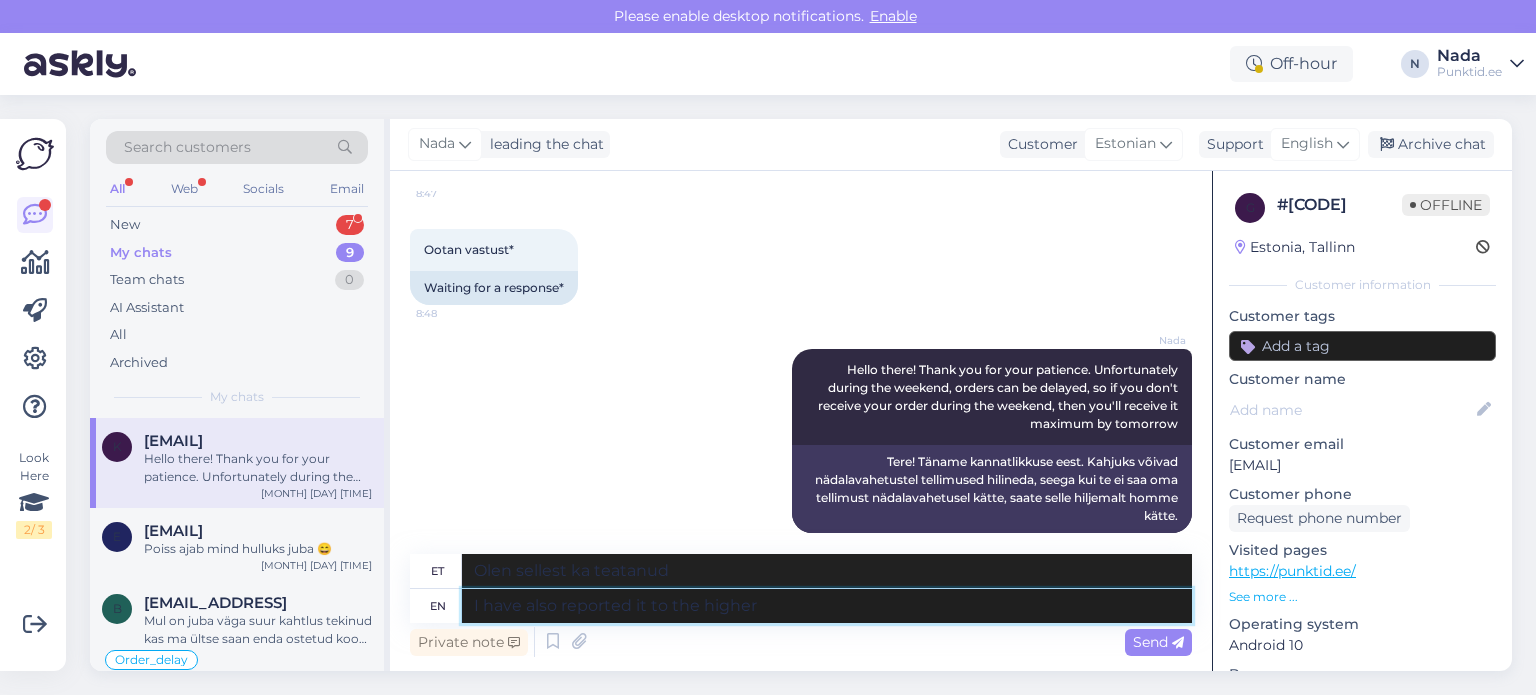 type on "Olen sellest ka kõrgemale asutusele teatanud" 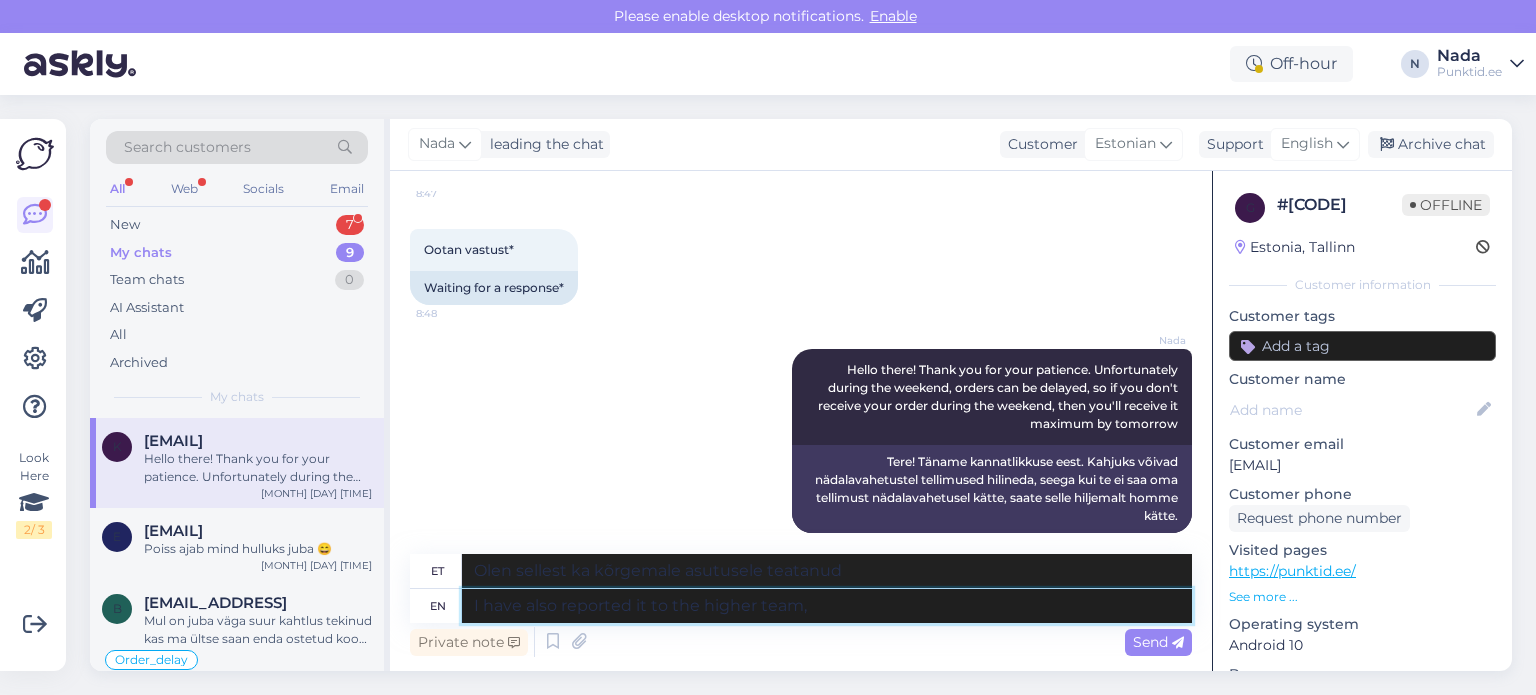 type on "I have also reported it to the higher team, b" 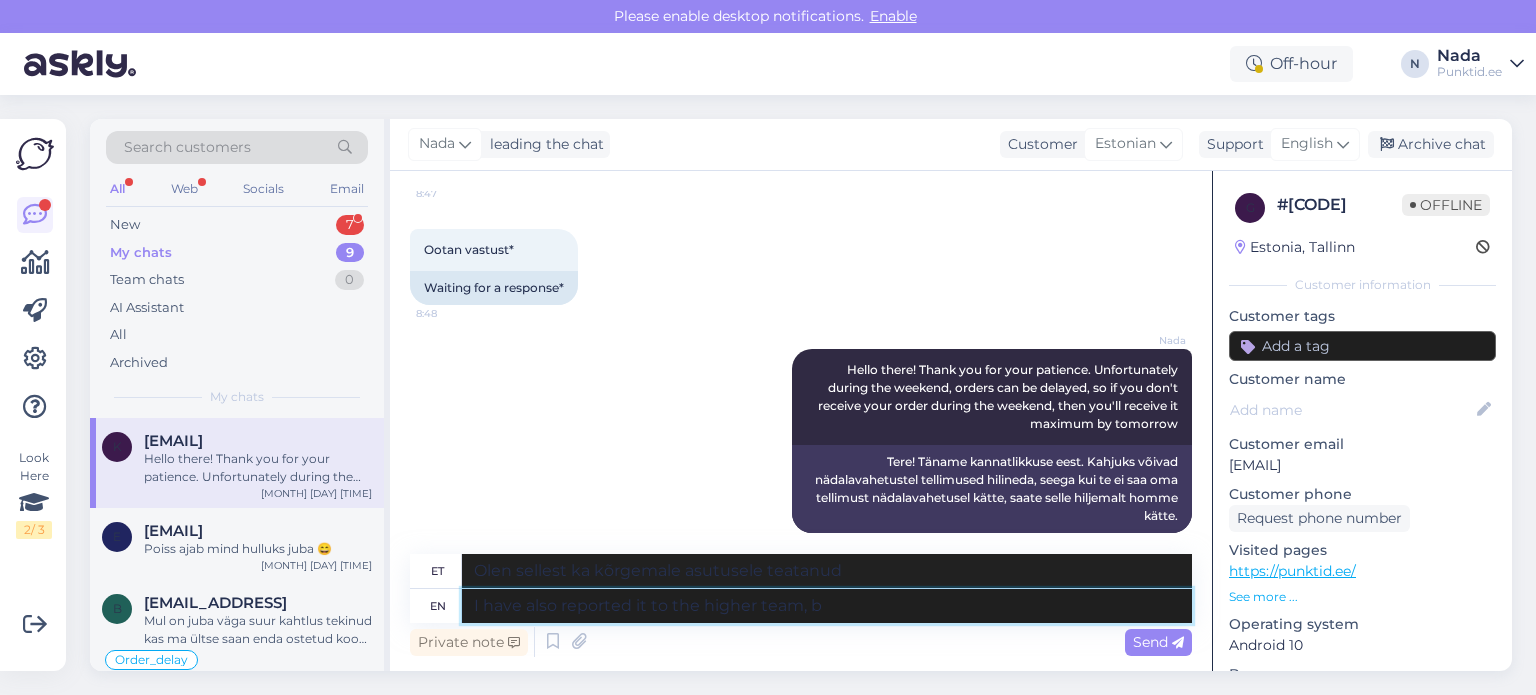 type on "Olen sellest ka kõrgemale meeskonnale teatanud," 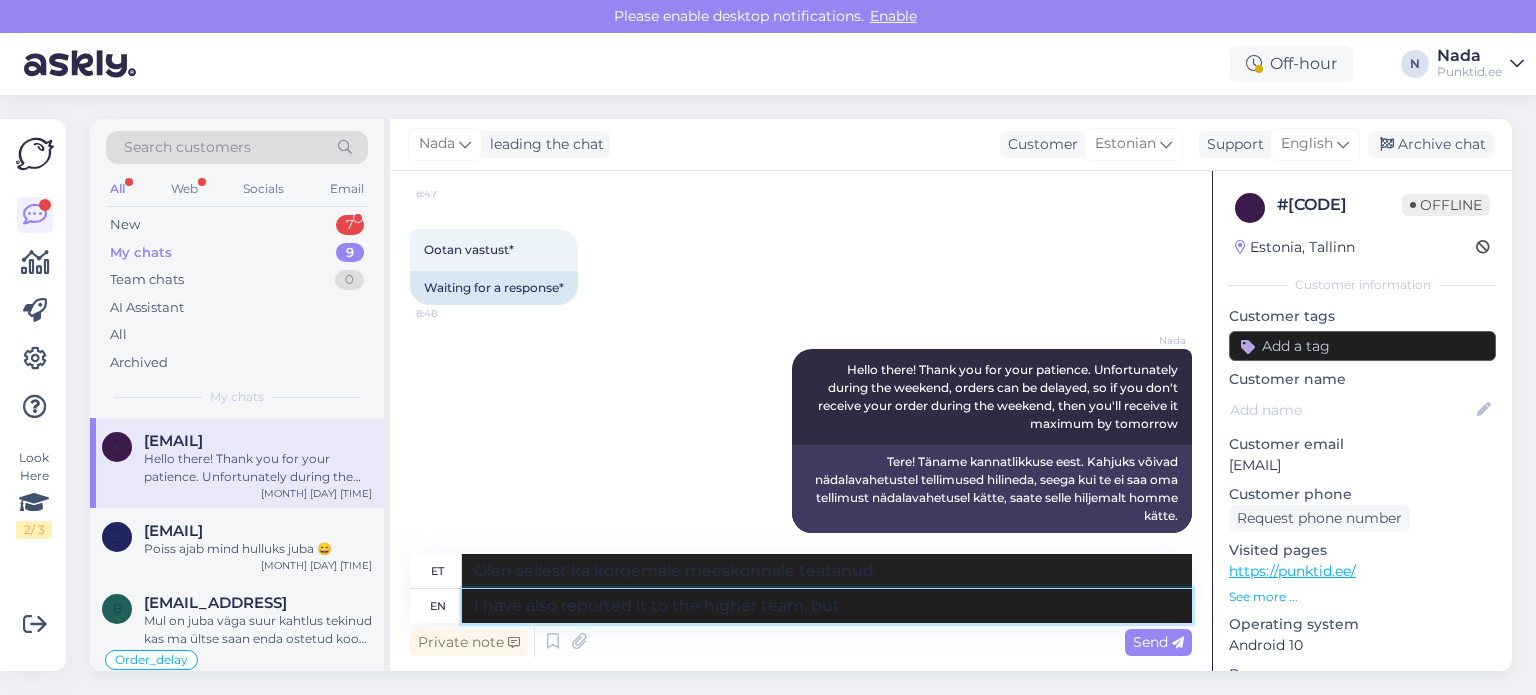 type on "I have also reported it to the higher team, but u" 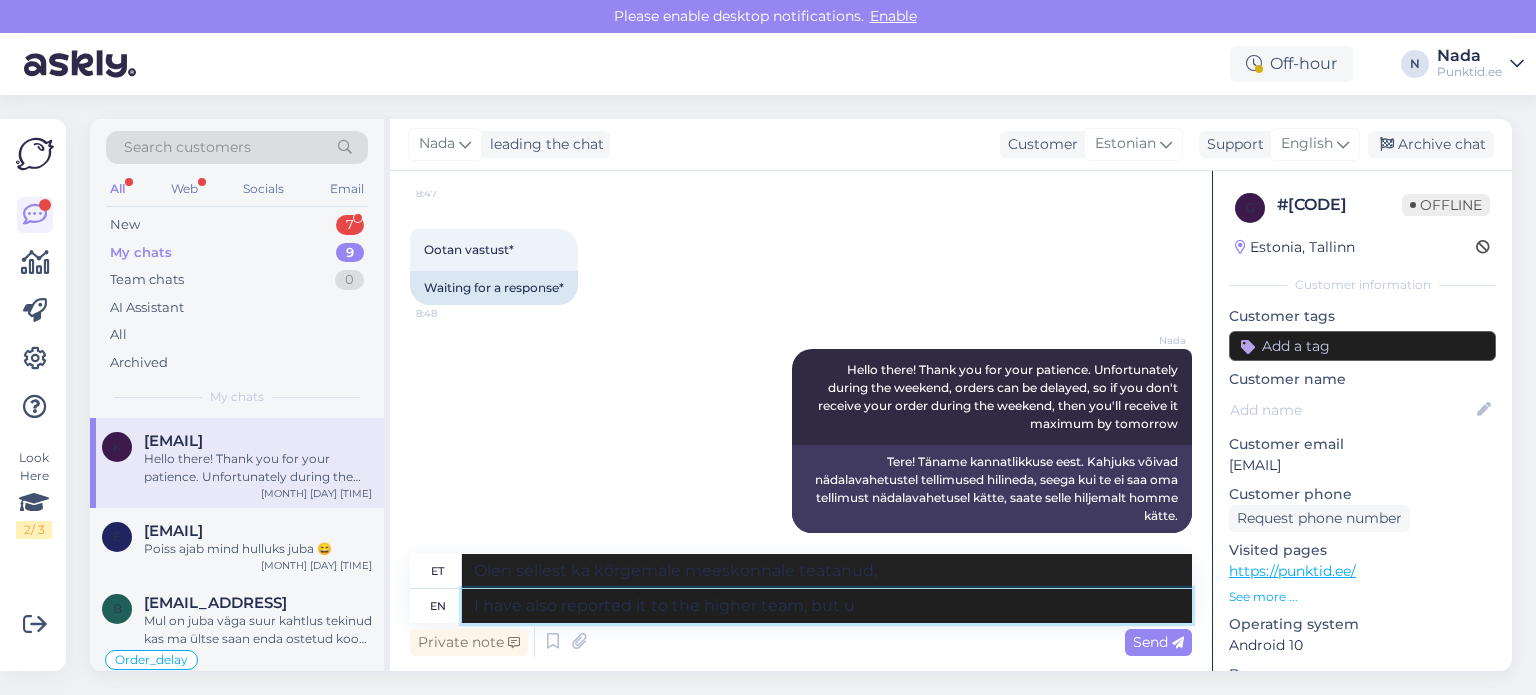 type on "Olen sellest ka kõrgemale meeskonnale teatanud, aga" 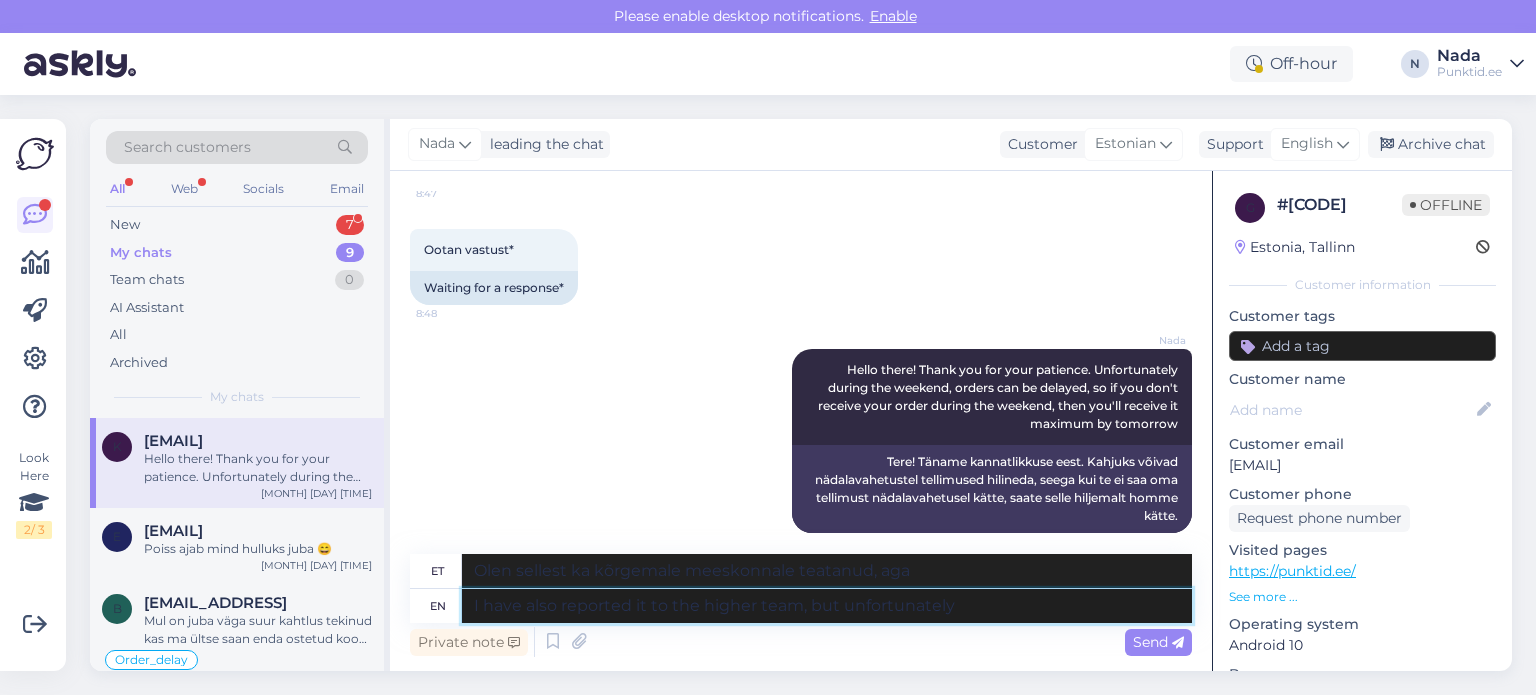 type on "I have also reported it to the higher team, but unfortunately" 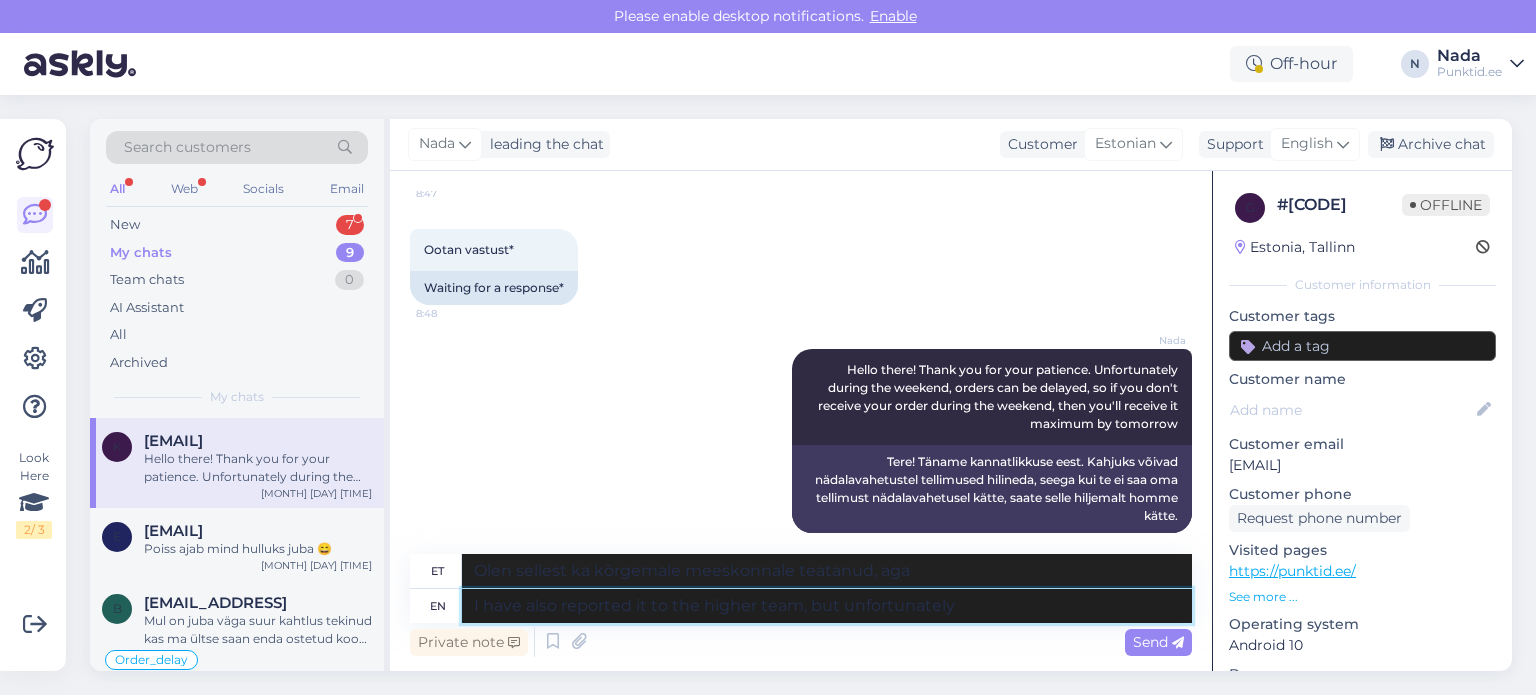 type on "Olen sellest ka kõrgemale meeskonnale teatanud, aga kahjuks" 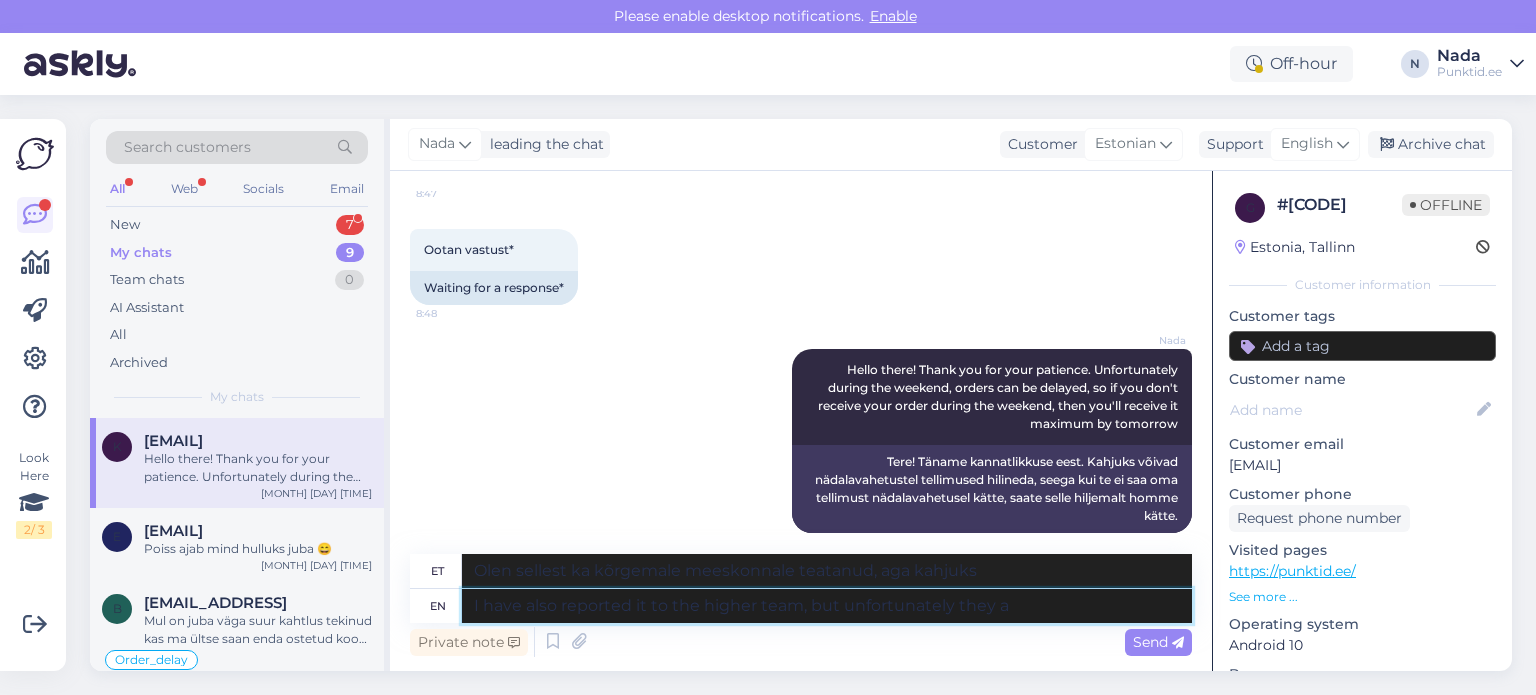 type on "I have also reported it to the higher team, but unfortunately they ar" 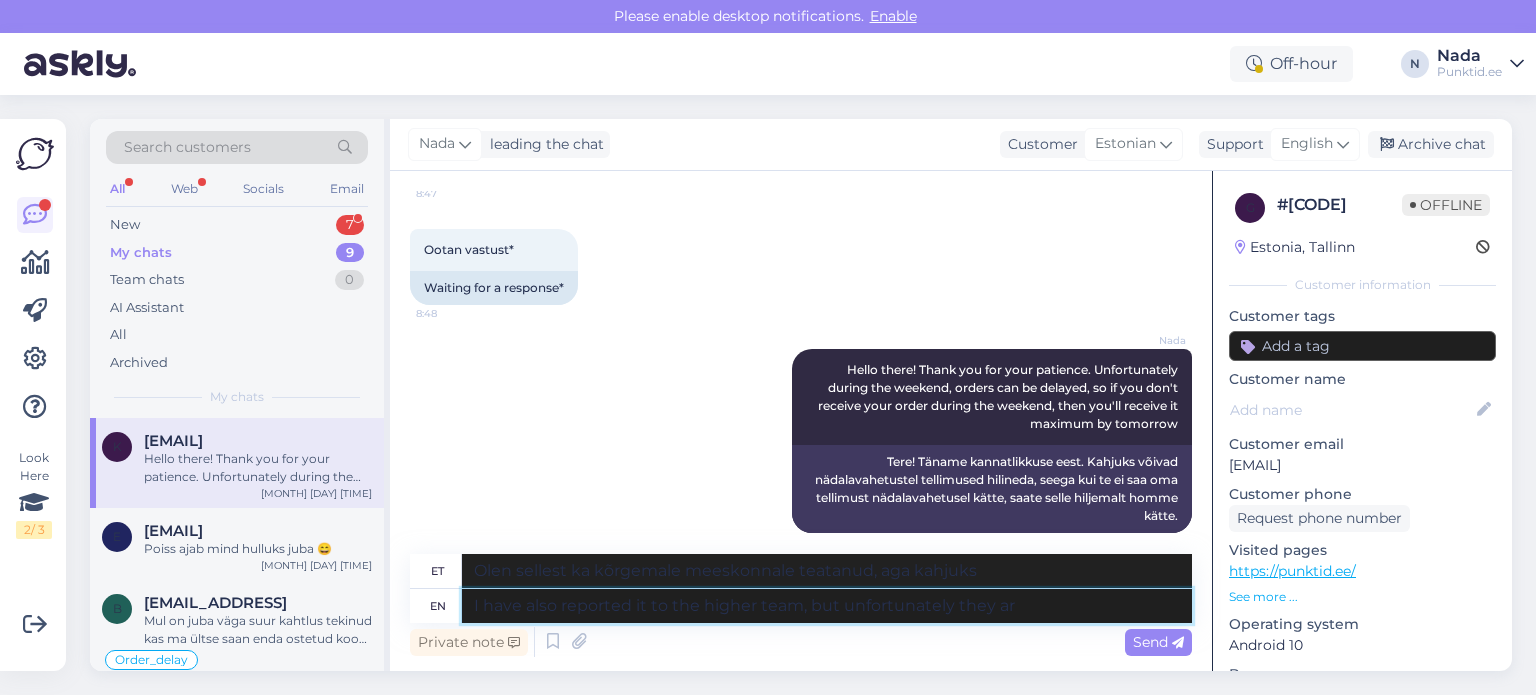 type on "Olen sellest ka kõrgemale meeskonnale teatanud, aga kahjuks nemad..." 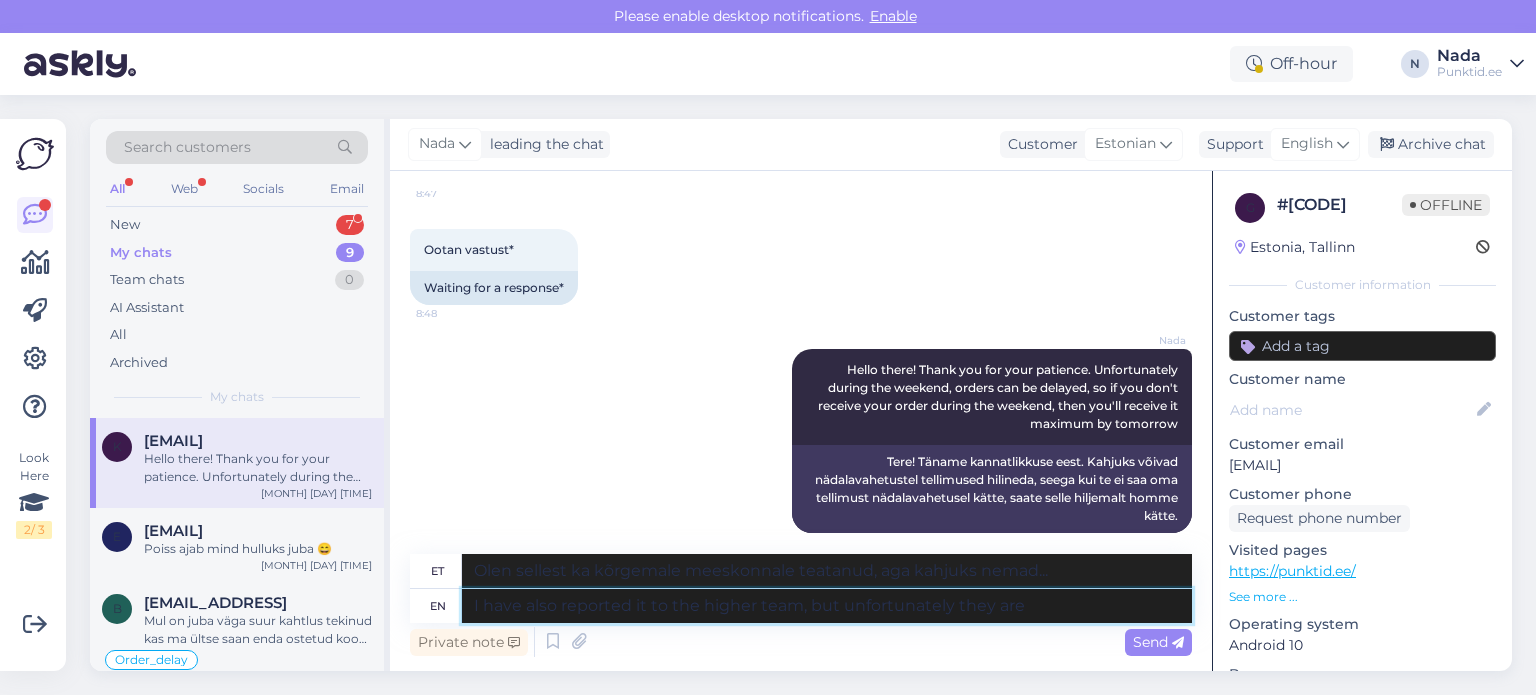 type on "I have also reported it to the higher team, but unfortunately they are l" 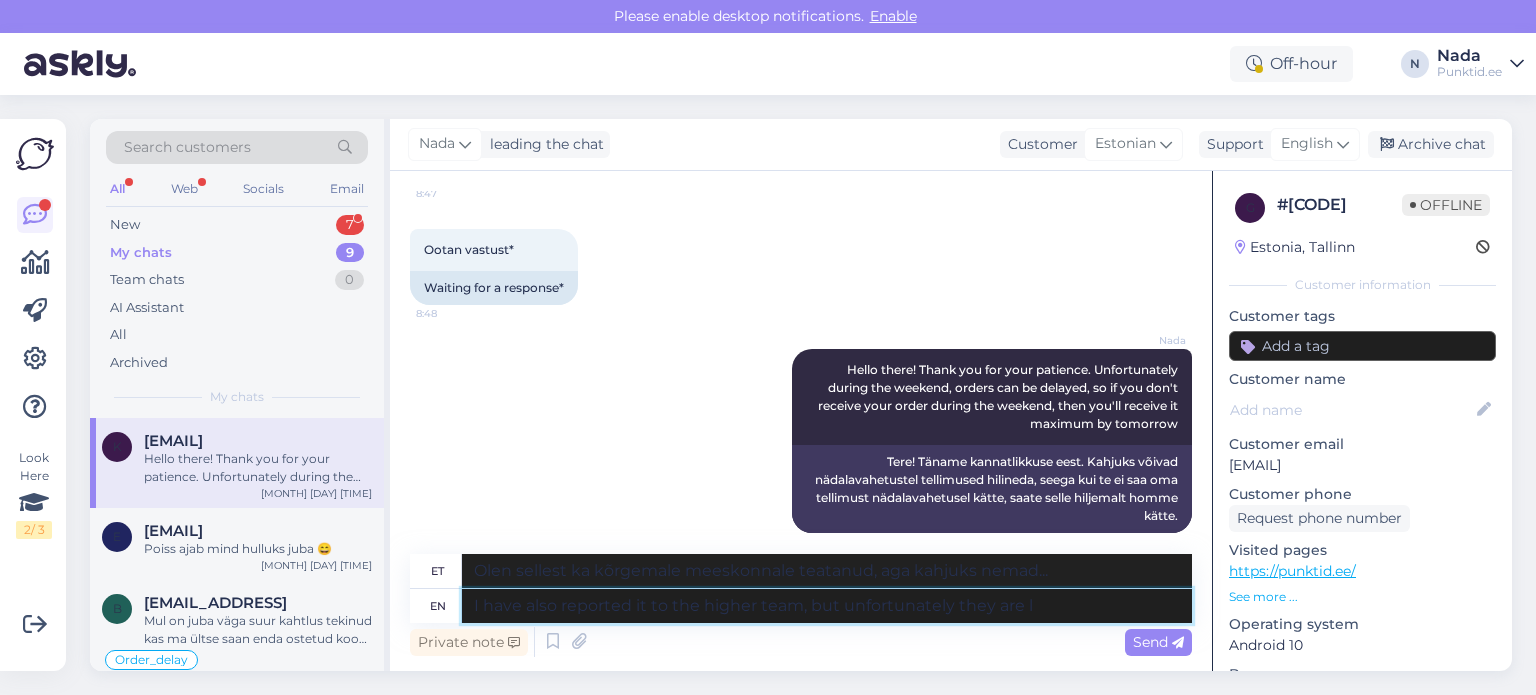 type on "Olen sellest ka kõrgemale meeskonnale teatanud, aga kahjuks nad on..." 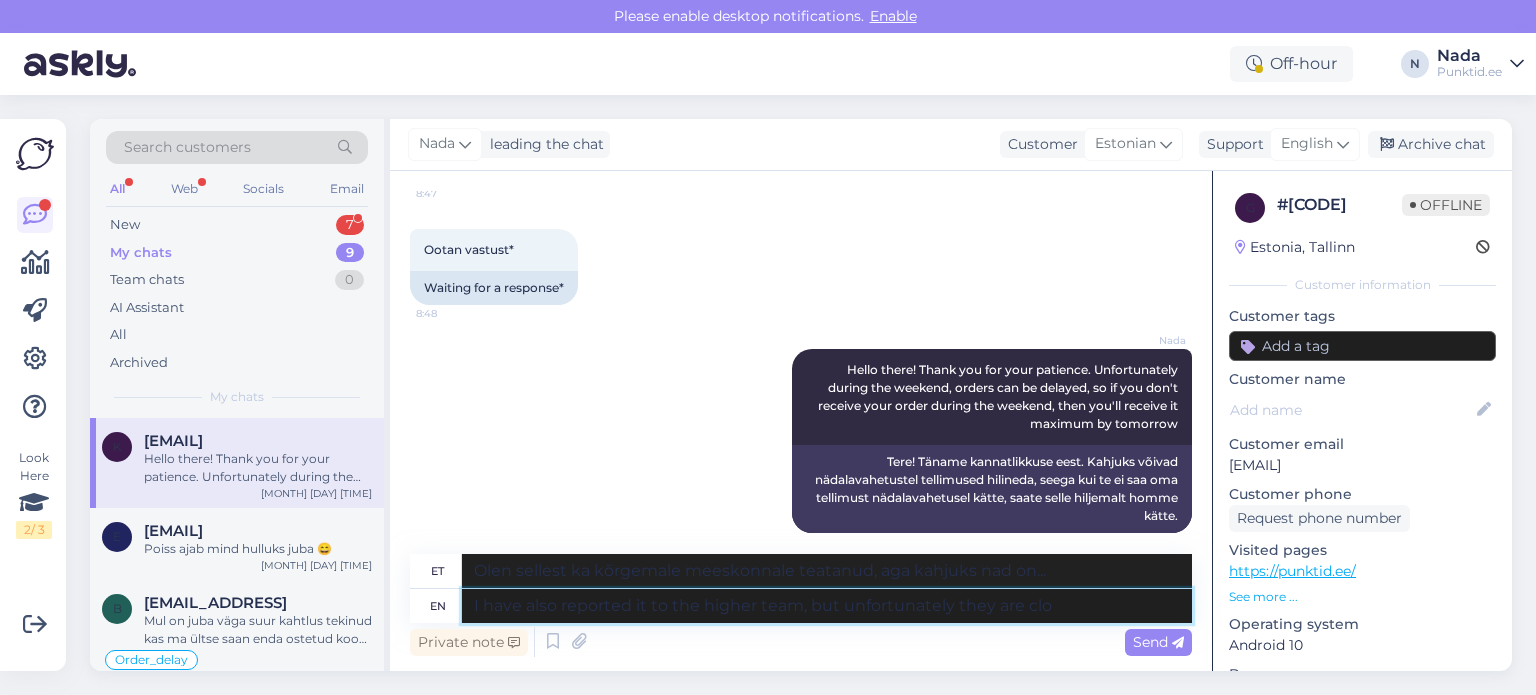 type on "I have also reported it to the higher team, but unfortunately they are clos" 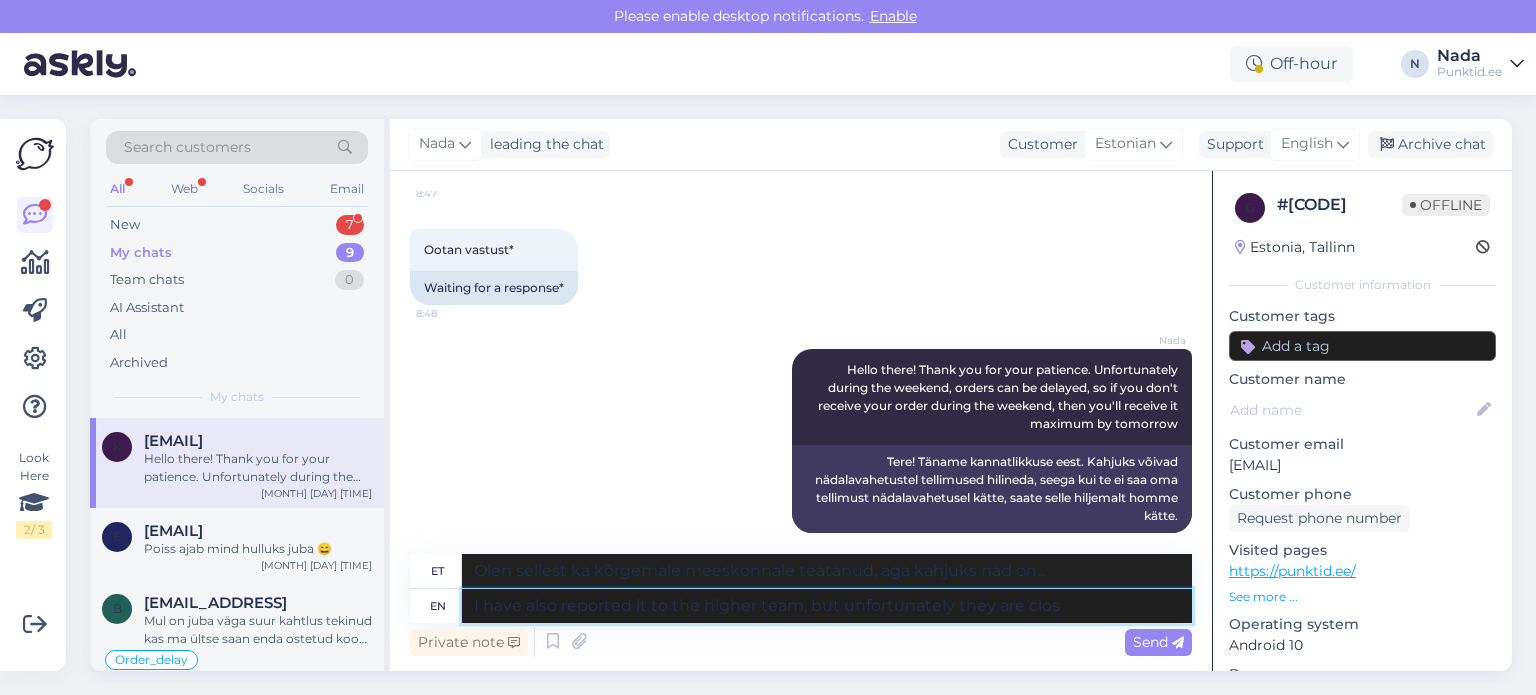 type on "Olen sellest ka kõrgemale meeskonnale teatanud, aga kahjuks on nad c" 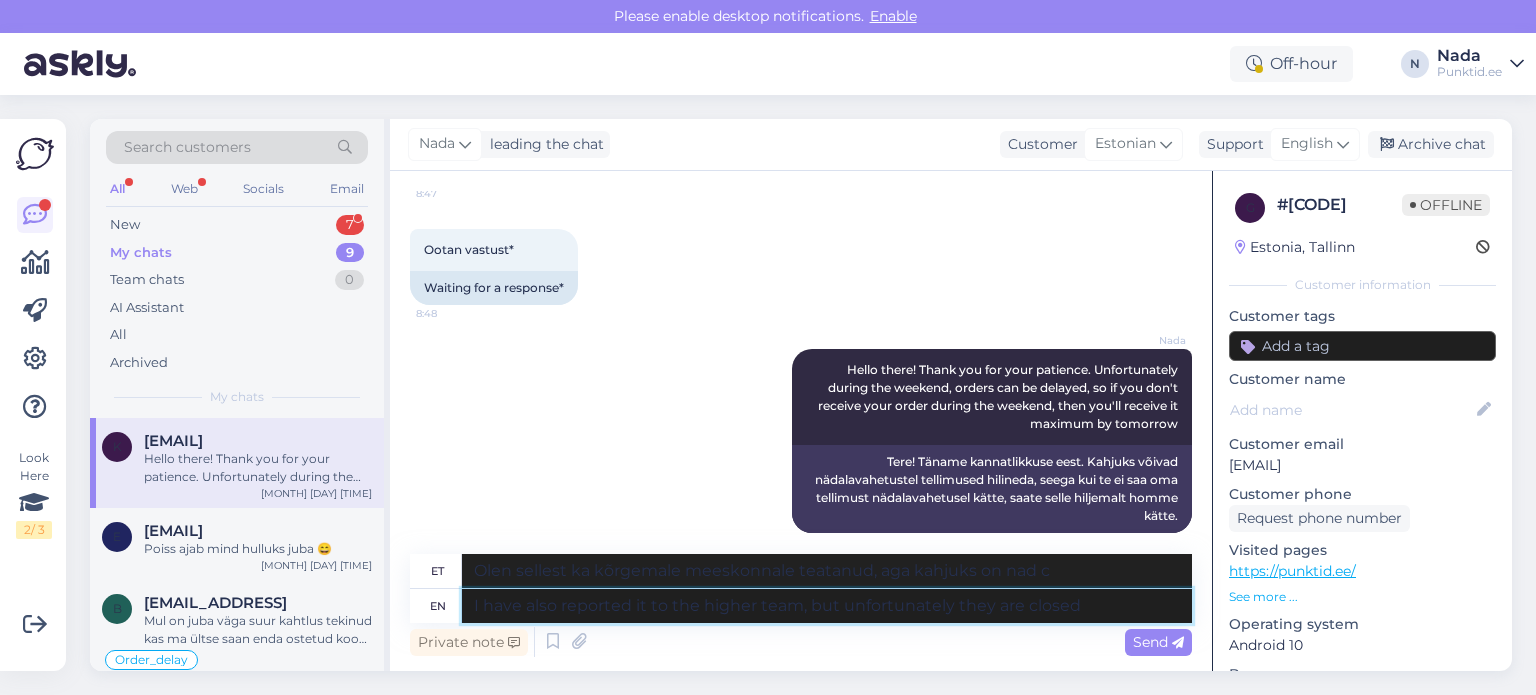 type on "I have also reported it to the higher team, but unfortunately they are closed d" 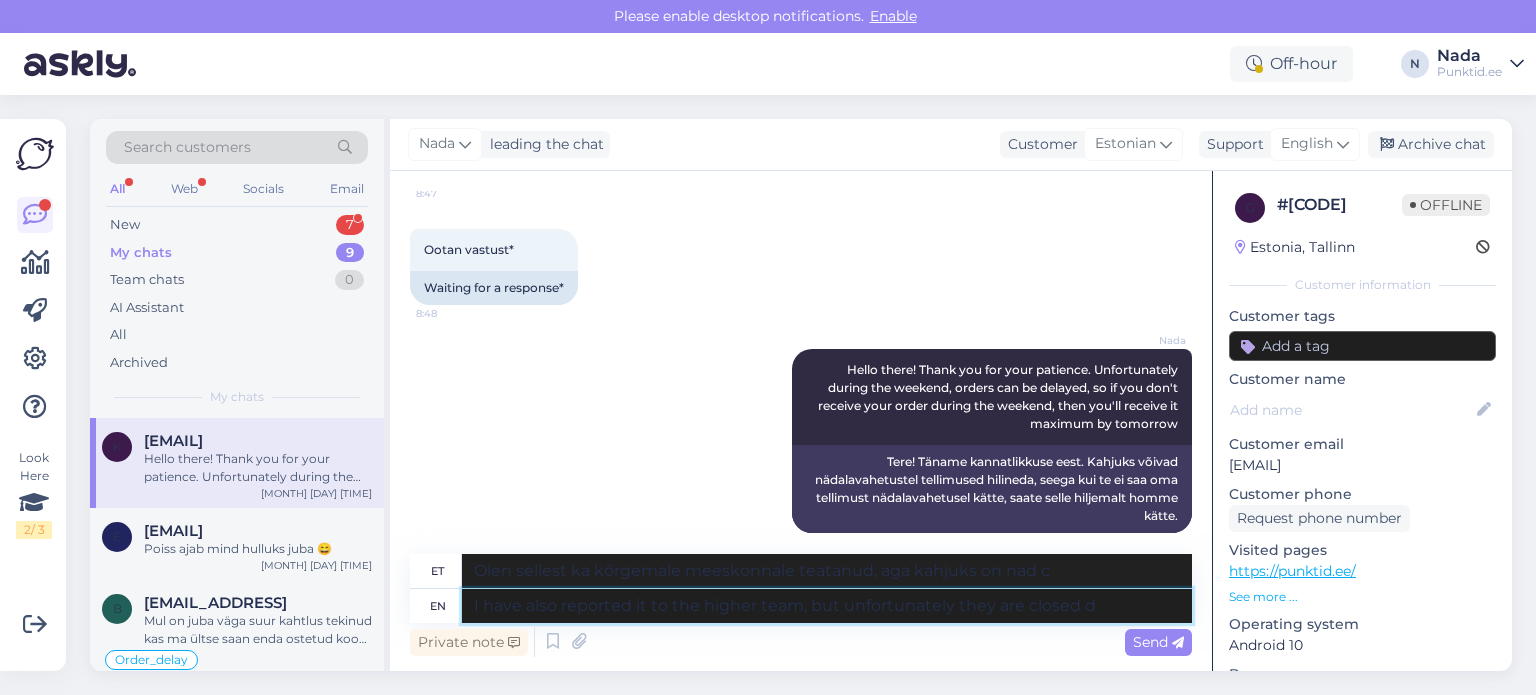 type on "Olen sellest ka kõrgemale meeskonnale teatanud, aga kahjuks on nad suletud." 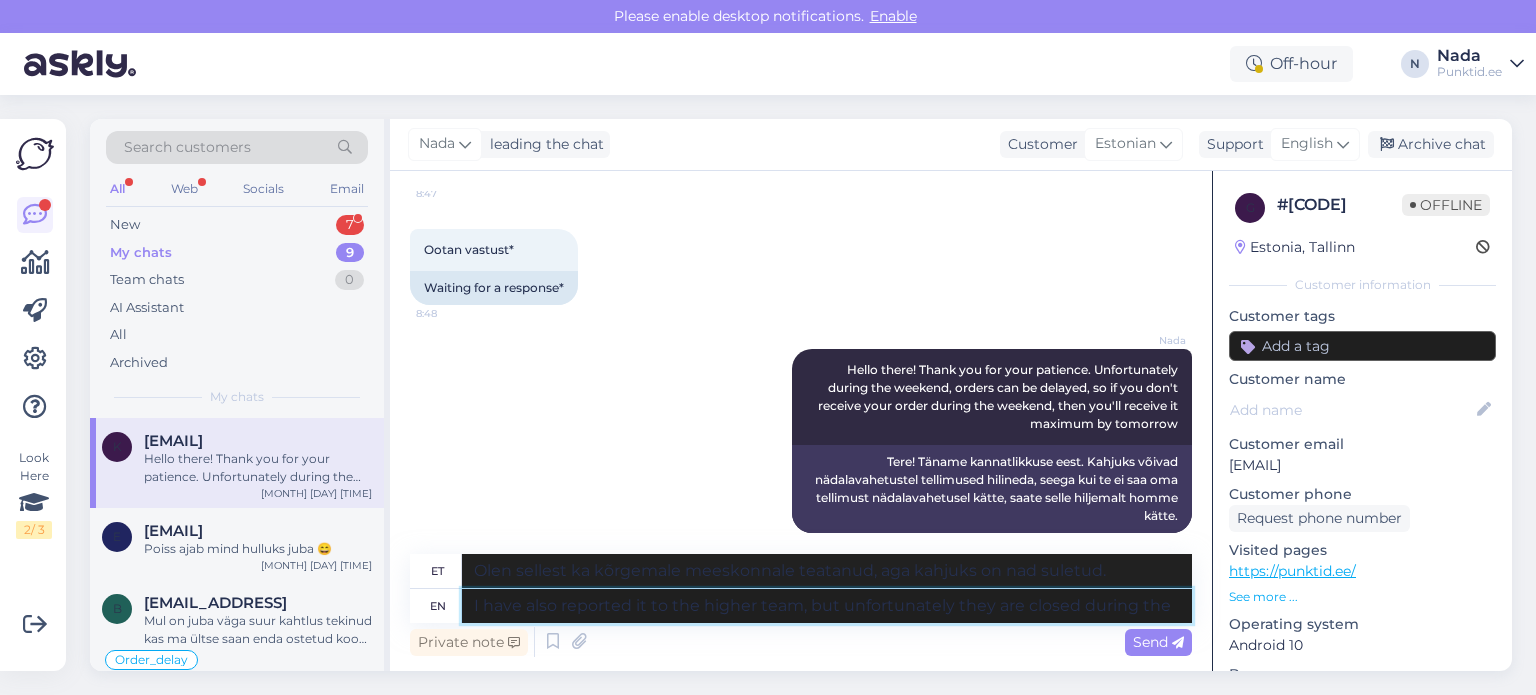 type on "I have also reported it to the higher team, but unfortunately they are closed during the" 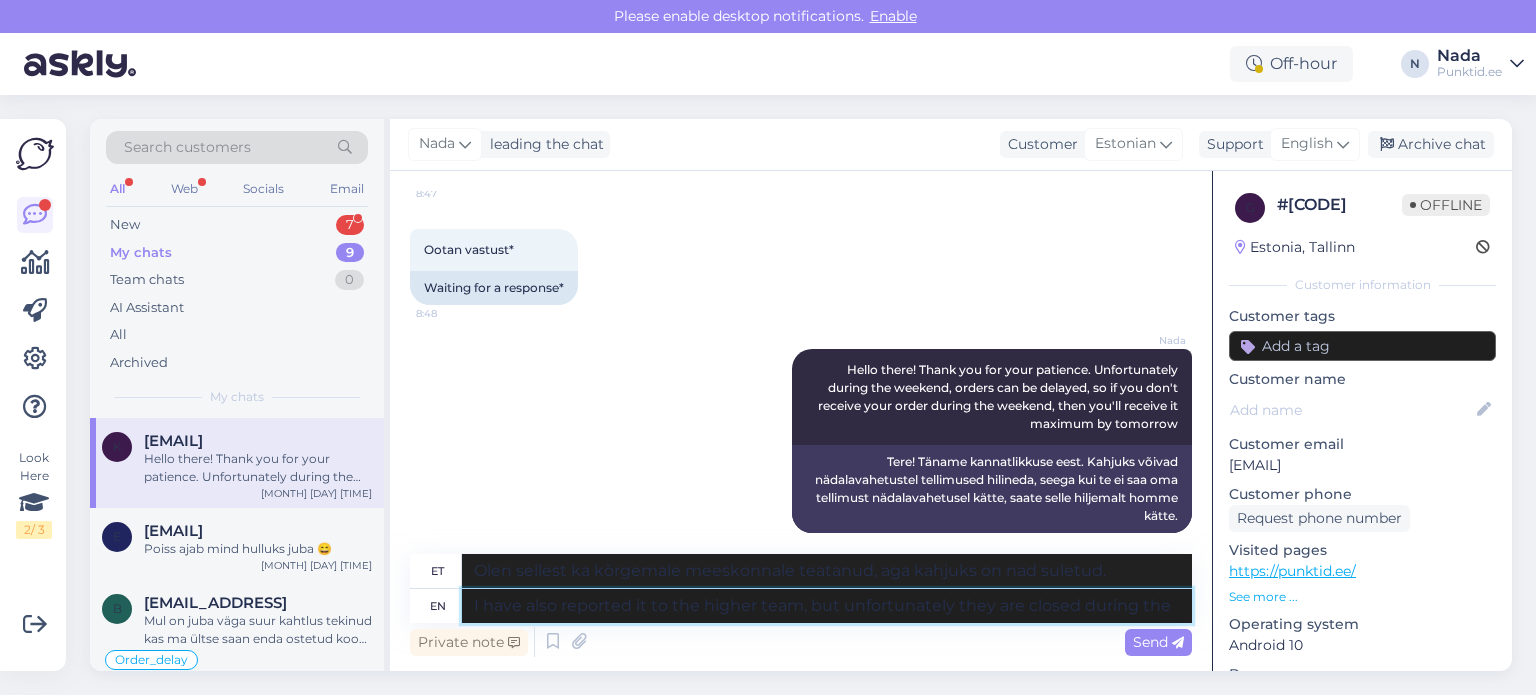 type on "Olen sellest ka kõrgemale meeskonnale teatanud, aga kahjuks on nad sel ajal suletud." 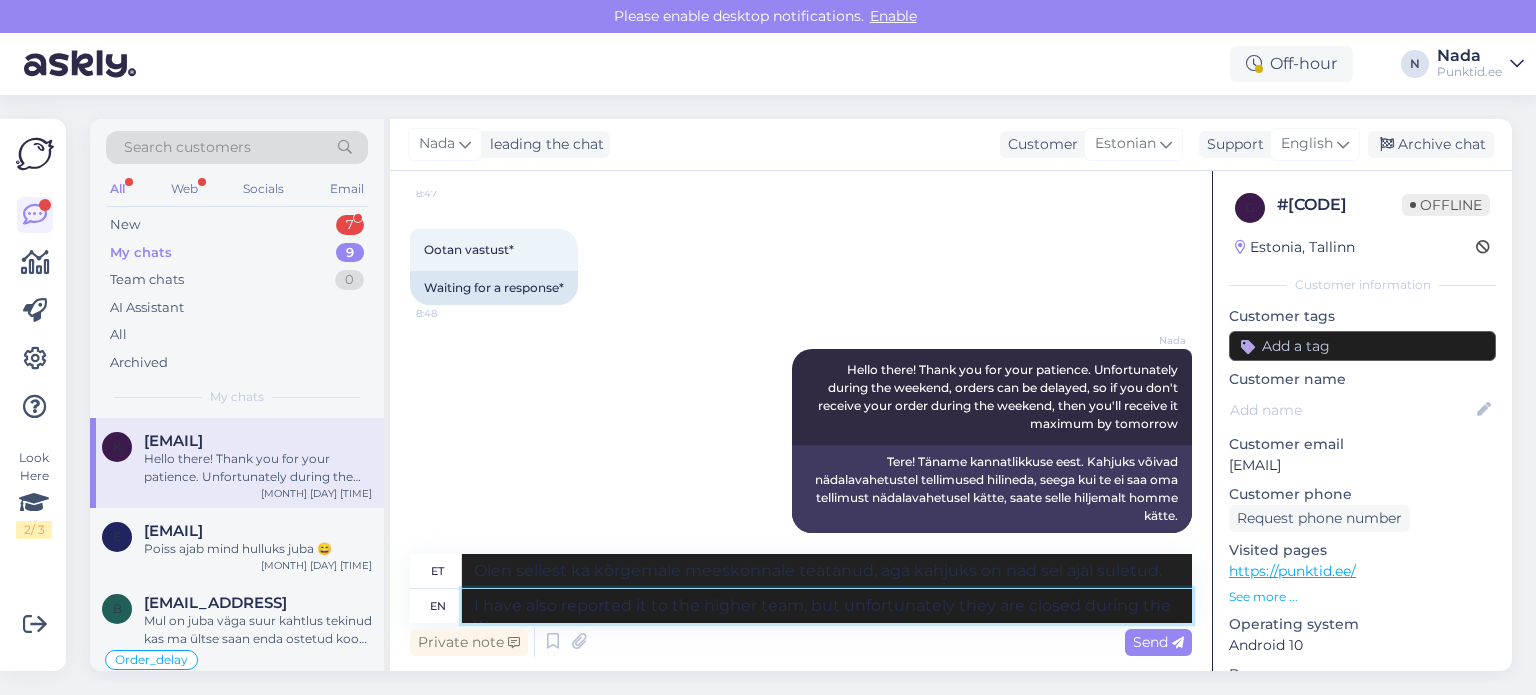 scroll, scrollTop: 771, scrollLeft: 0, axis: vertical 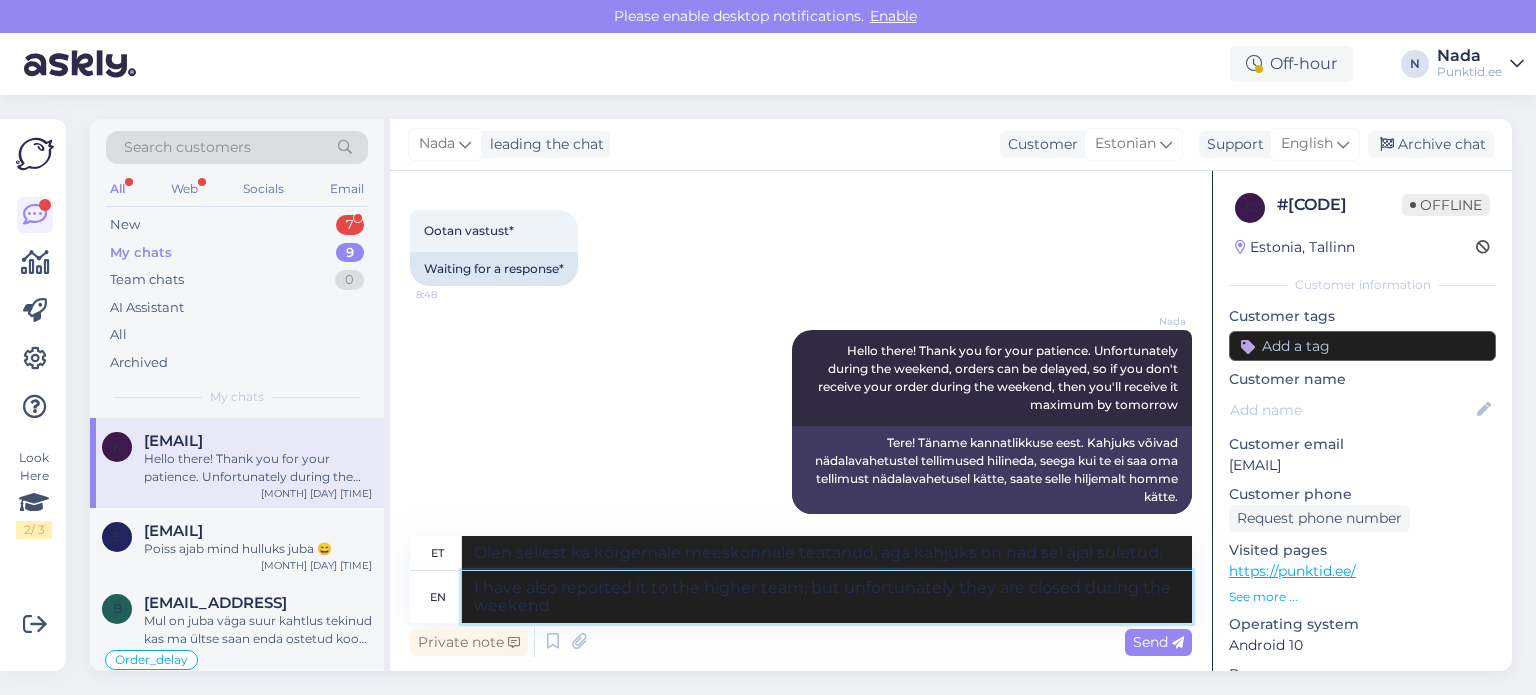 type on "I have also reported it to the higher team, but unfortunately they are closed during the weekend" 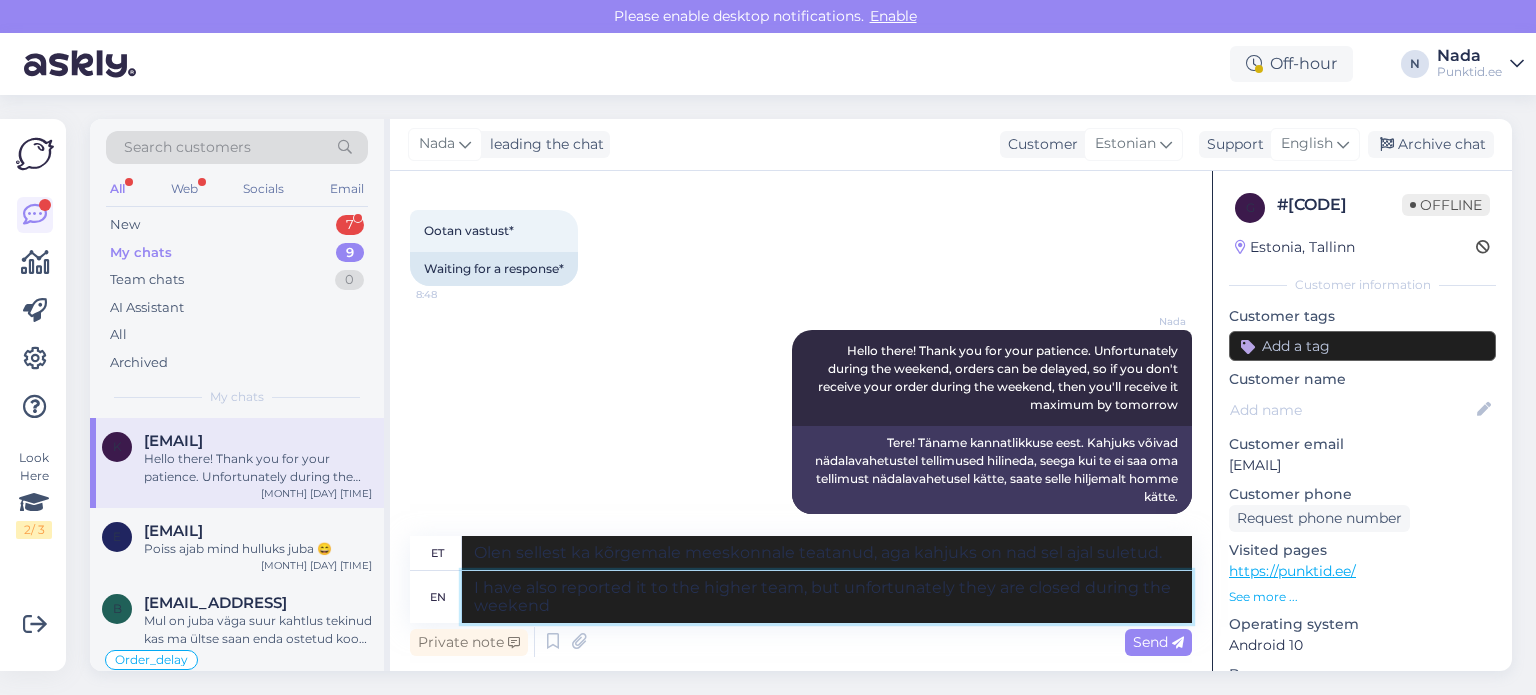 type on "Olen sellest ka kõrgemale meeskonnale teatanud, aga kahjuks on nad nädalavahetustel suletud." 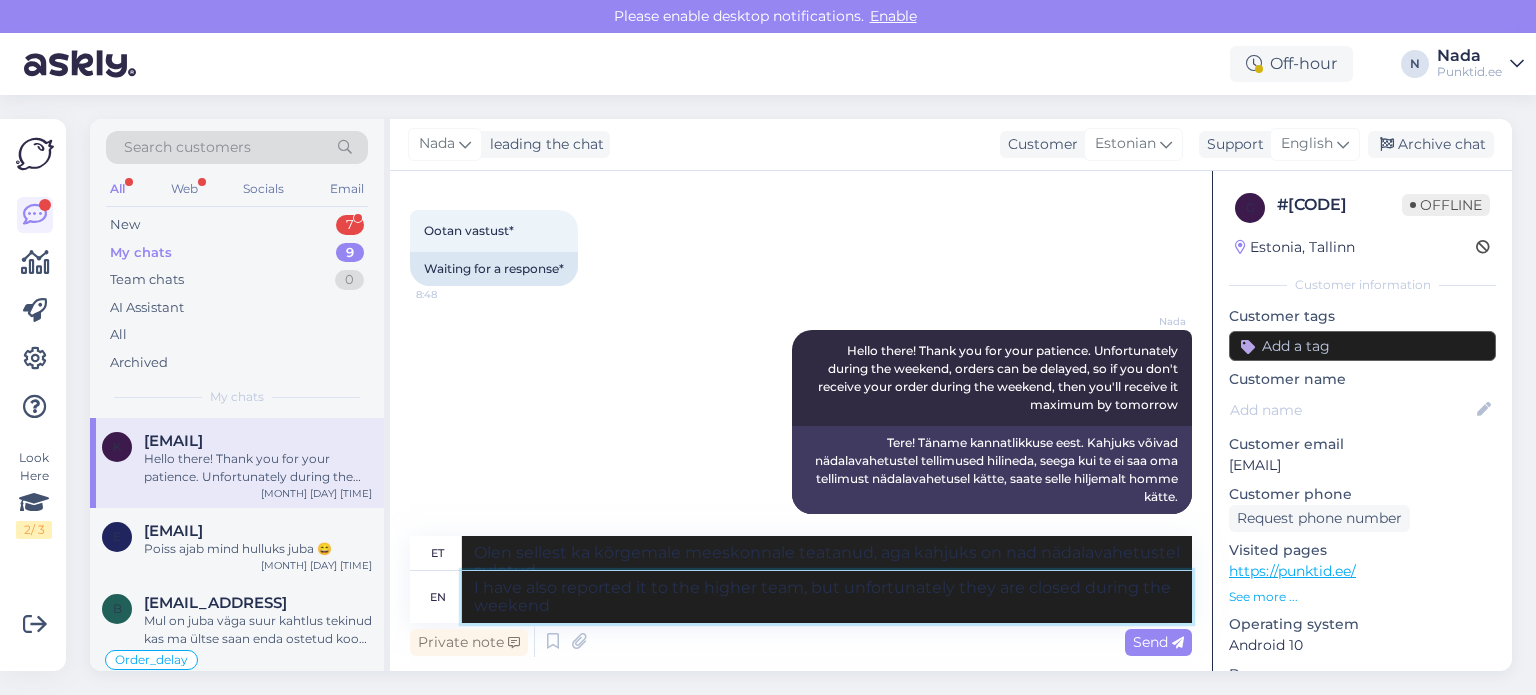 scroll, scrollTop: 788, scrollLeft: 0, axis: vertical 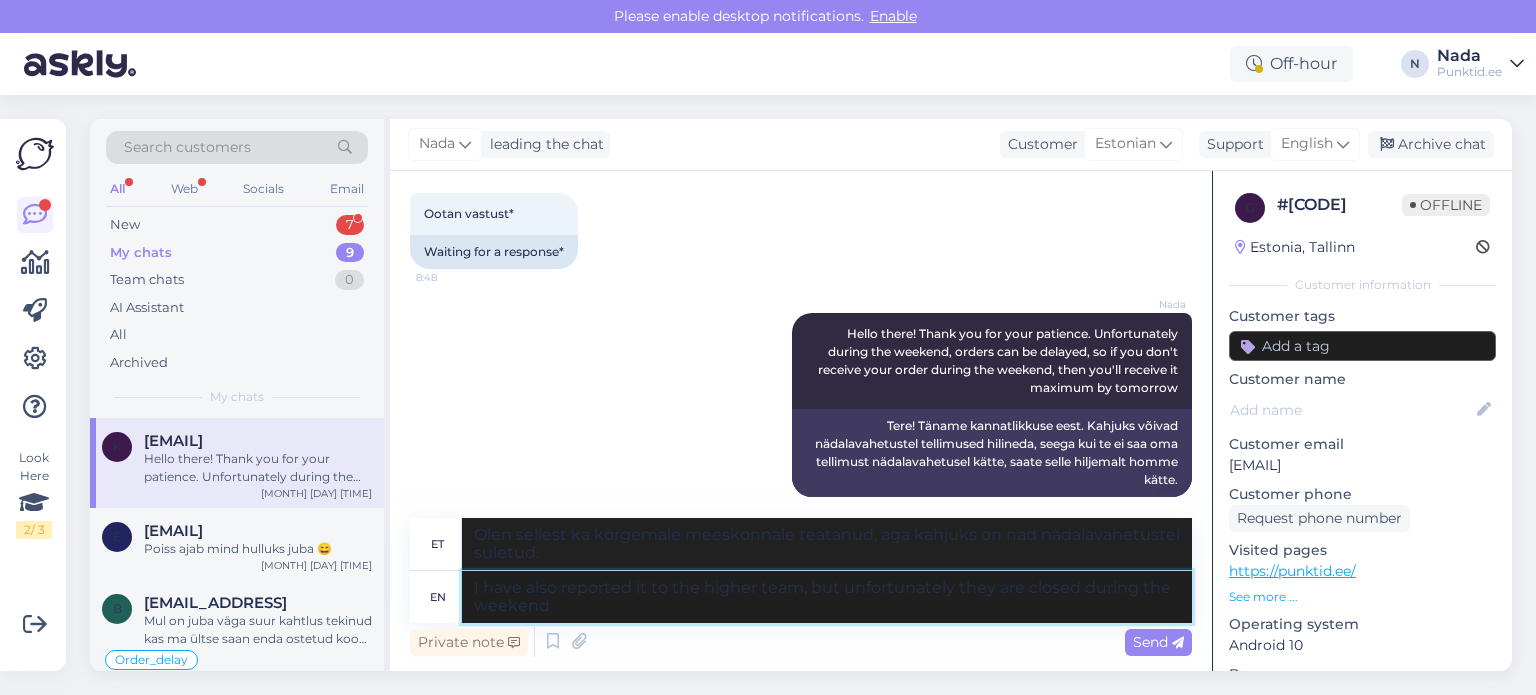 type 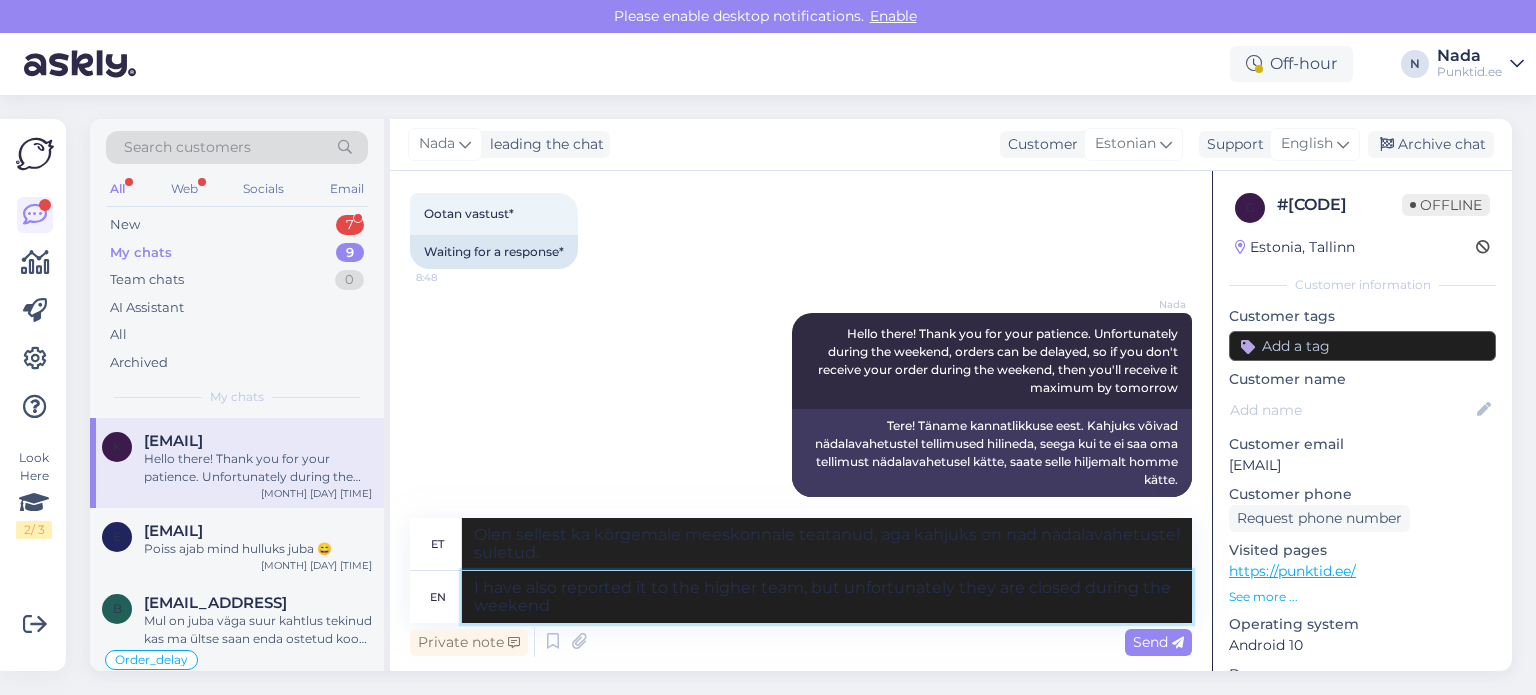 type 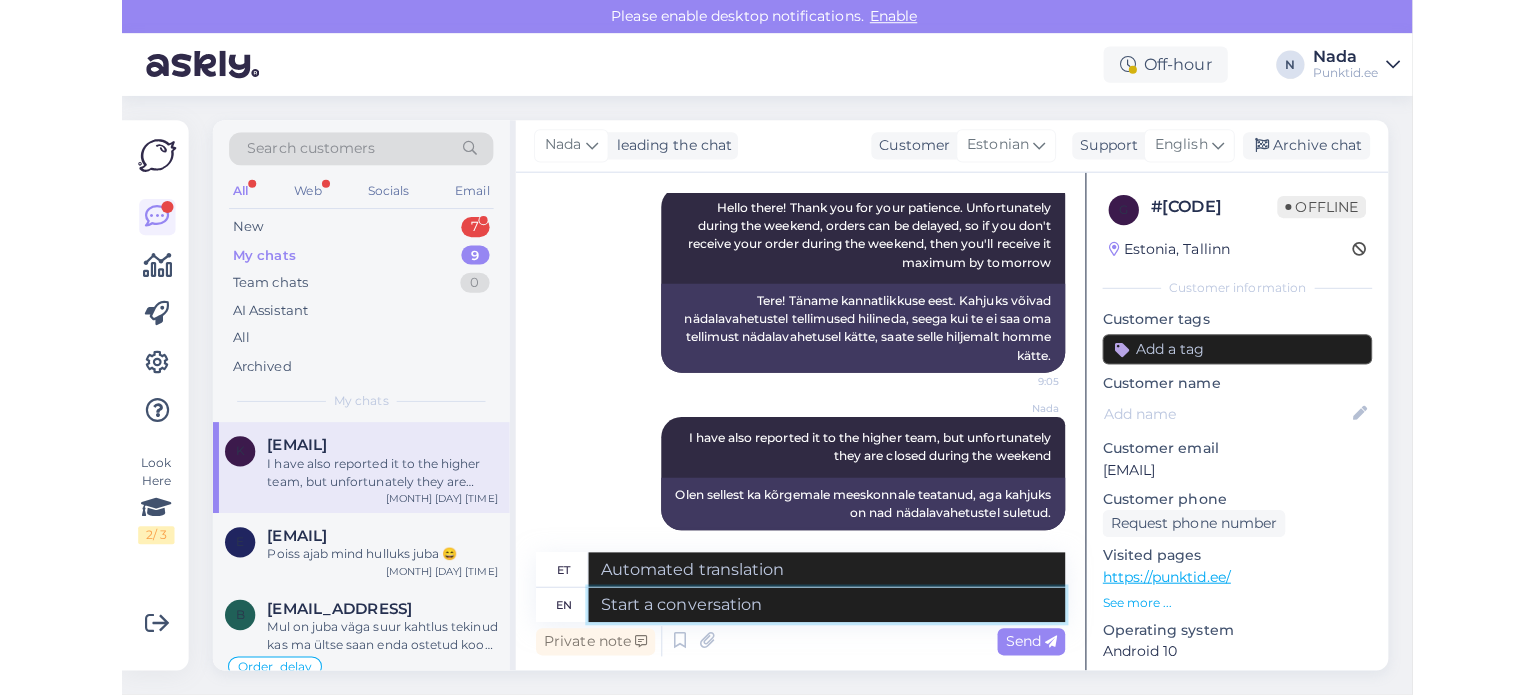 scroll, scrollTop: 908, scrollLeft: 0, axis: vertical 